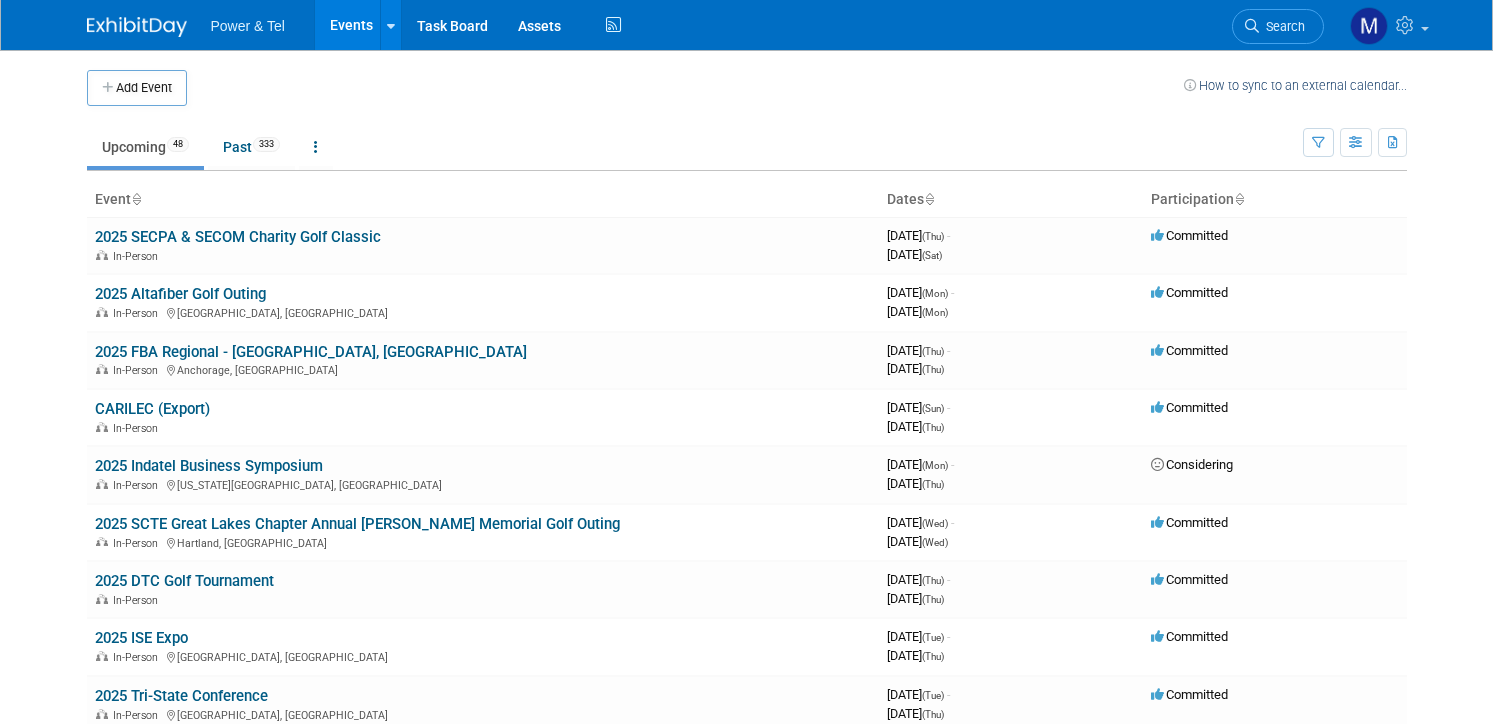scroll, scrollTop: 0, scrollLeft: 0, axis: both 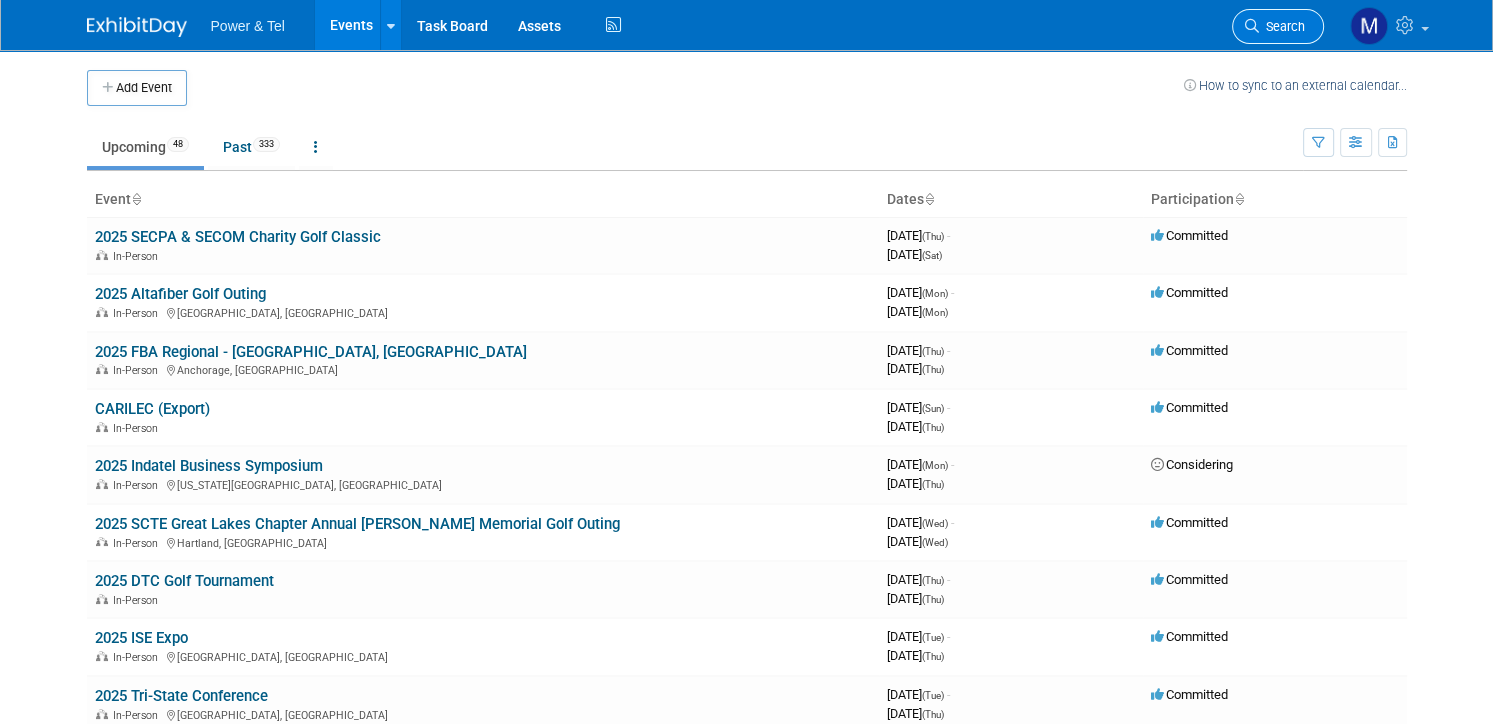 click on "Search" at bounding box center [1278, 26] 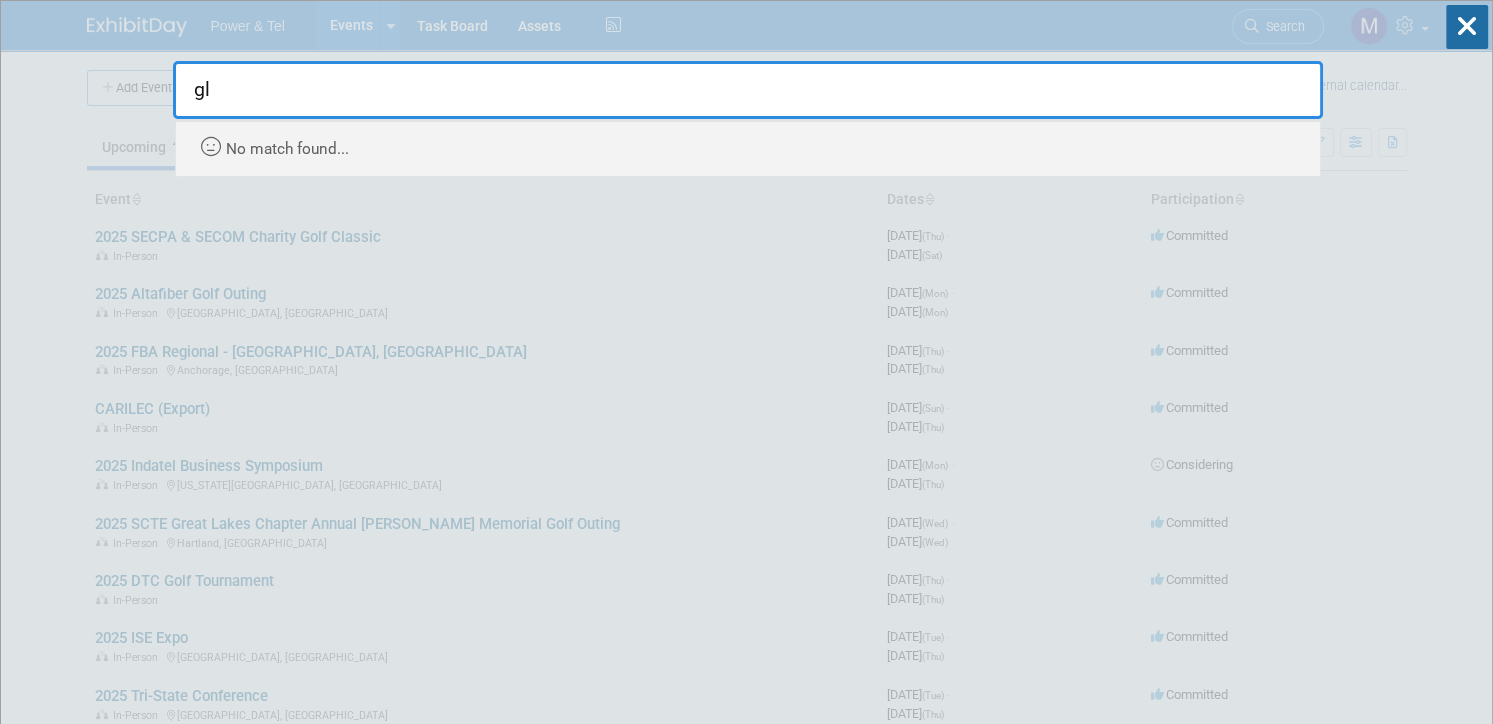type on "g" 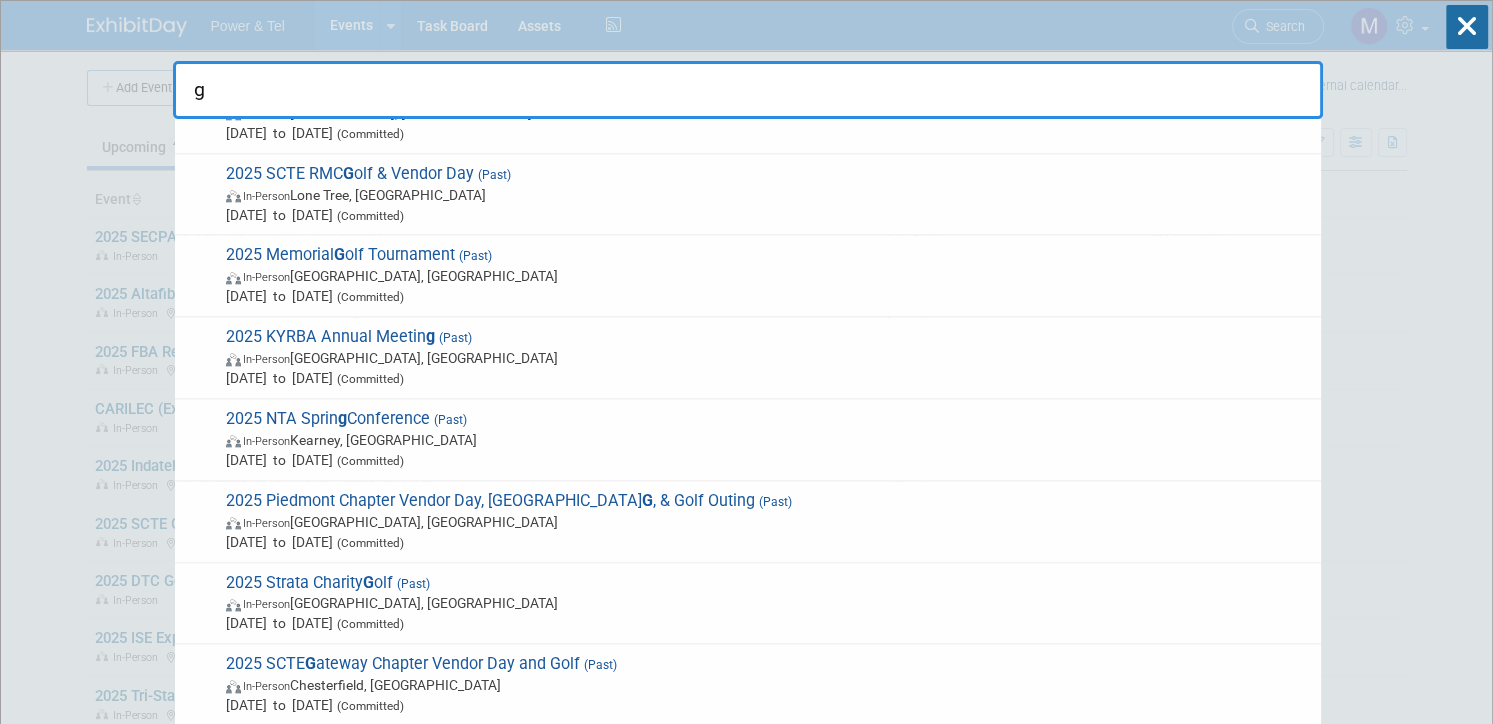 scroll, scrollTop: 2700, scrollLeft: 0, axis: vertical 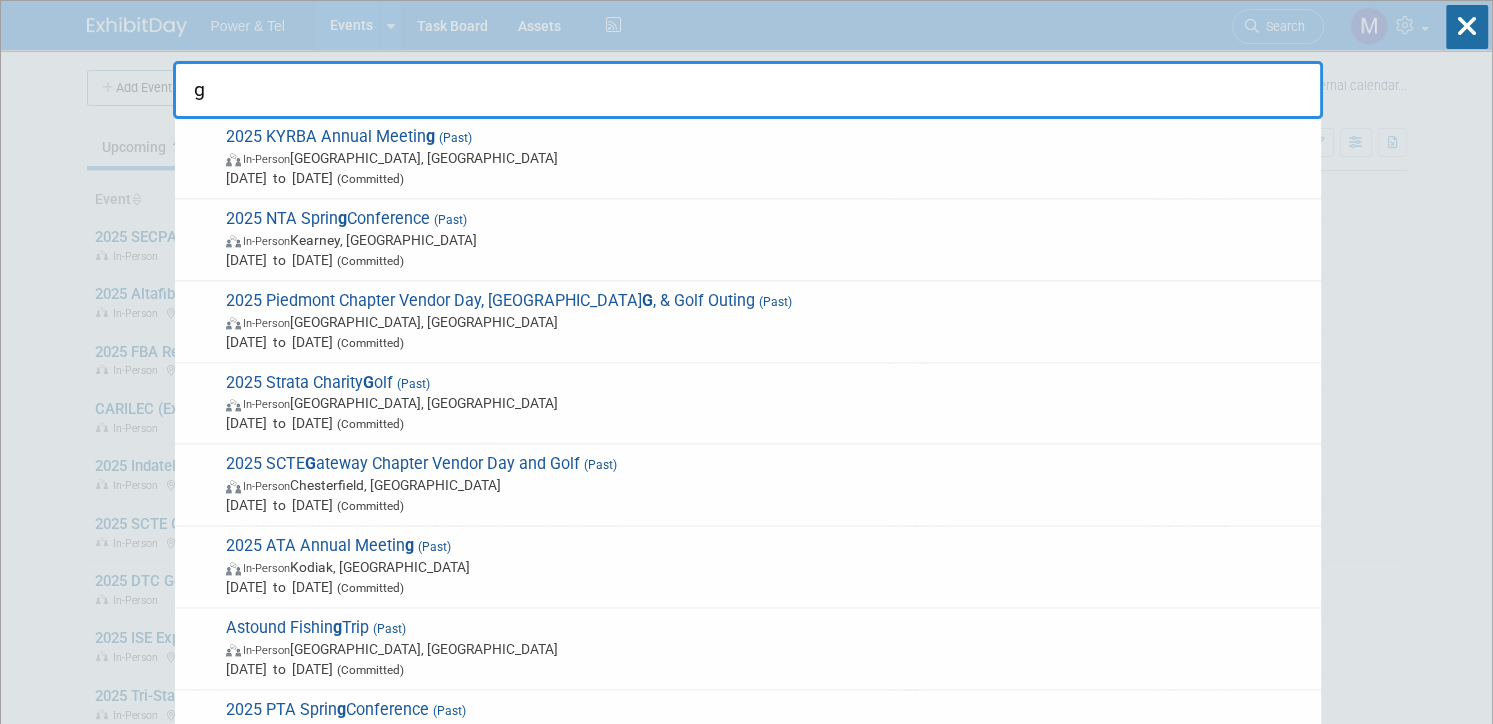 type on "g" 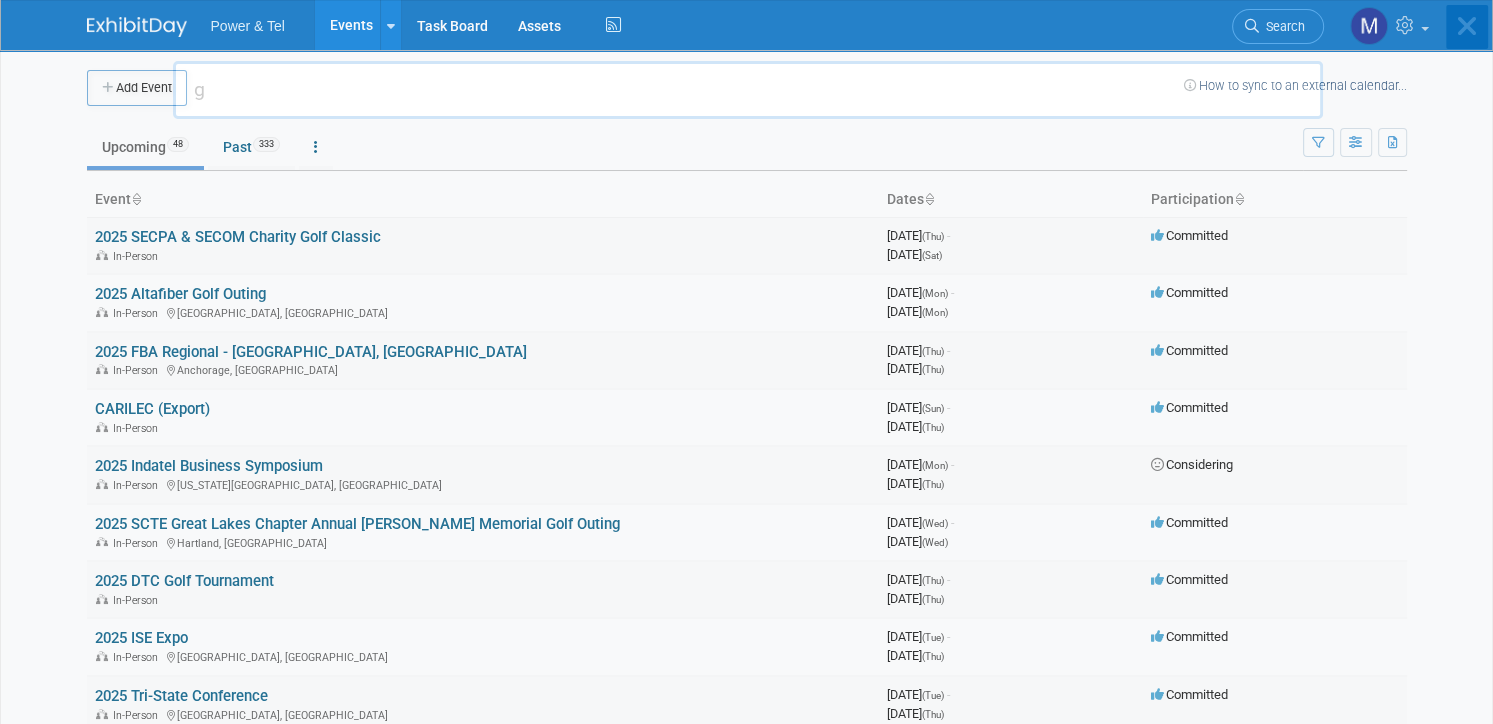 type 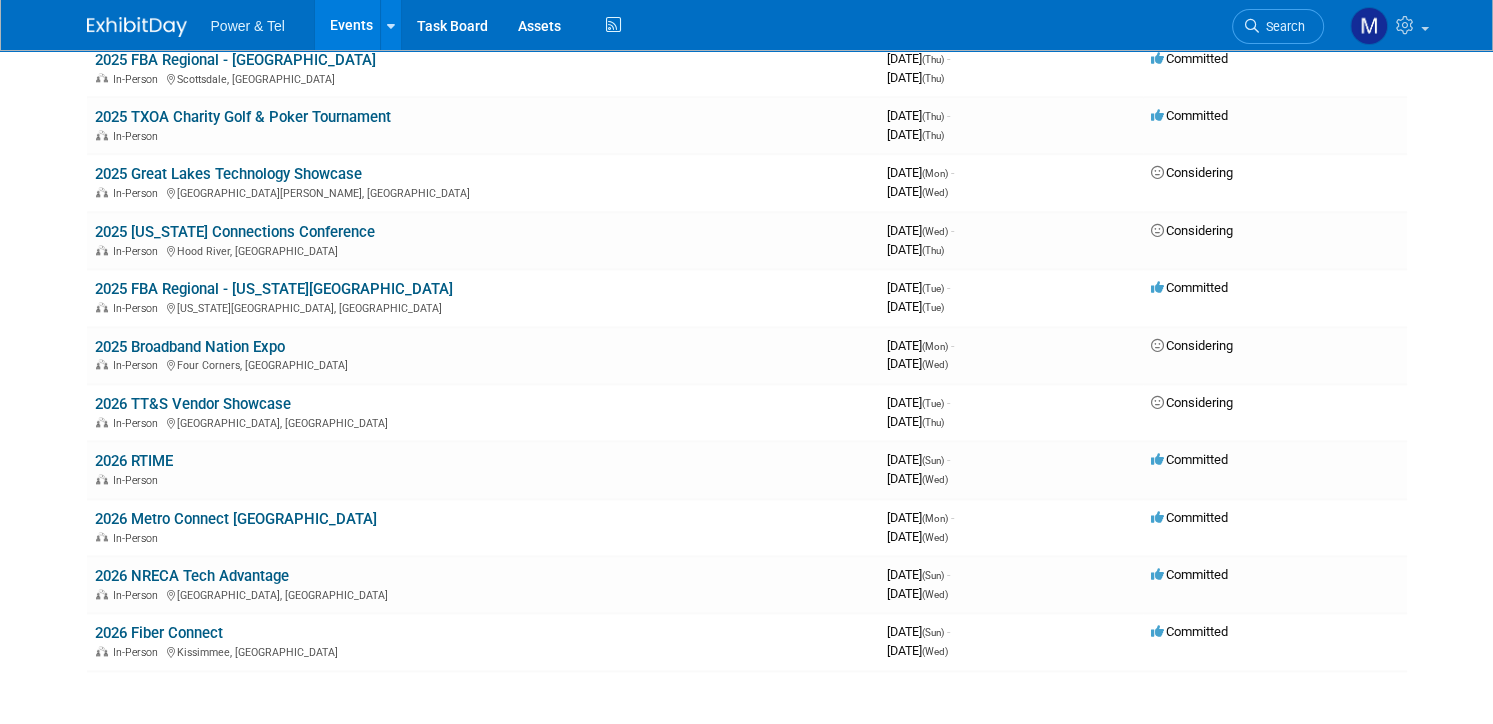 scroll, scrollTop: 2100, scrollLeft: 0, axis: vertical 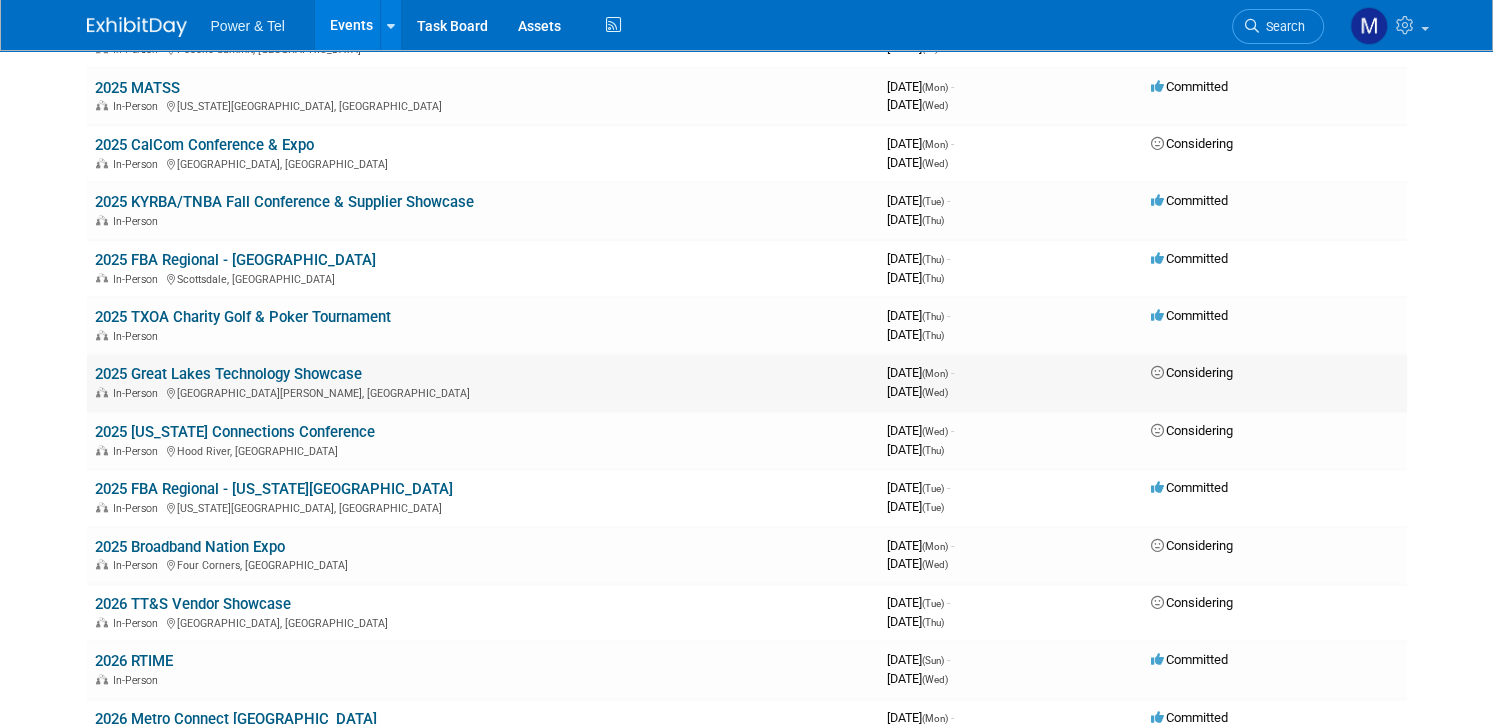 click on "2025 Great Lakes Technology Showcase" at bounding box center [228, 374] 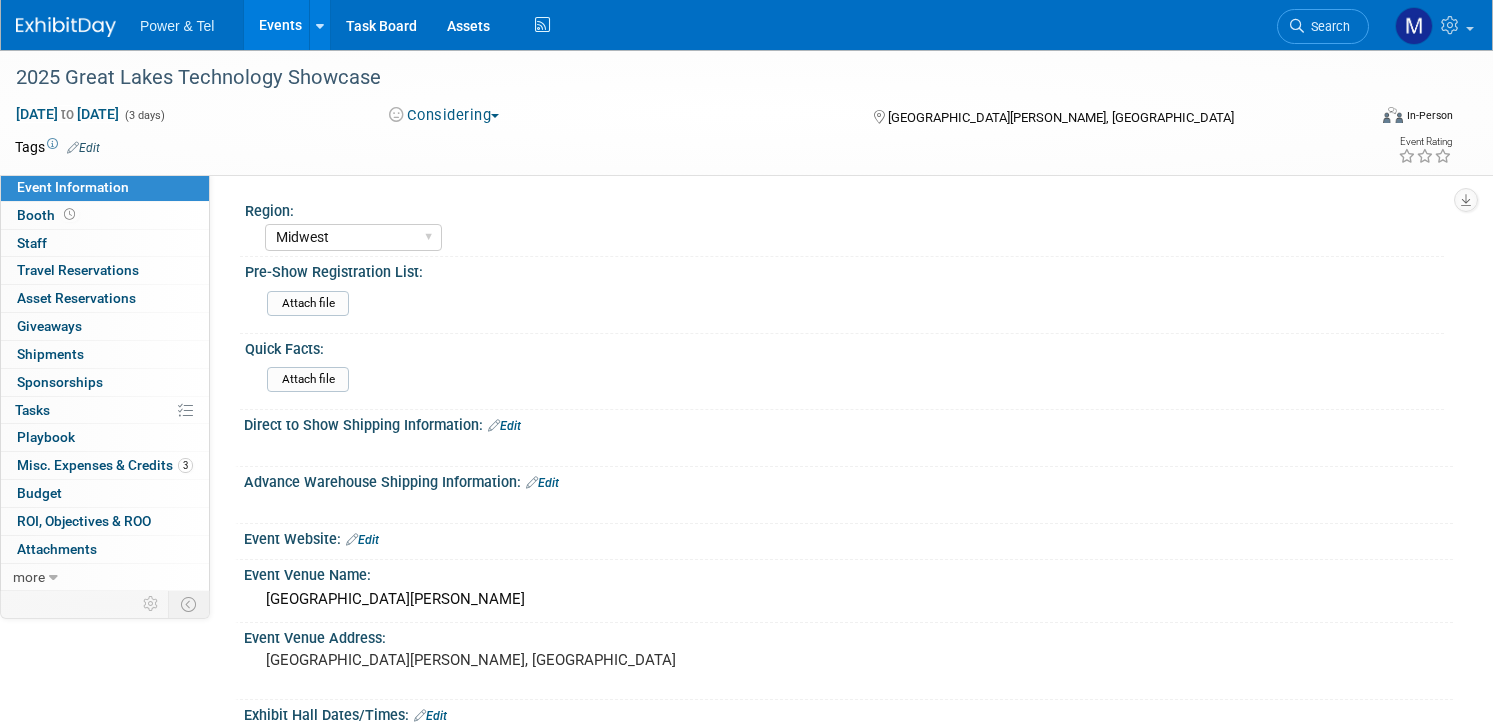 select on "Midwest" 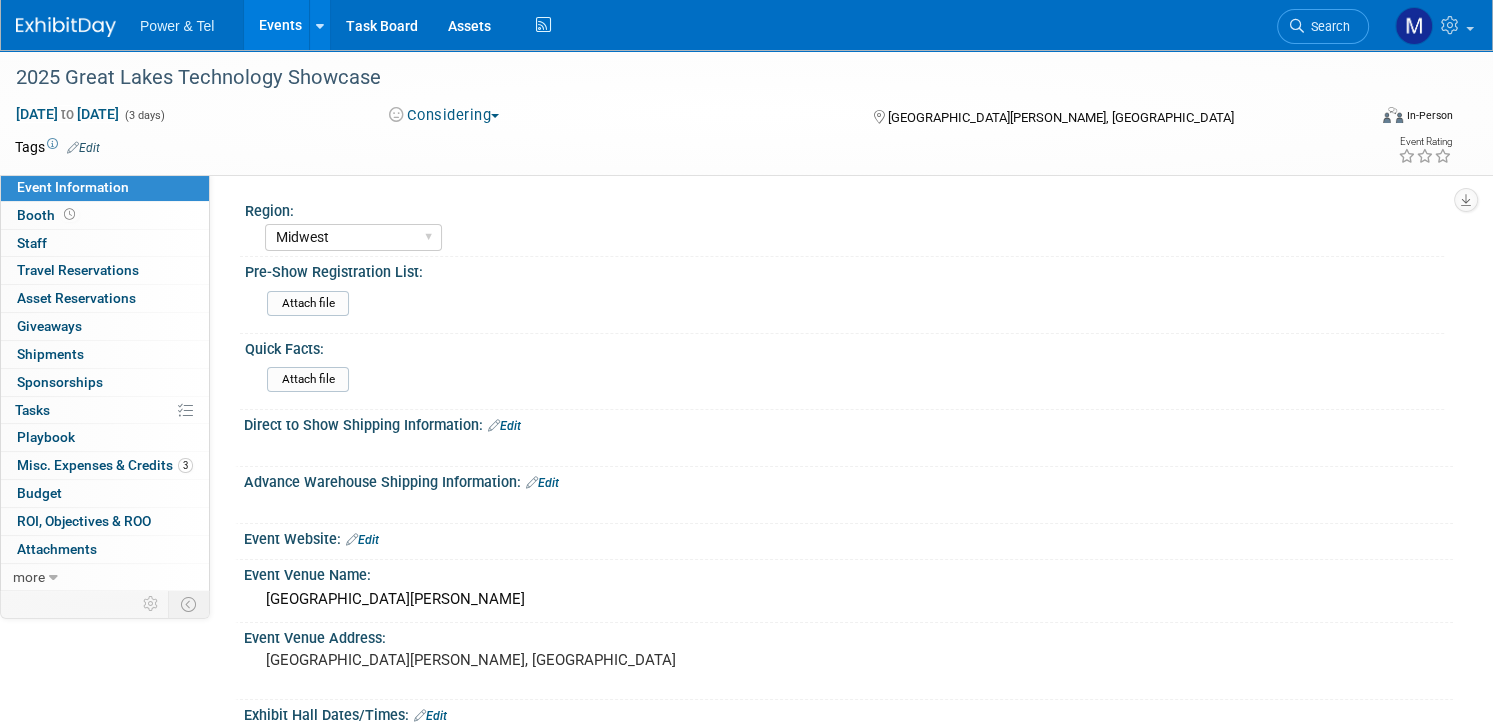 scroll, scrollTop: 0, scrollLeft: 0, axis: both 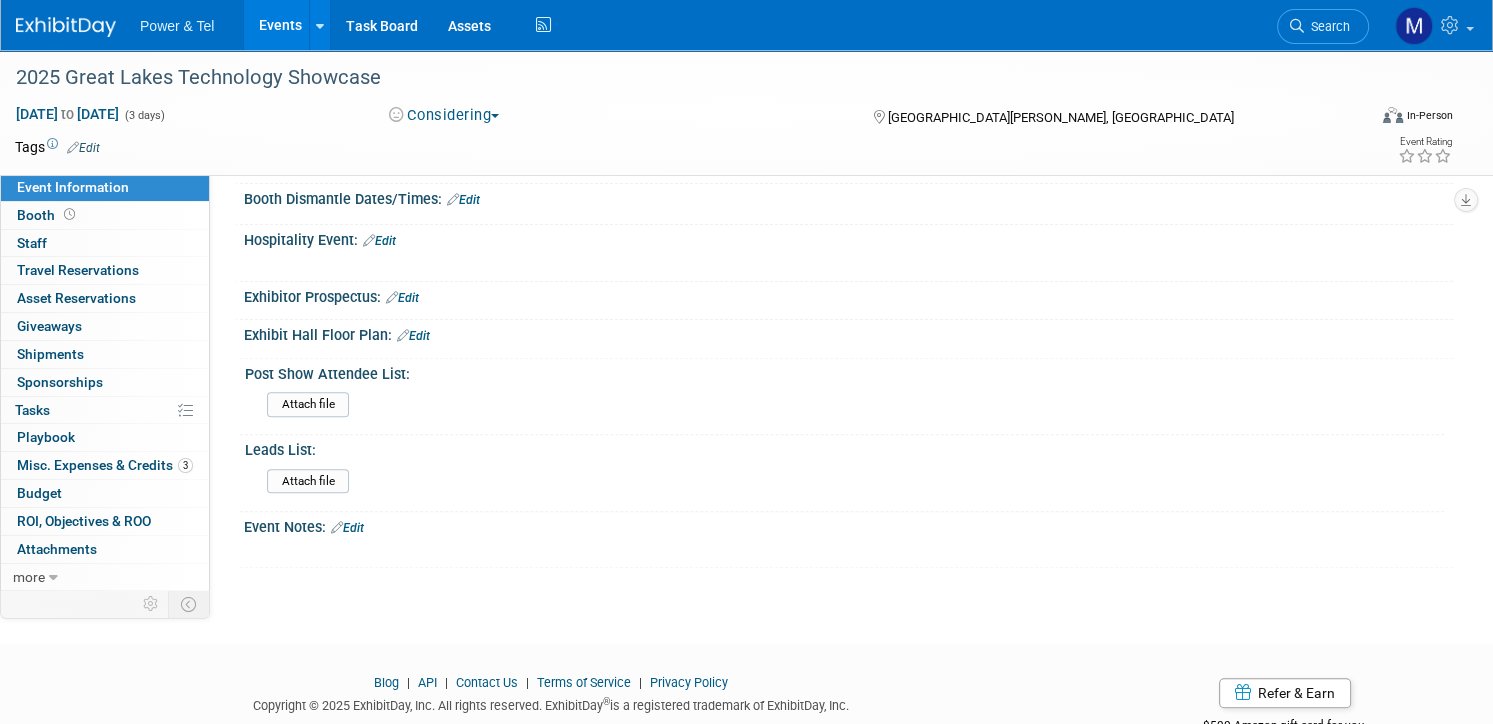 click on "Event Information" at bounding box center [105, 187] 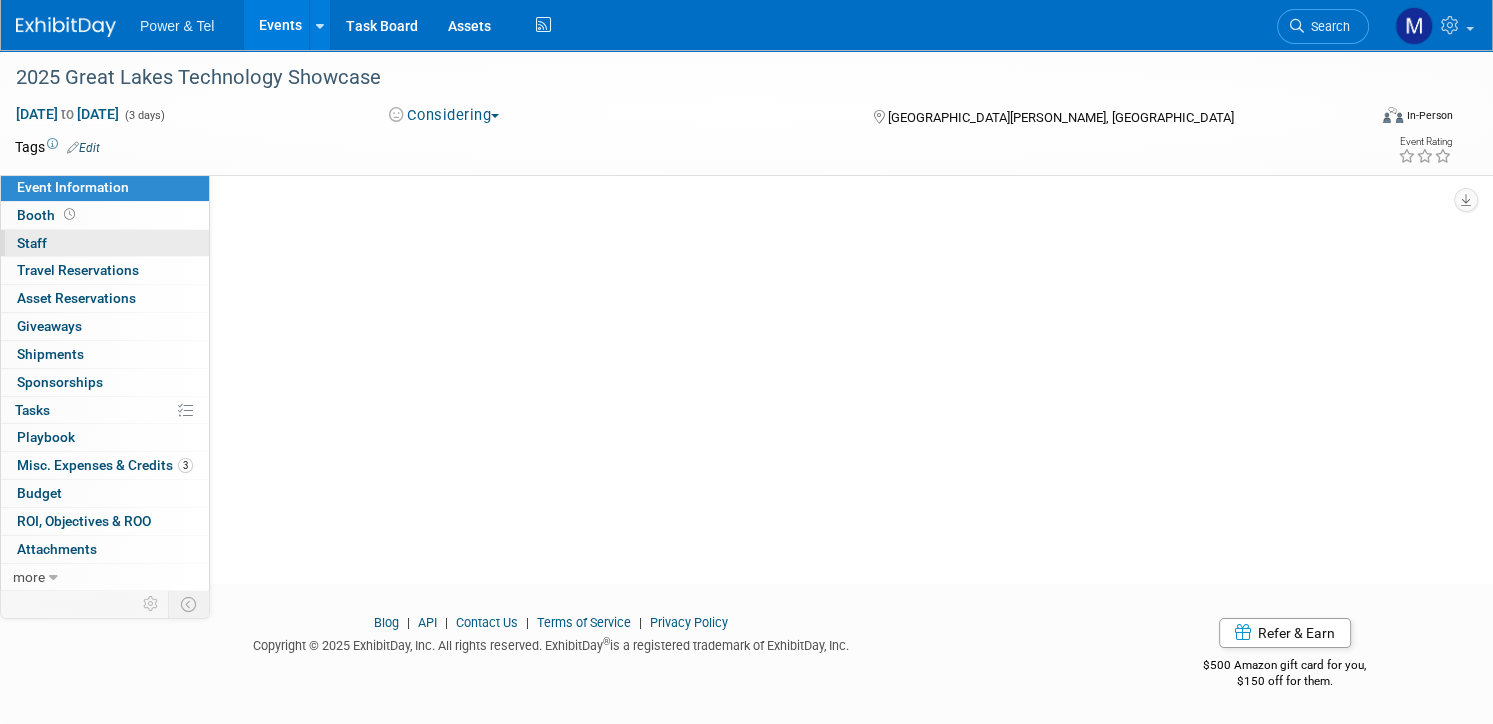 scroll, scrollTop: 0, scrollLeft: 0, axis: both 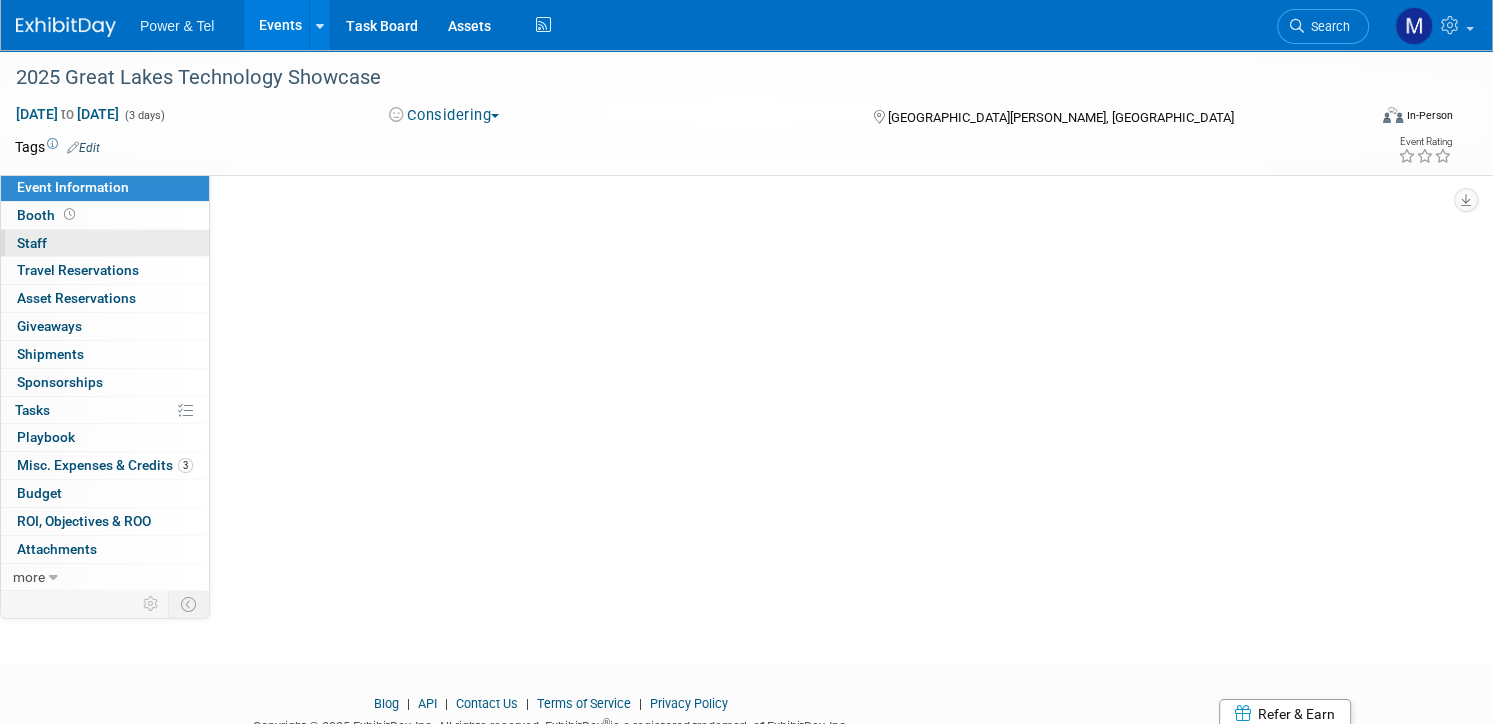 select on "Midwest" 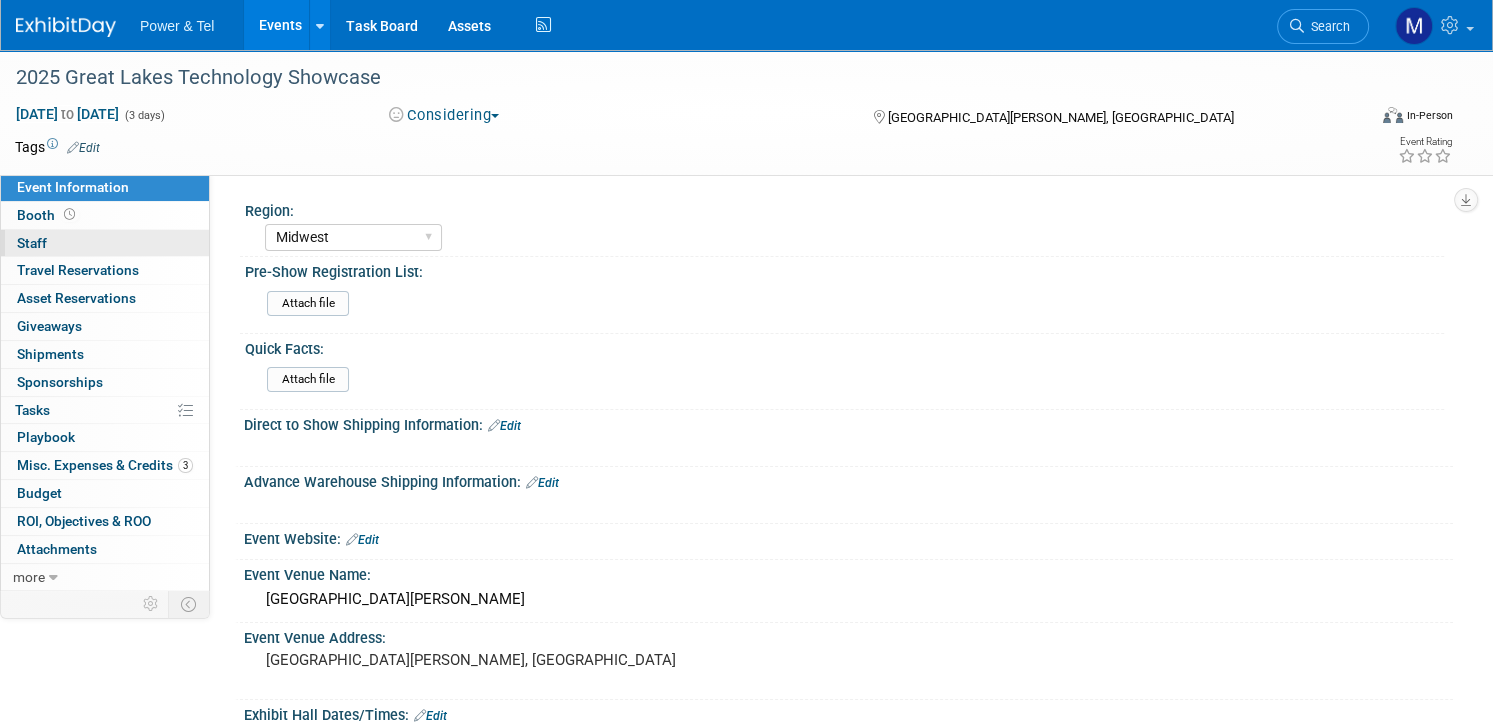 click on "0
Staff 0" at bounding box center (105, 243) 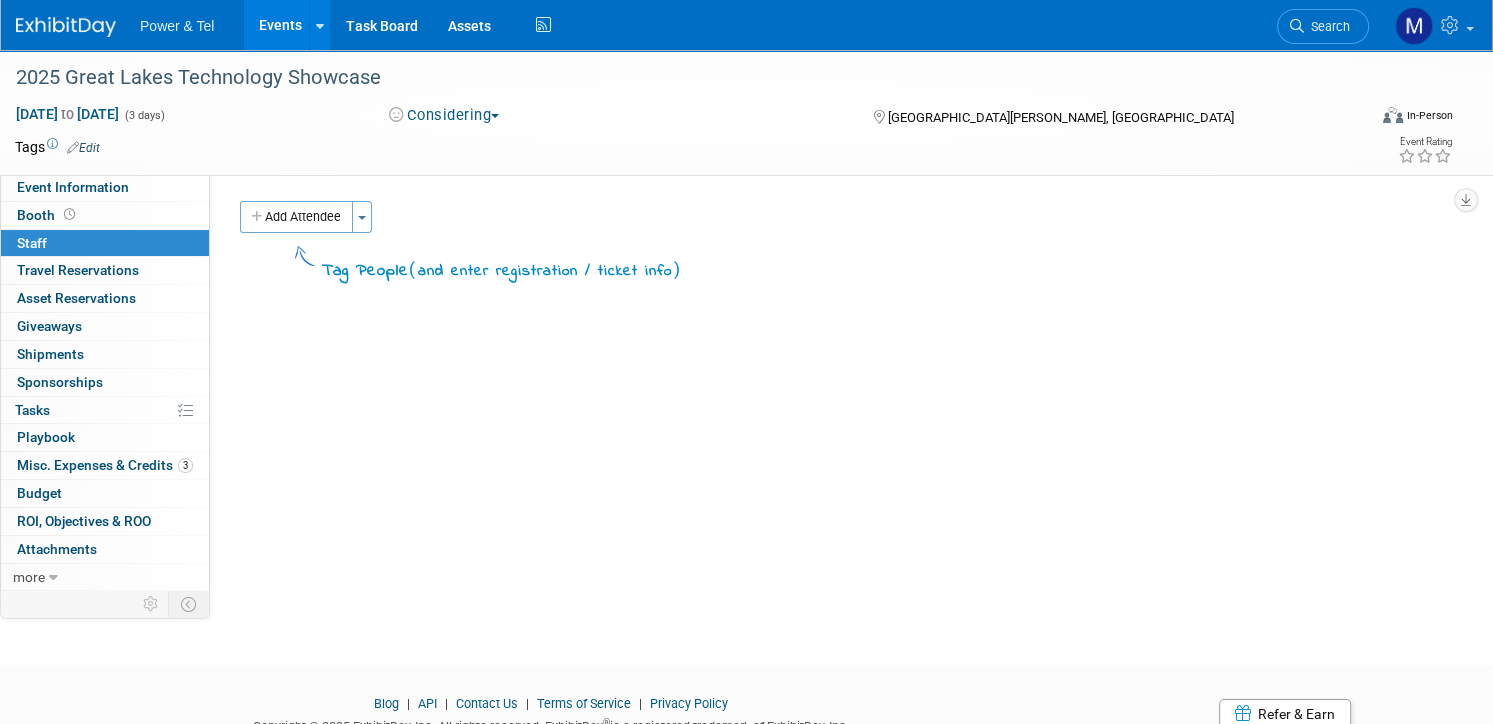 click on "0
Staff 0" at bounding box center [105, 243] 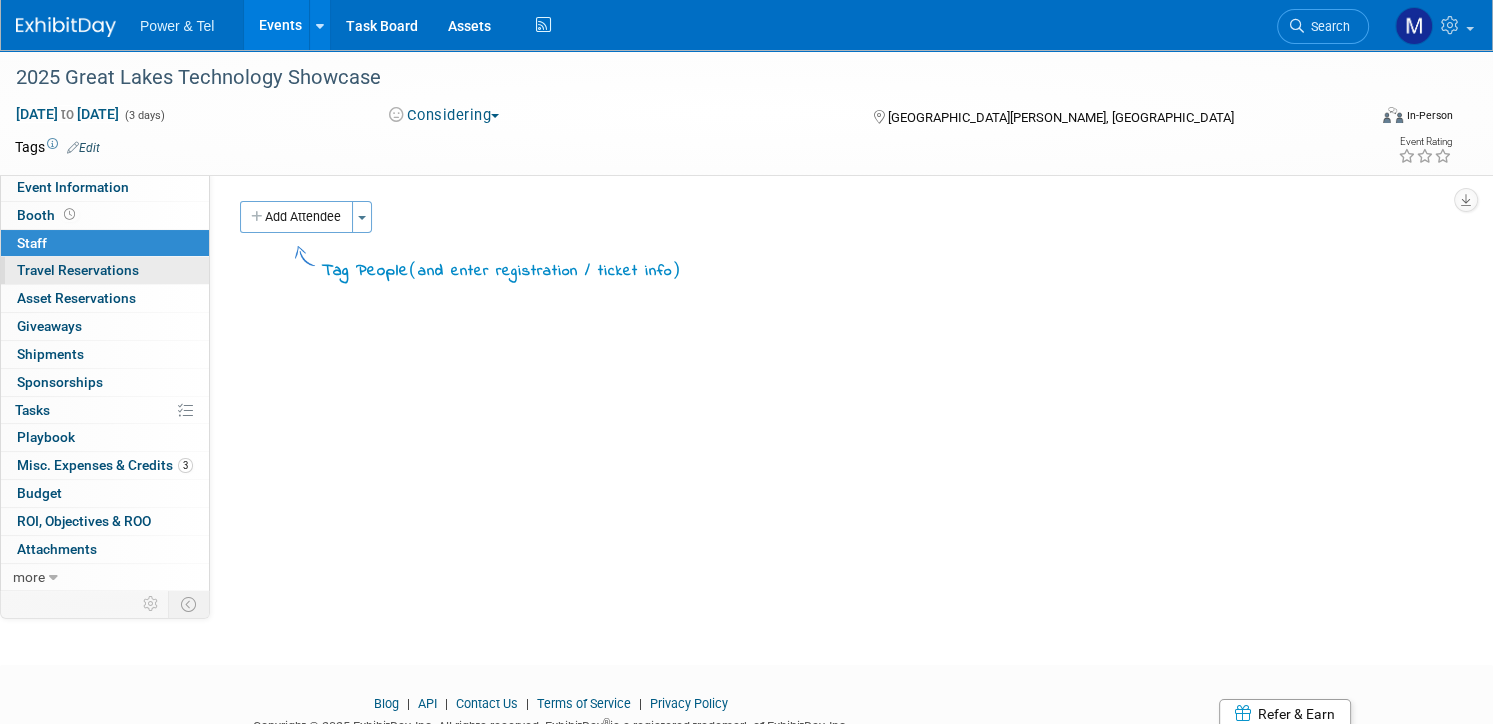 click on "Travel Reservations 0" at bounding box center (78, 270) 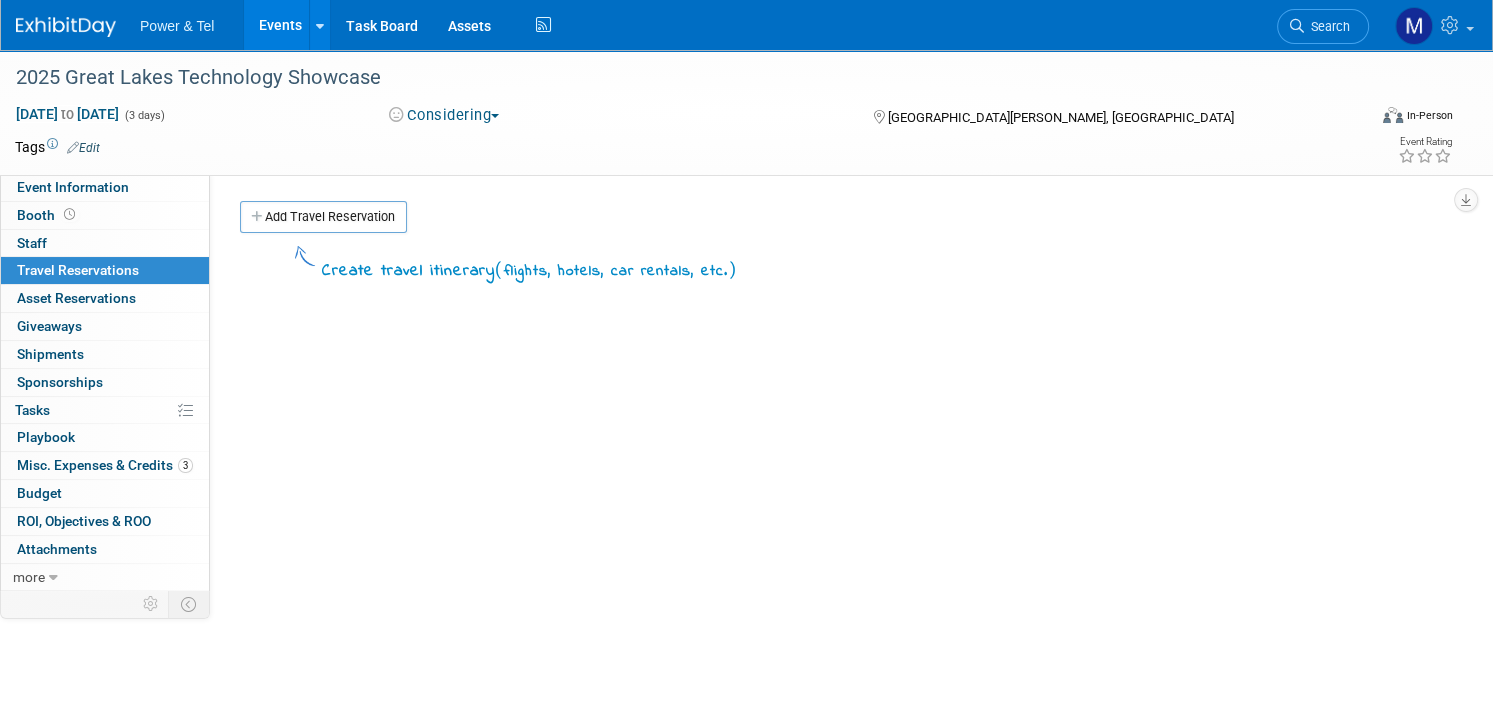 click on "Create travel itinerary  ( flights, hotels, car rentals, etc. )" at bounding box center [839, 542] 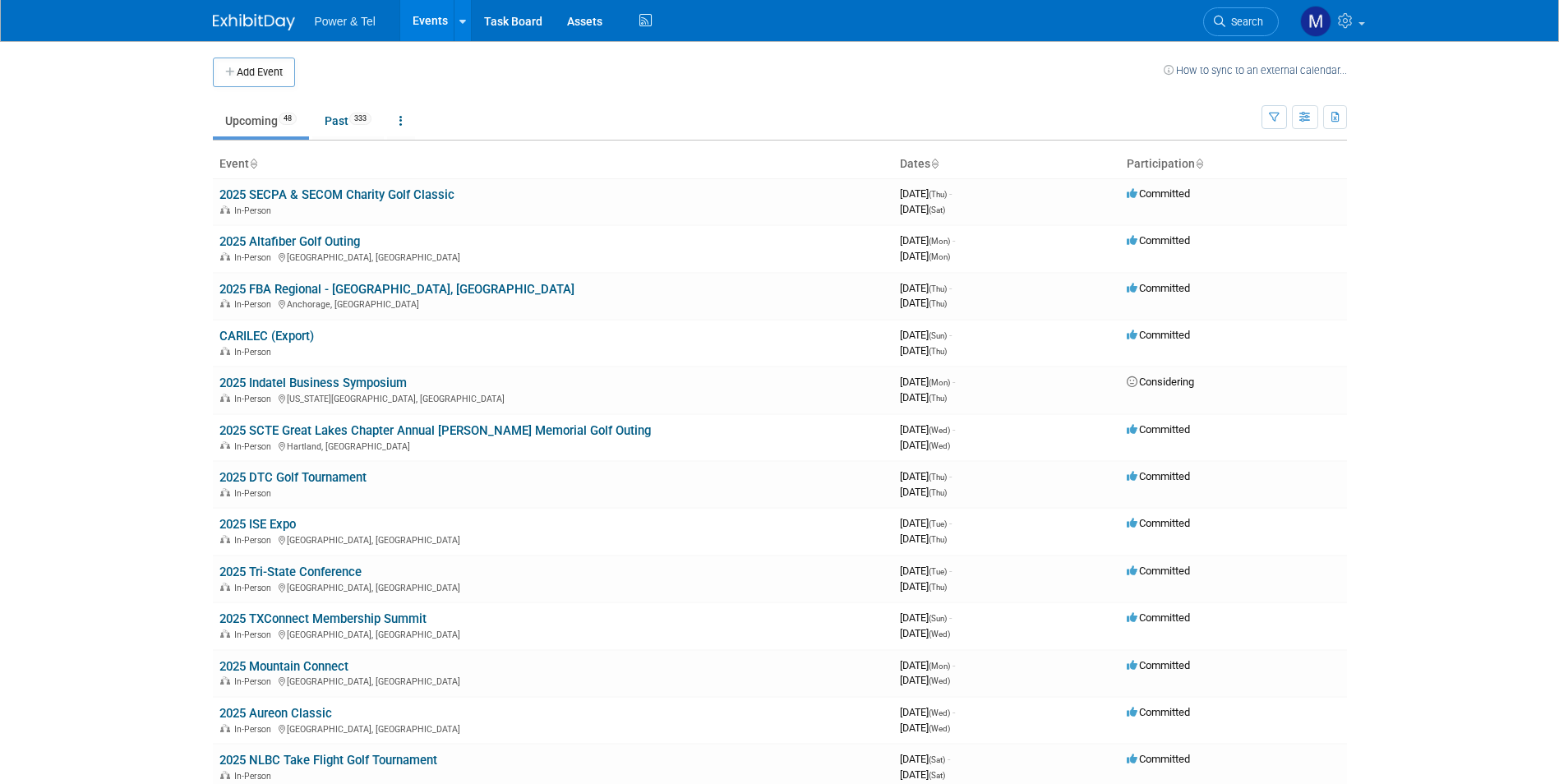 scroll, scrollTop: 0, scrollLeft: 0, axis: both 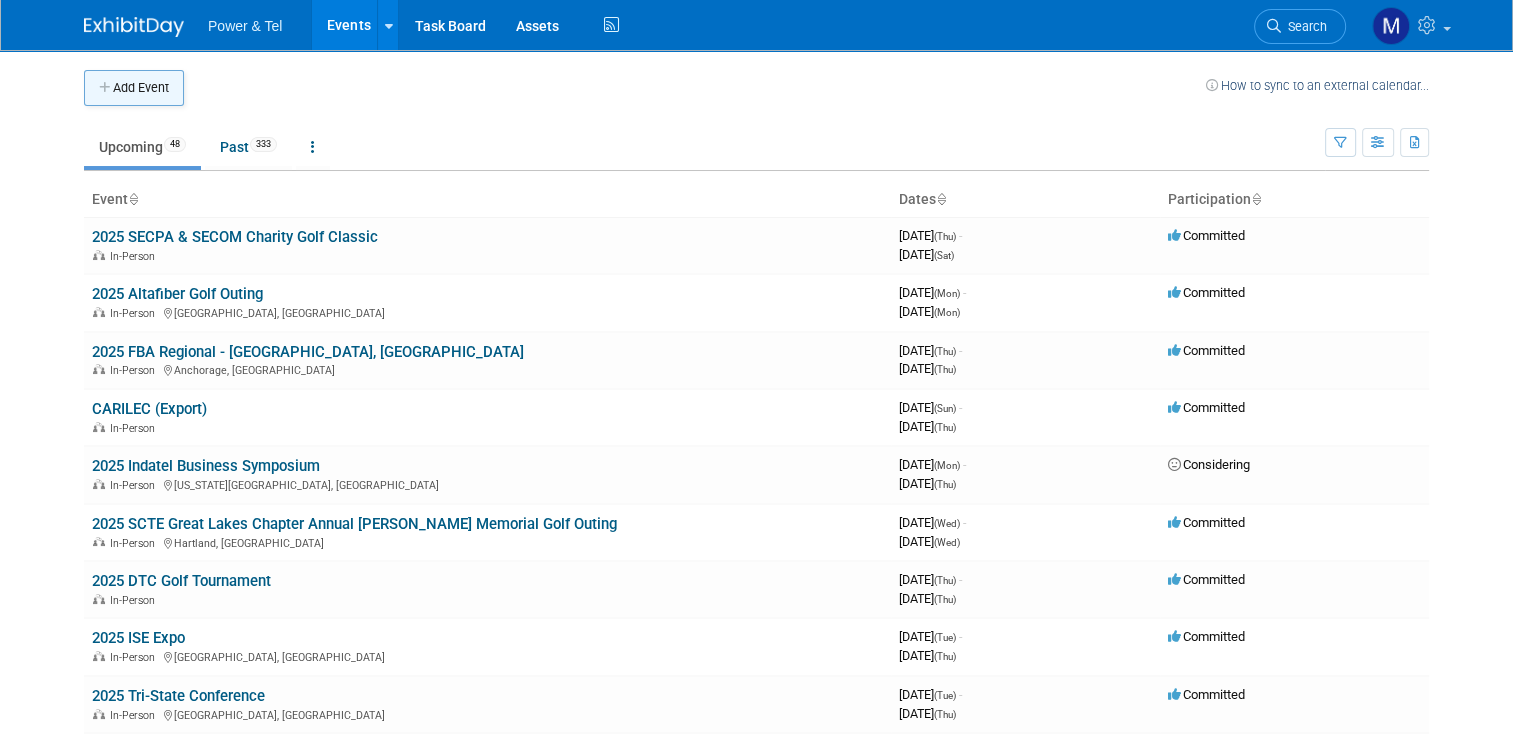 click on "Add Event" at bounding box center [134, 88] 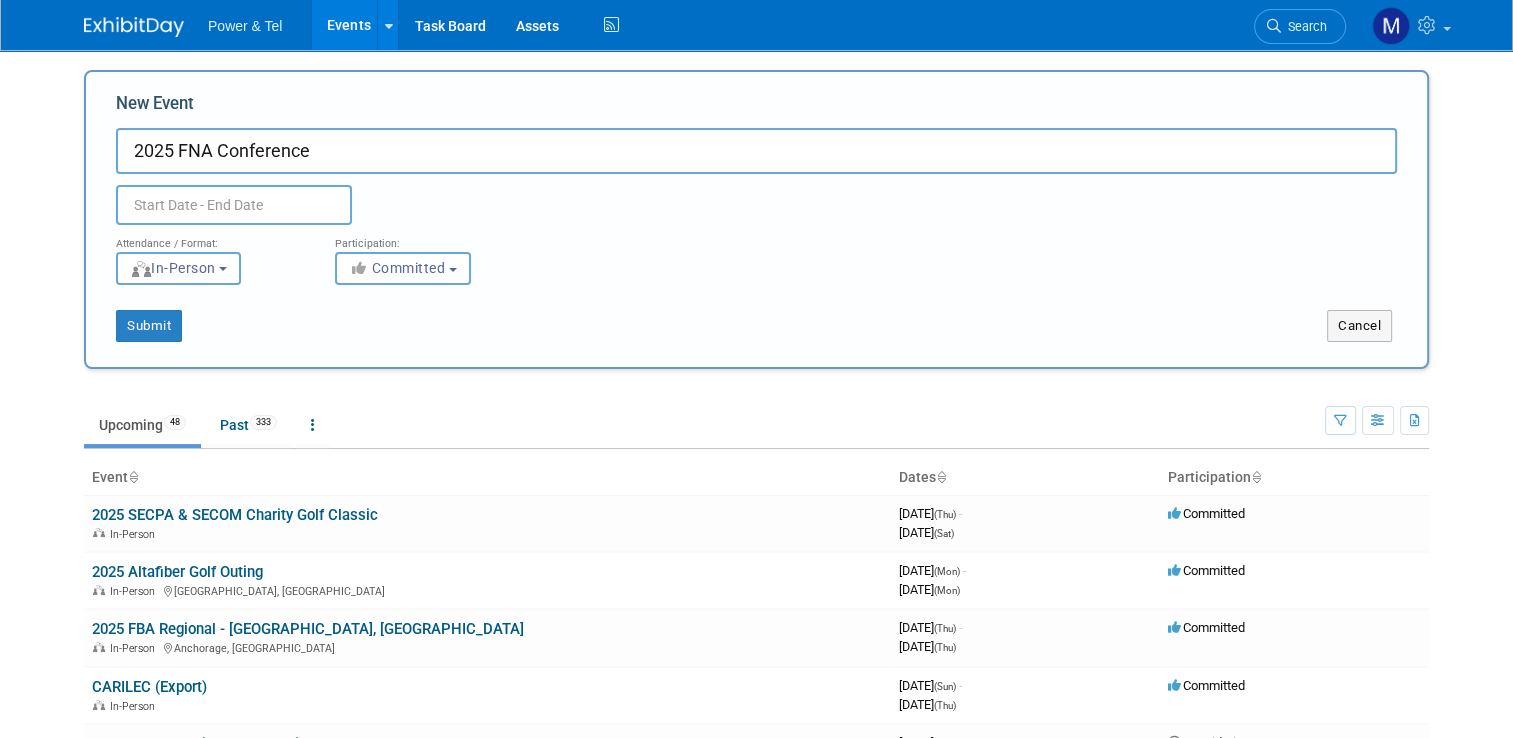 type on "2025 FNA Conference" 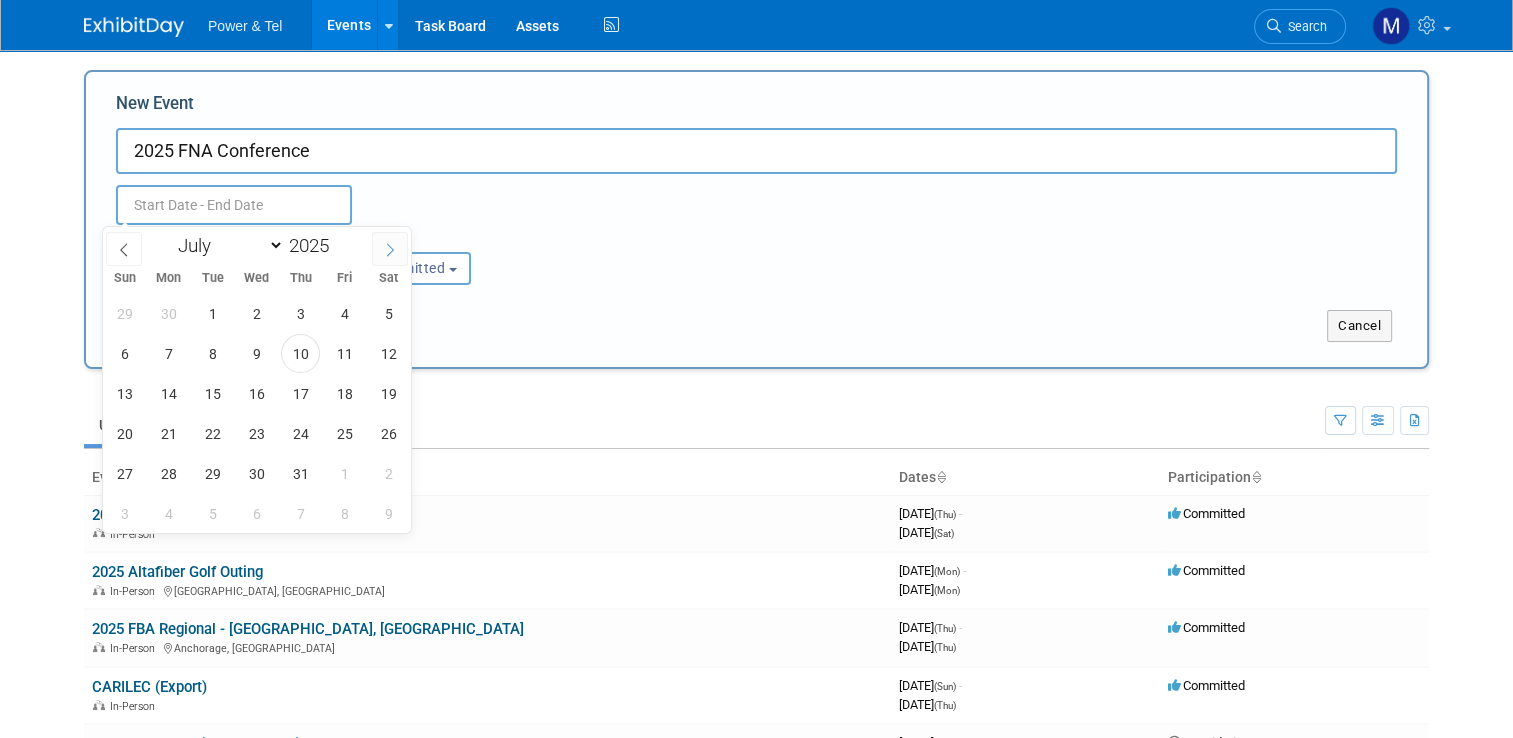 click at bounding box center [390, 249] 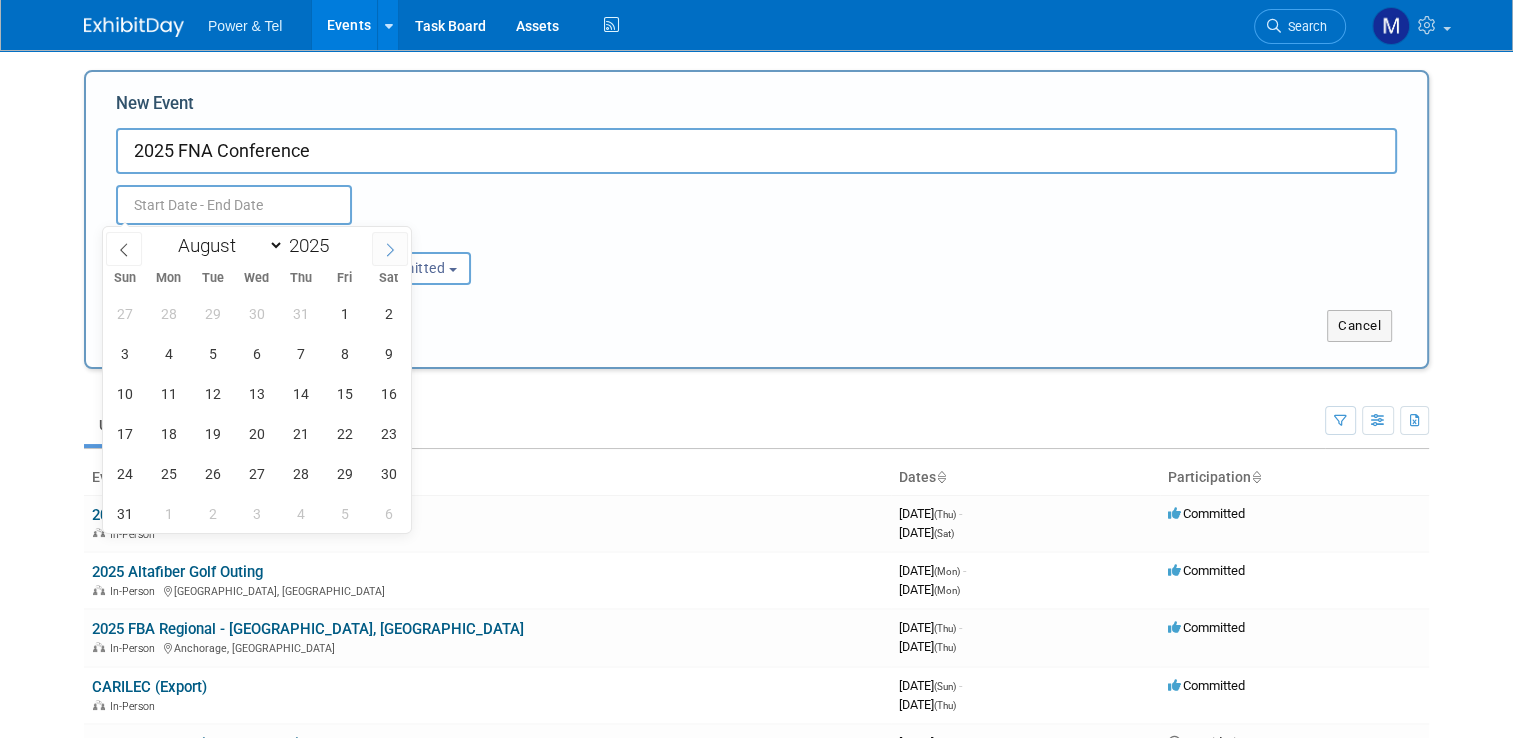 click at bounding box center [390, 249] 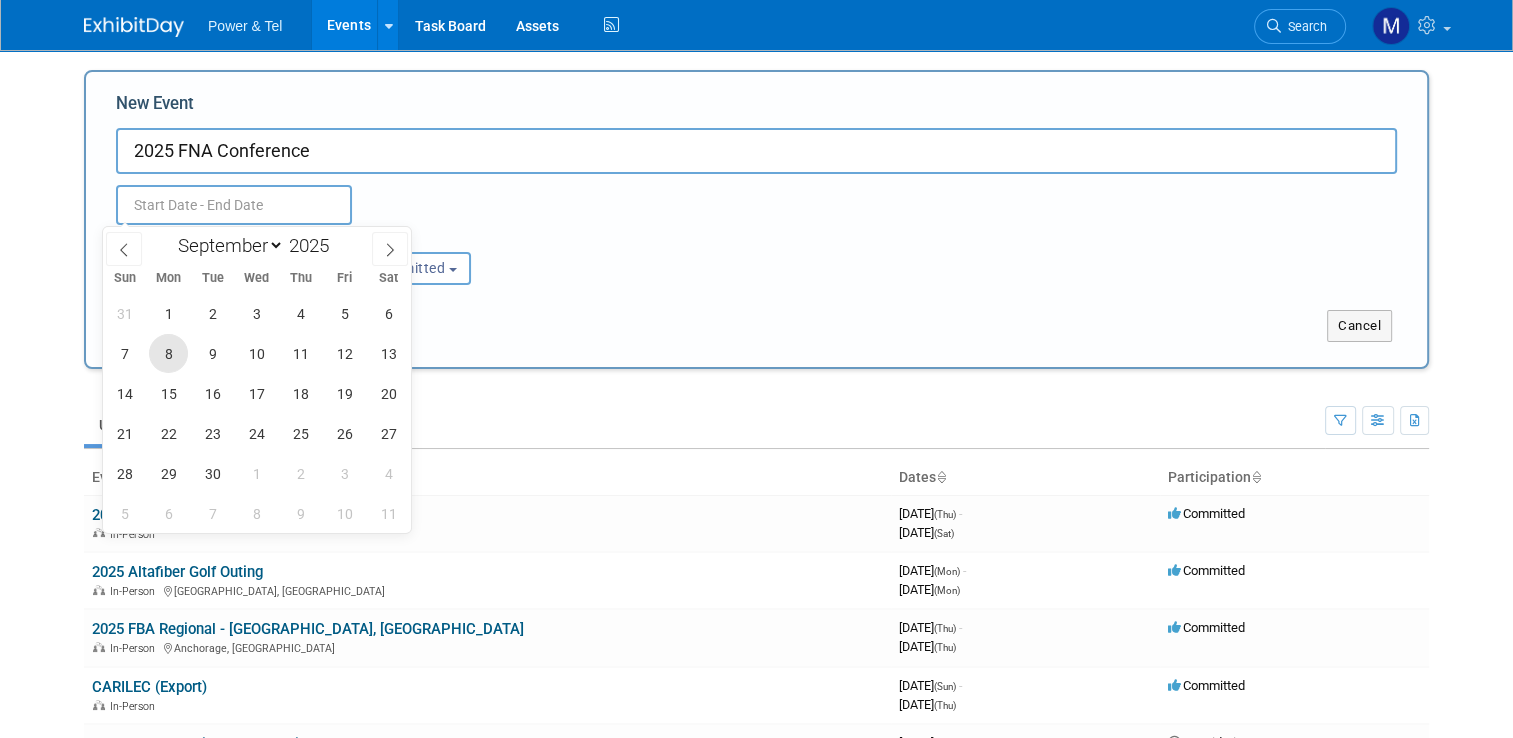 click on "8" at bounding box center [168, 353] 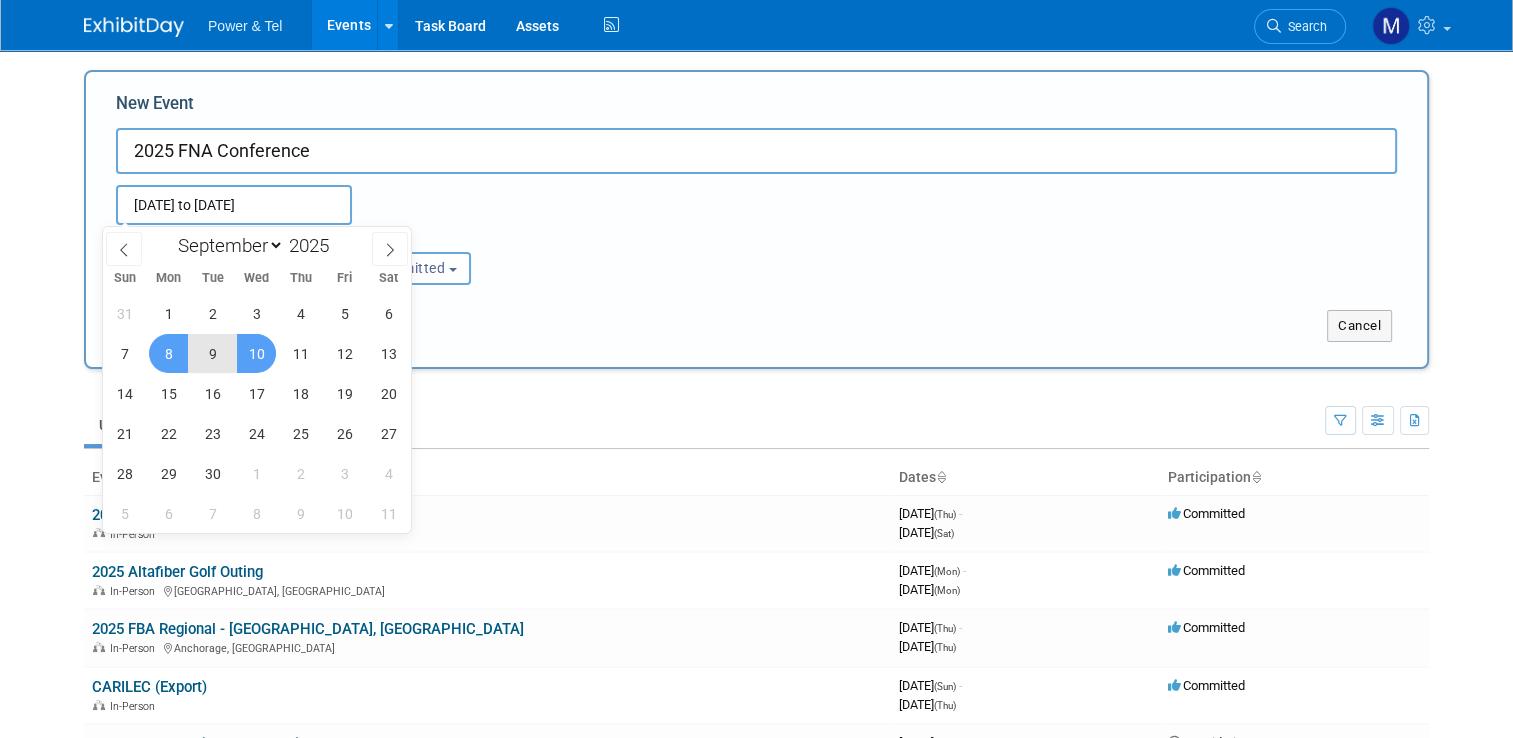 click on "10" at bounding box center (256, 353) 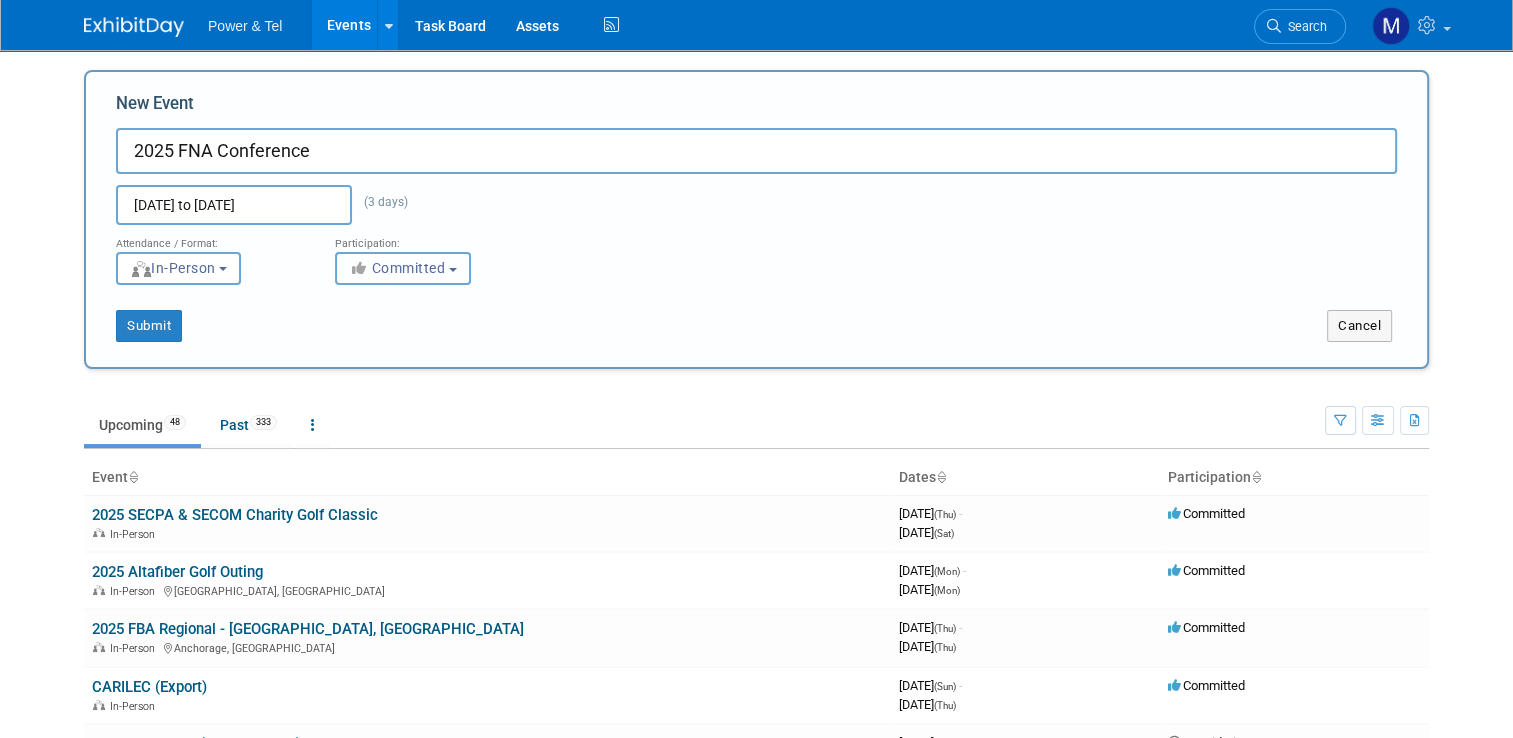 click on "Committed" at bounding box center (403, 268) 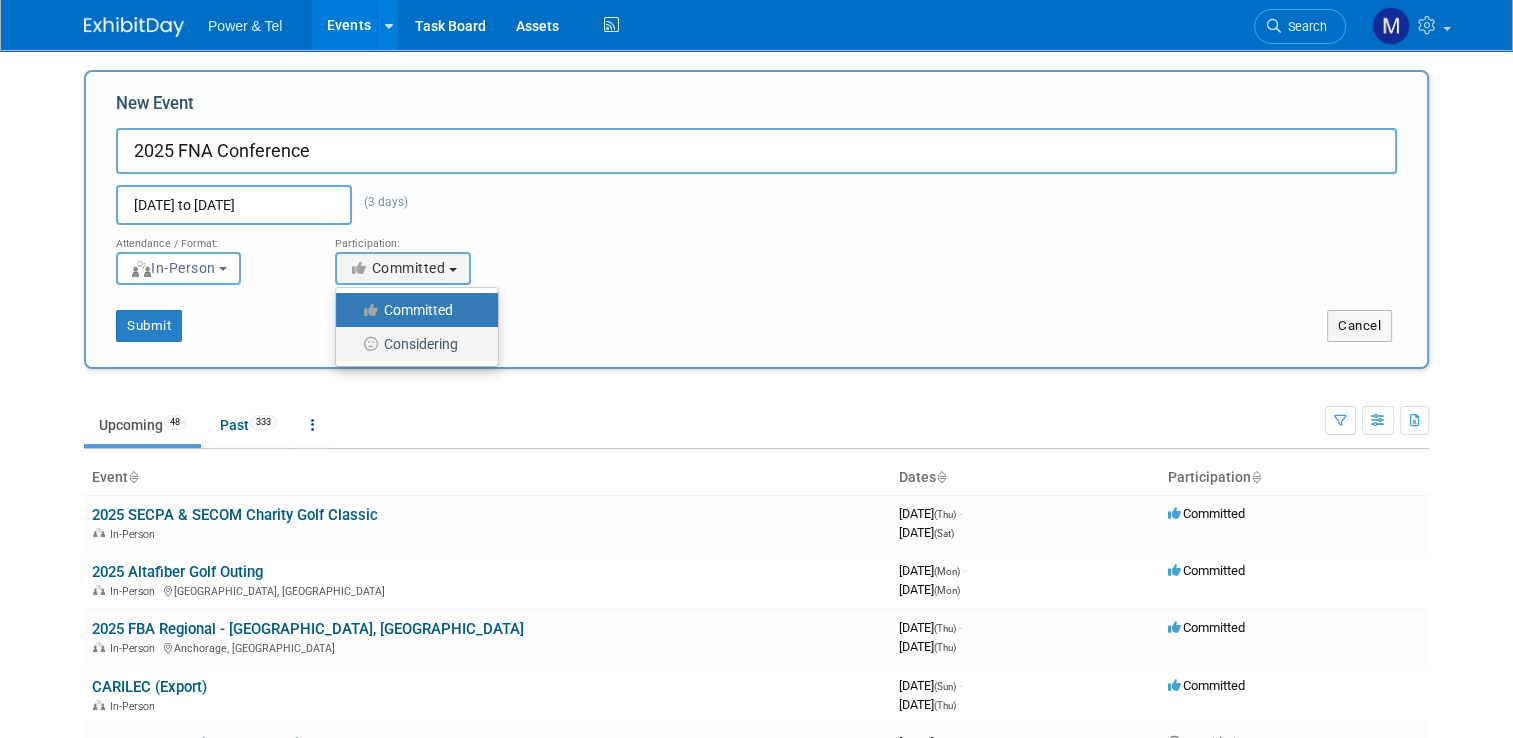 click on "Considering" at bounding box center (412, 344) 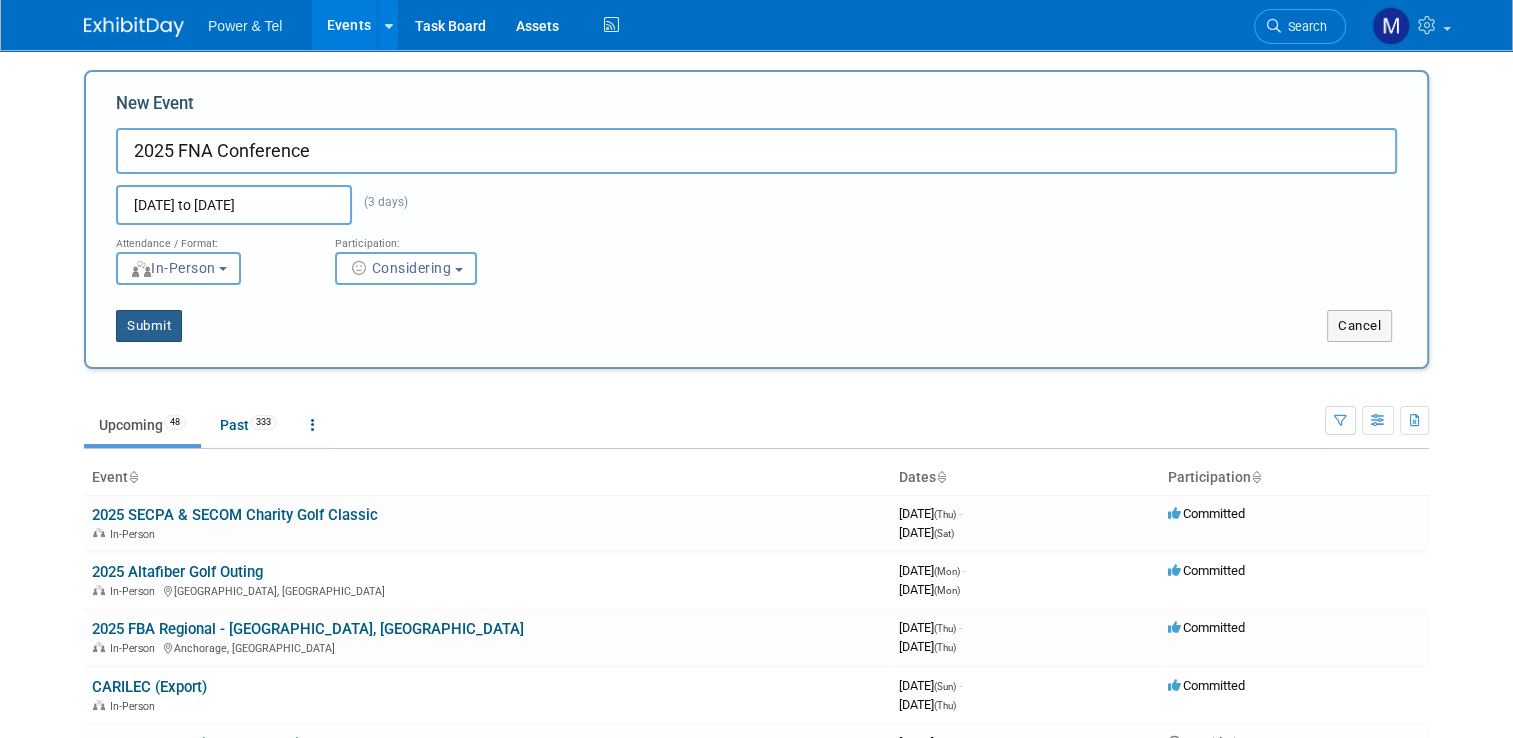 click on "Submit" at bounding box center [149, 326] 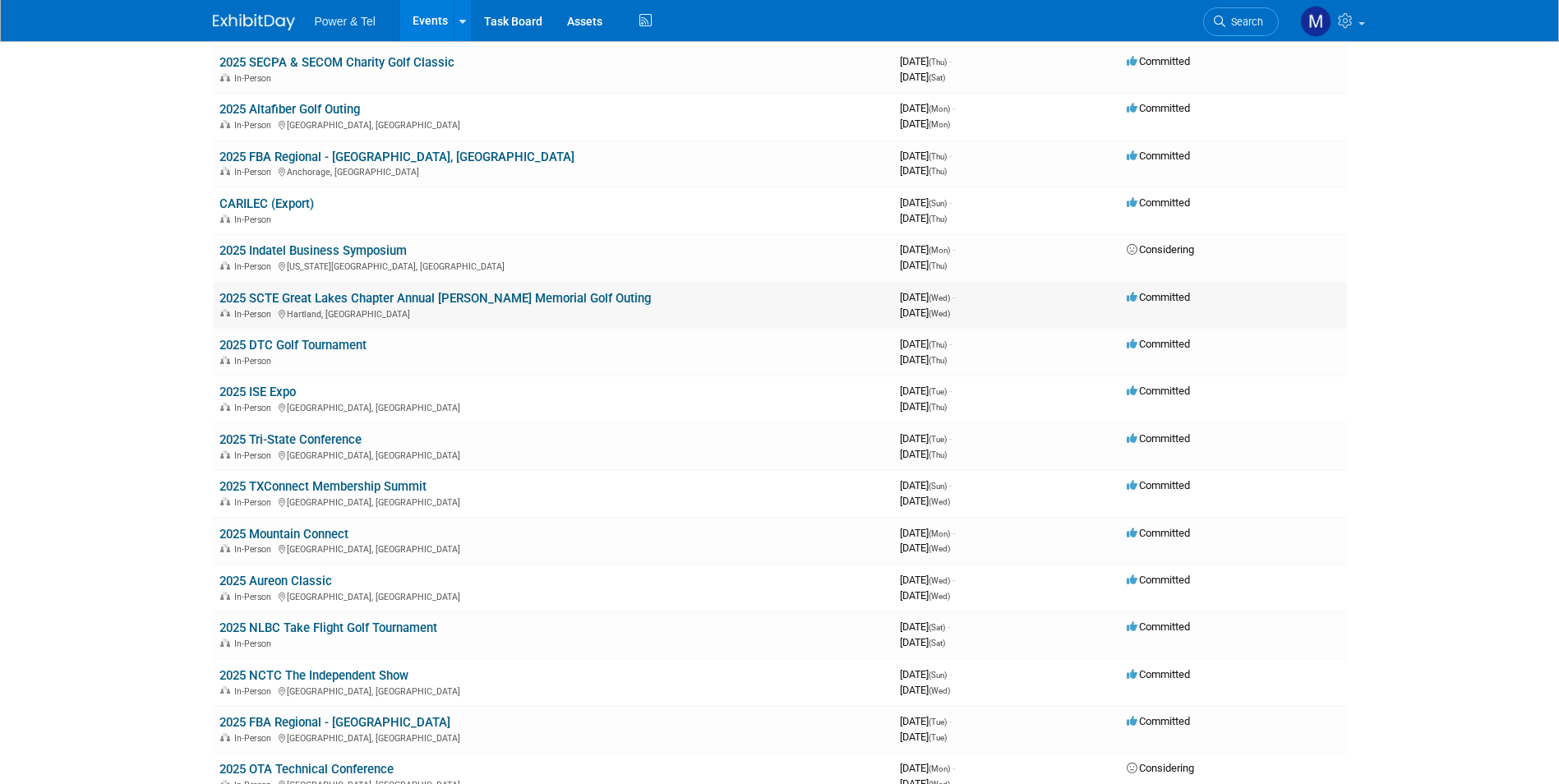 scroll, scrollTop: 164, scrollLeft: 0, axis: vertical 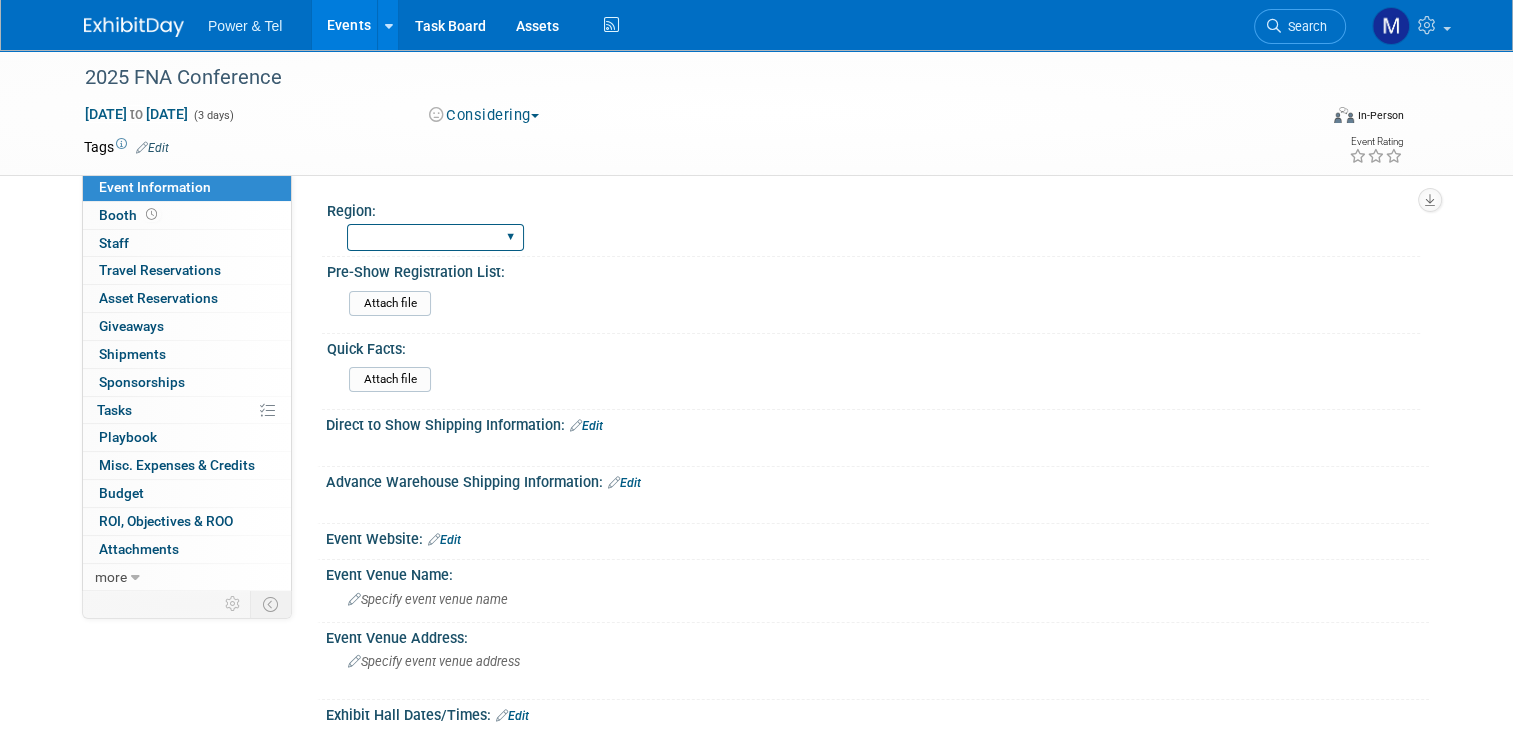 click on "Central
East
Midwest
West
National
MSO
Canada
Export/CALA" at bounding box center (435, 237) 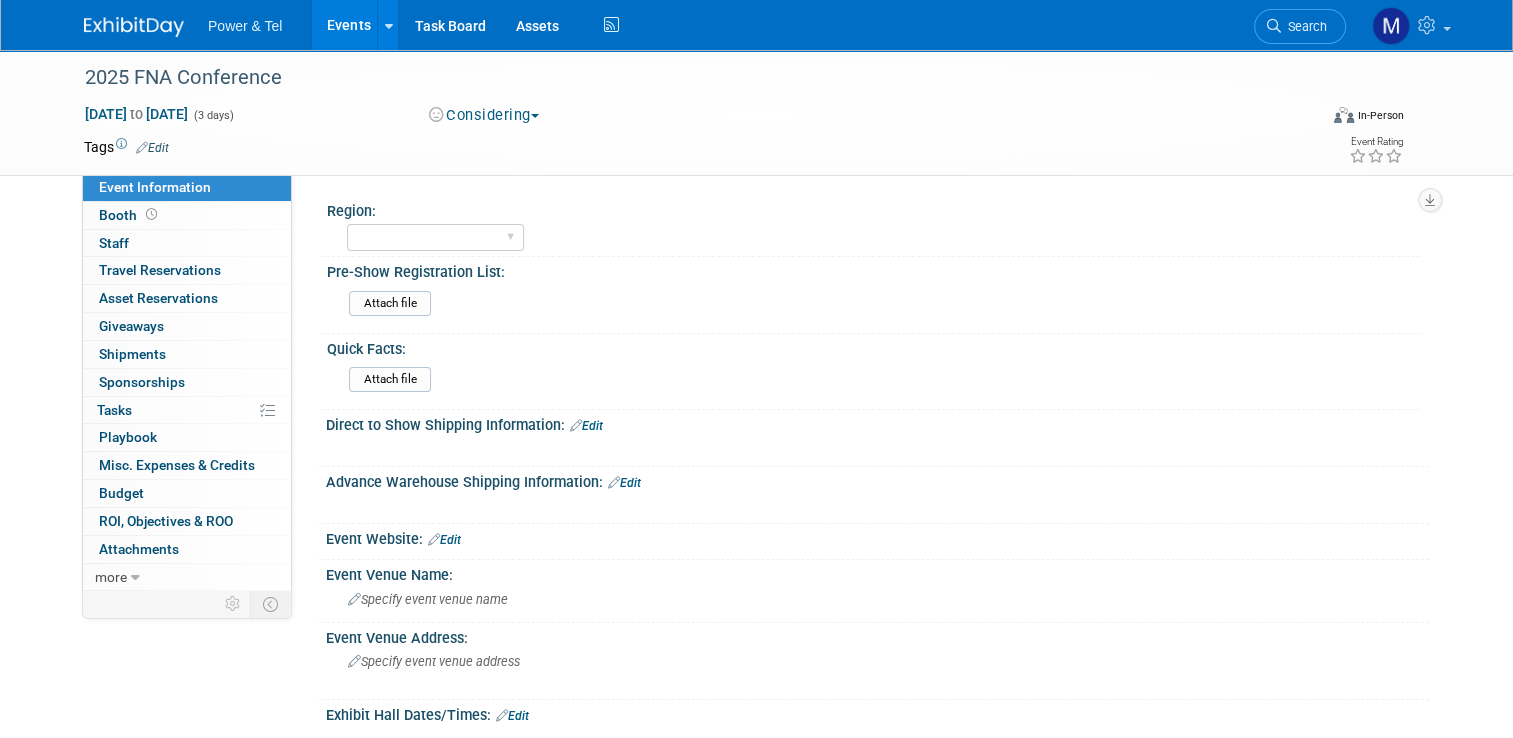 drag, startPoint x: 933, startPoint y: 322, endPoint x: 897, endPoint y: 321, distance: 36.013885 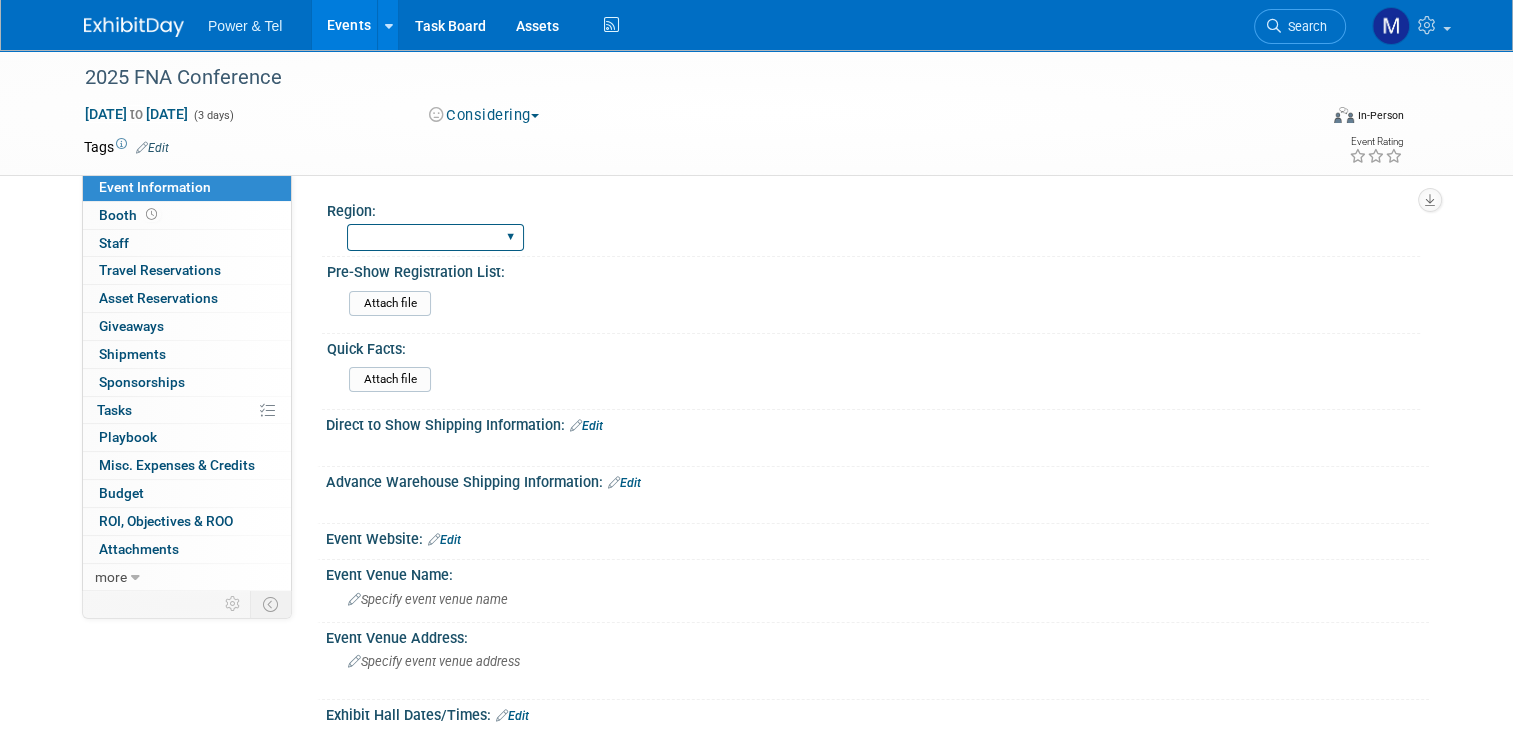 click on "Central
East
Midwest
West
National
MSO
Canada
Export/CALA" at bounding box center [435, 237] 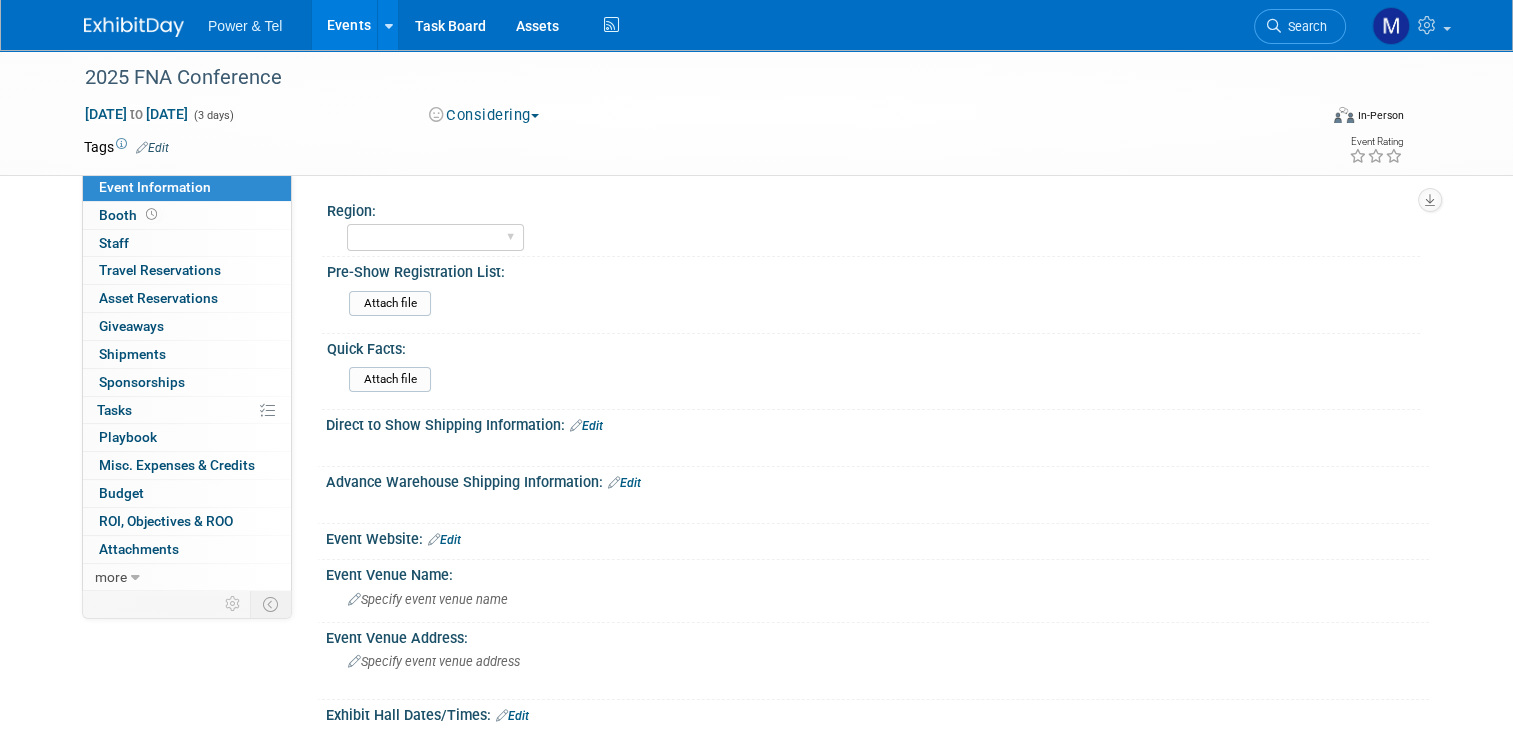 click on "Attach file" at bounding box center (881, 307) 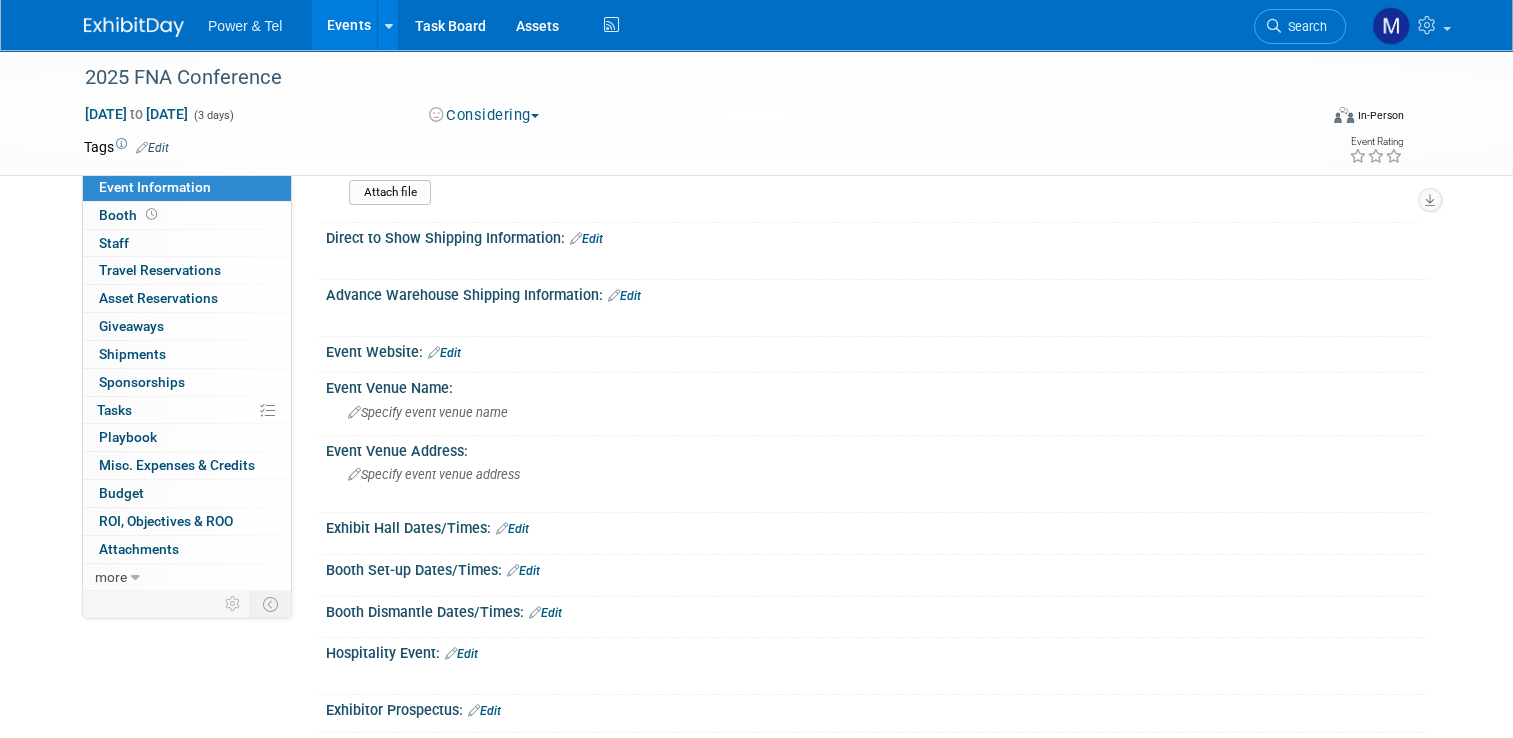 scroll, scrollTop: 200, scrollLeft: 0, axis: vertical 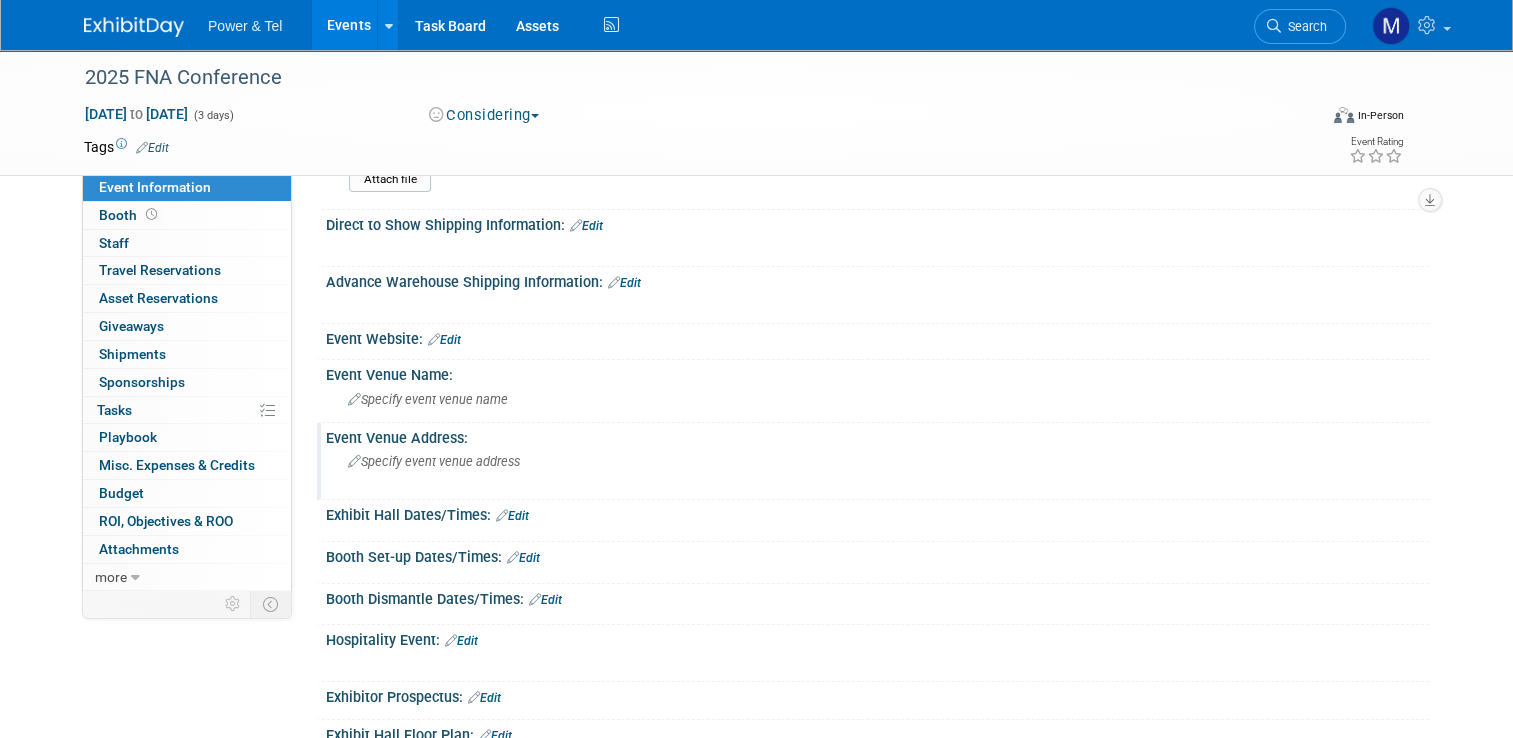 click on "Specify event venue address" at bounding box center (556, 469) 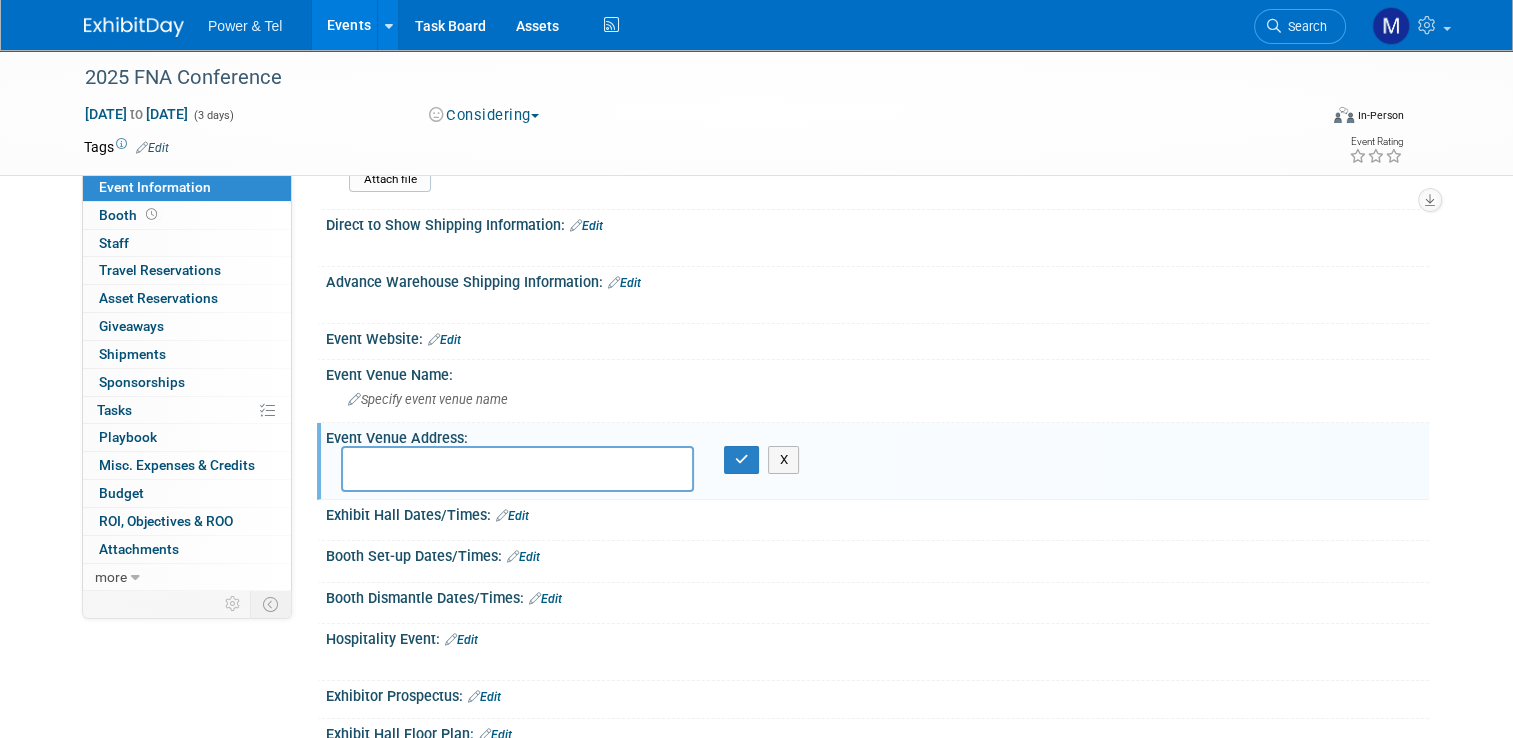 paste on "75 N Beachview Dr, Jekyll Island, GA 31527" 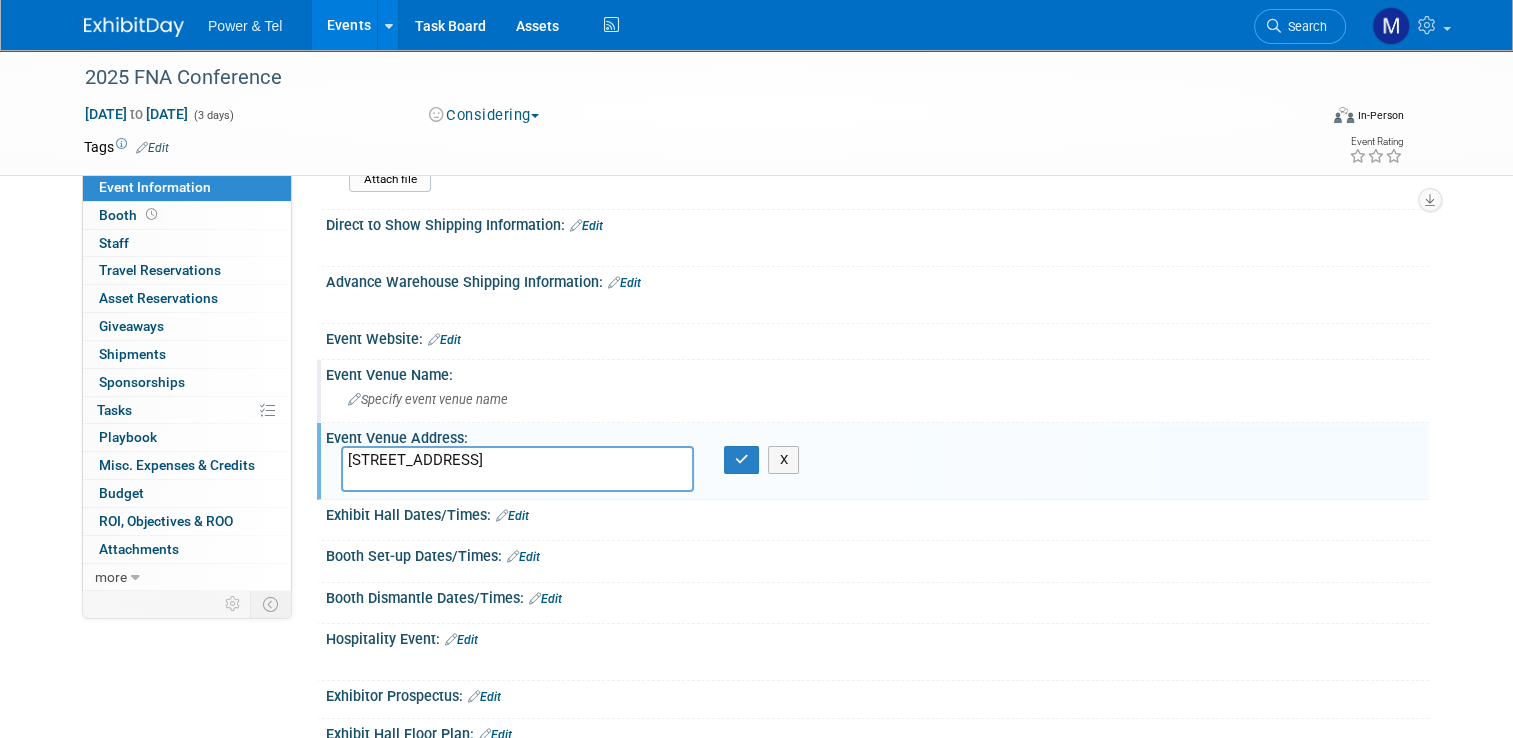 type on "75 N Beachview Dr, Jekyll Island, GA 31527" 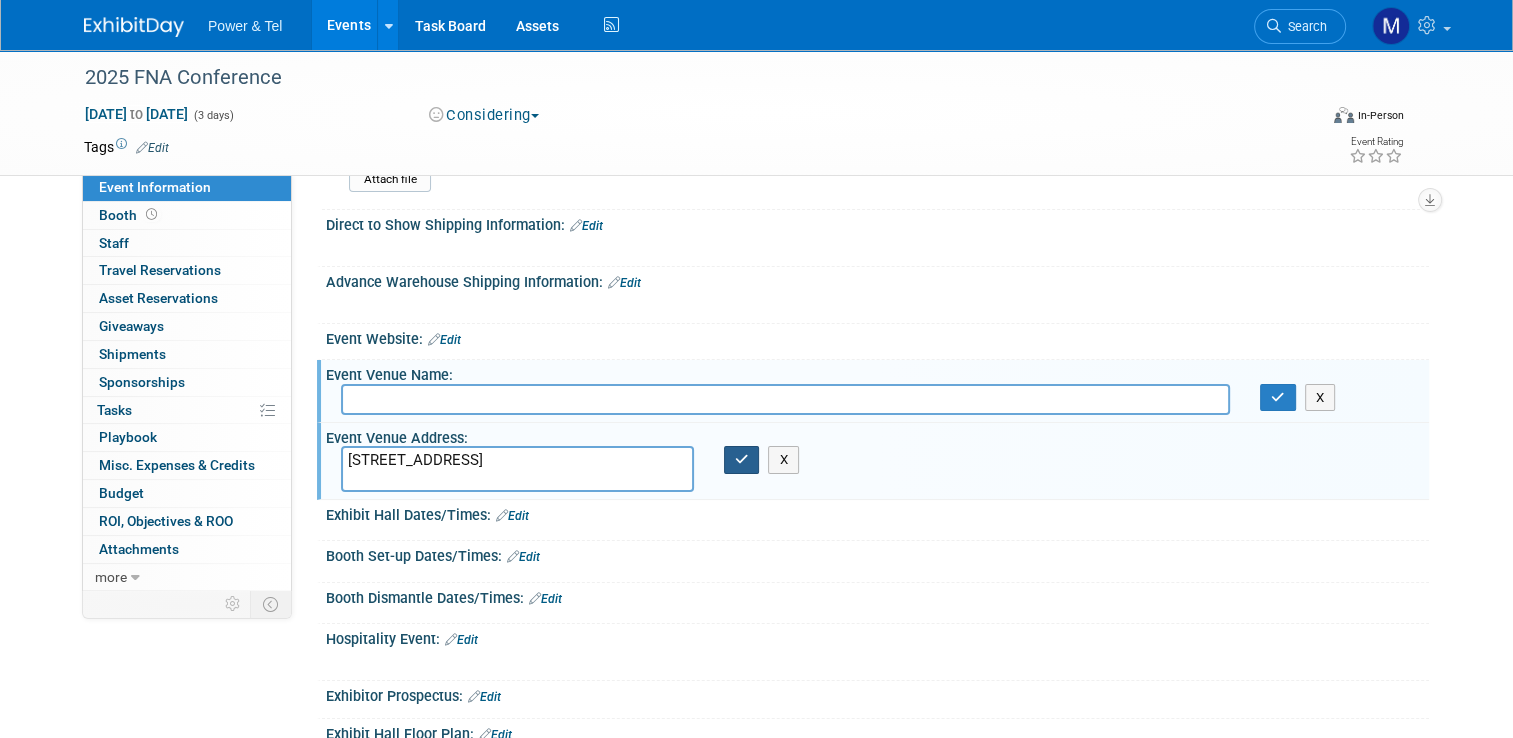 click at bounding box center [742, 459] 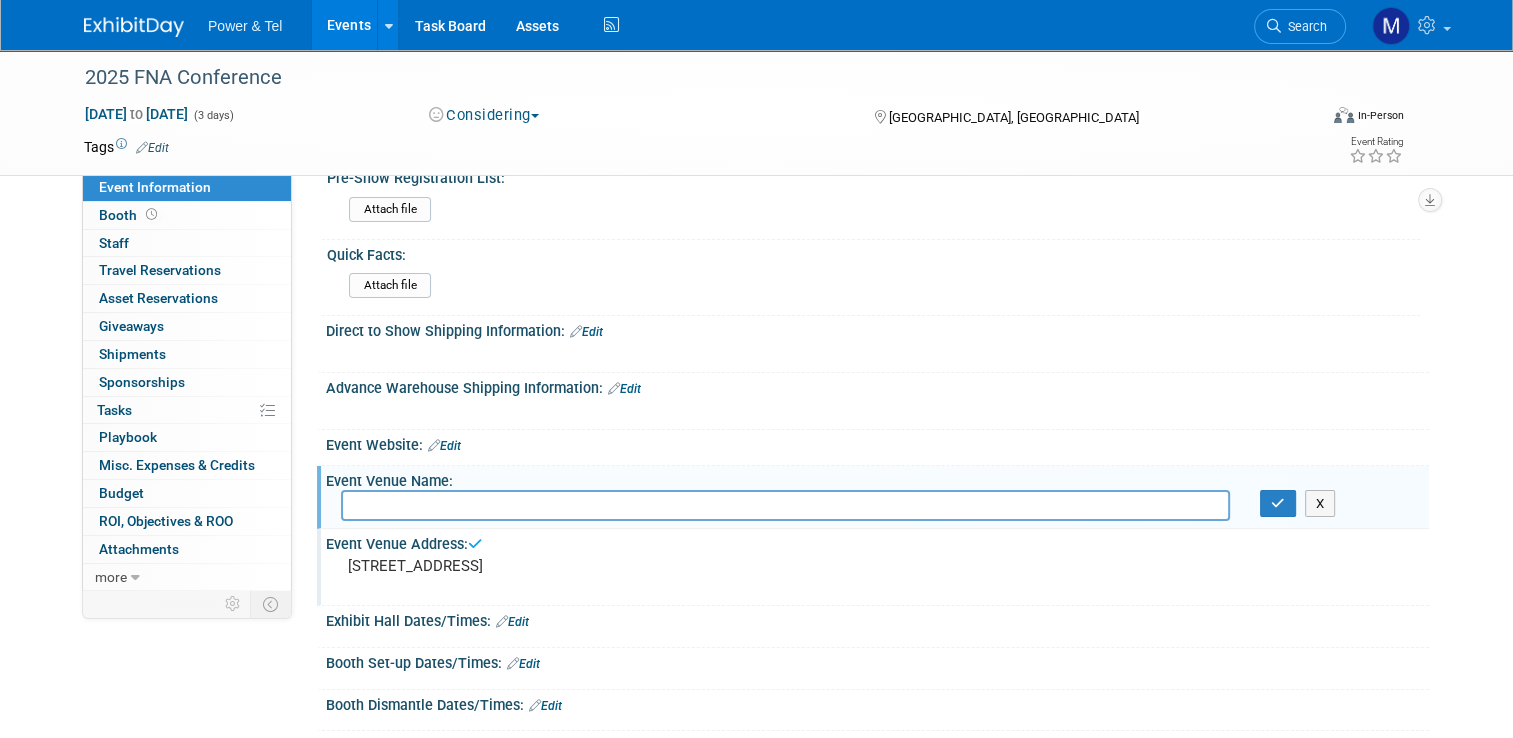 scroll, scrollTop: 0, scrollLeft: 0, axis: both 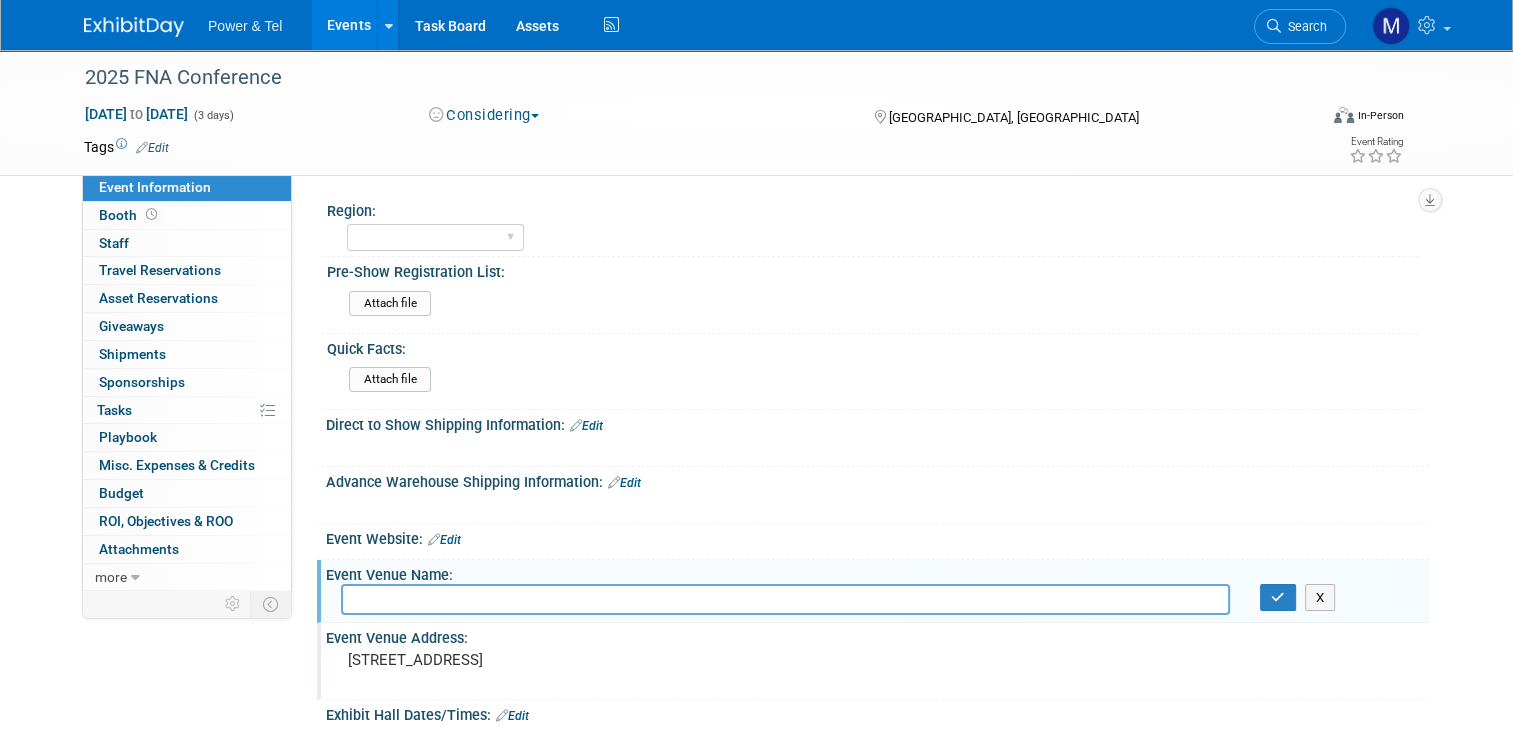 click at bounding box center (785, 599) 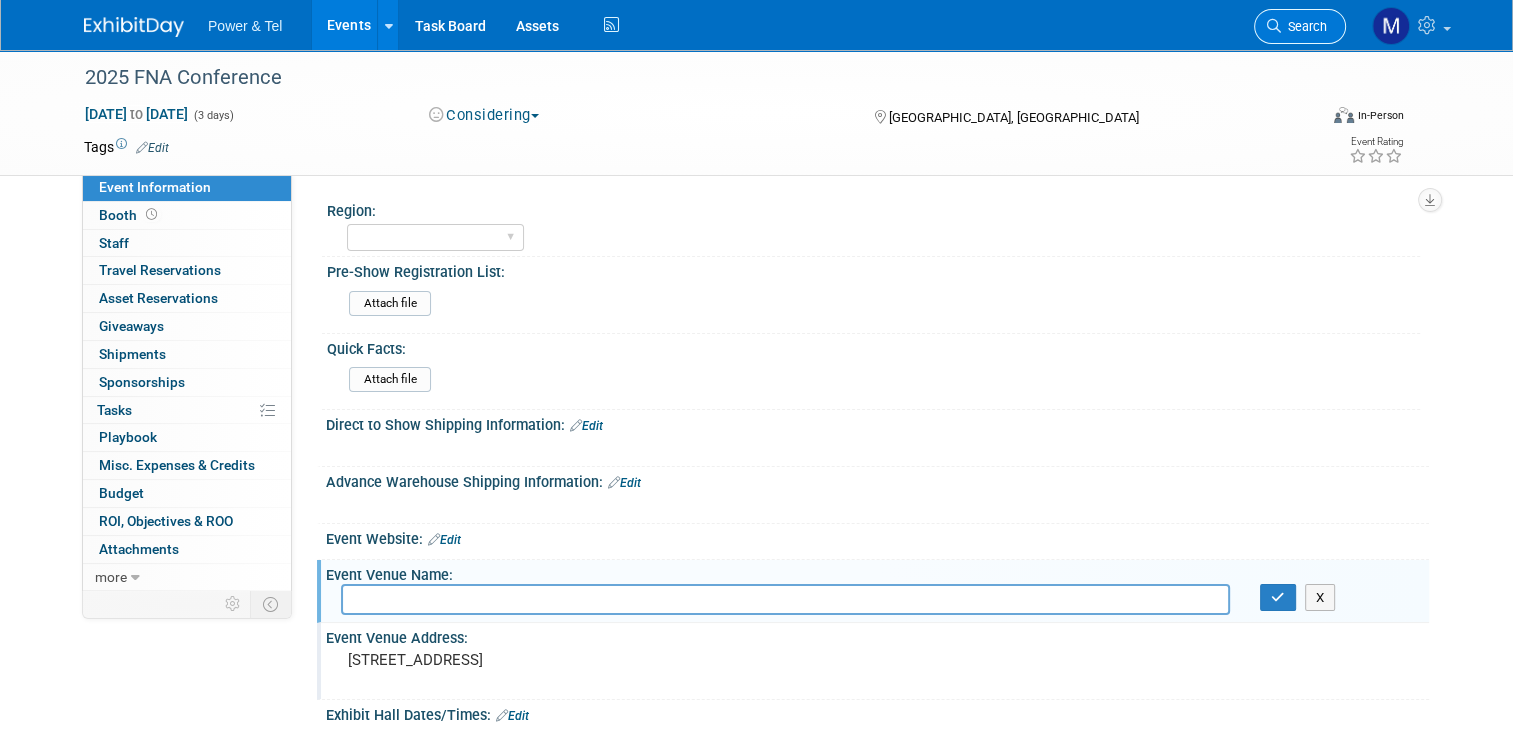 click on "Search" at bounding box center (1304, 26) 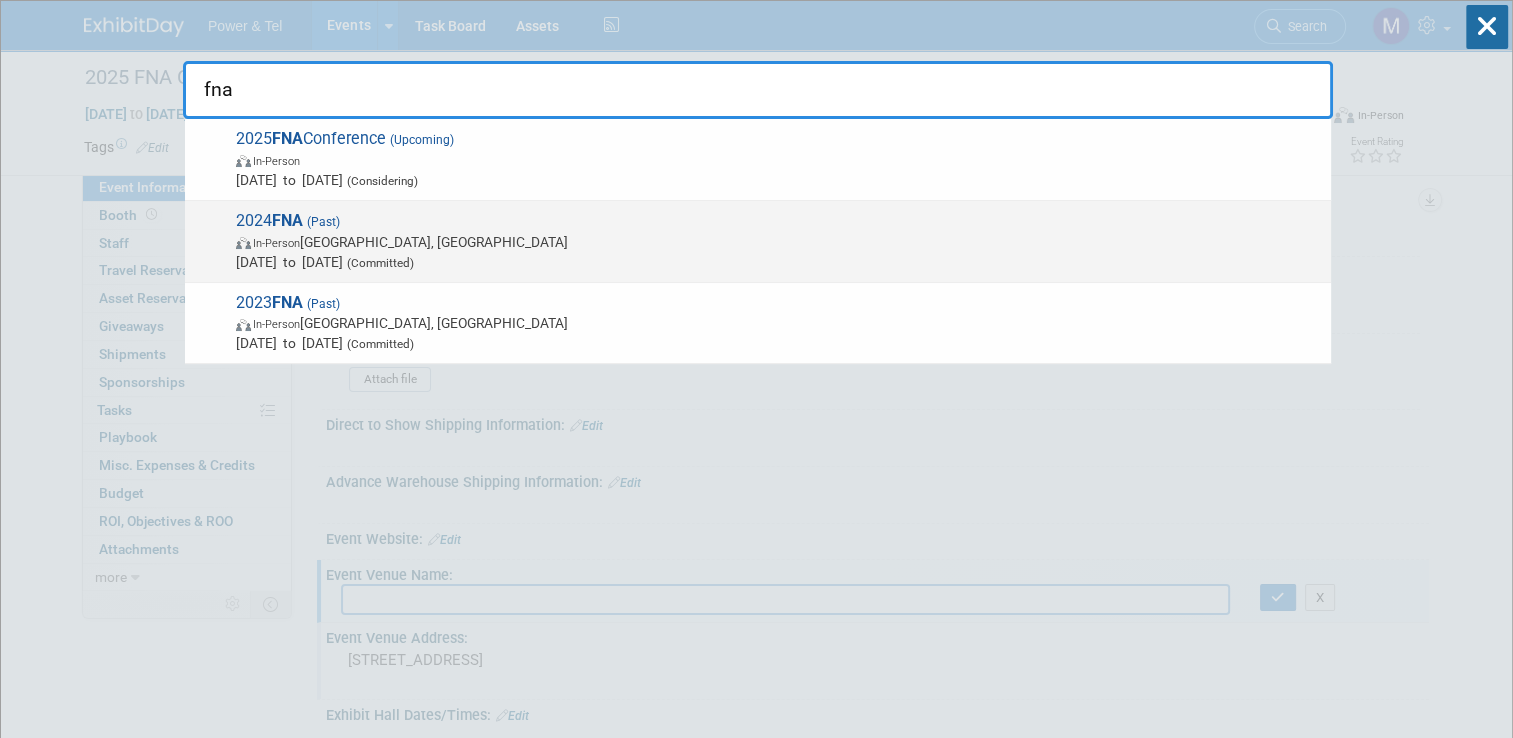 type on "fna" 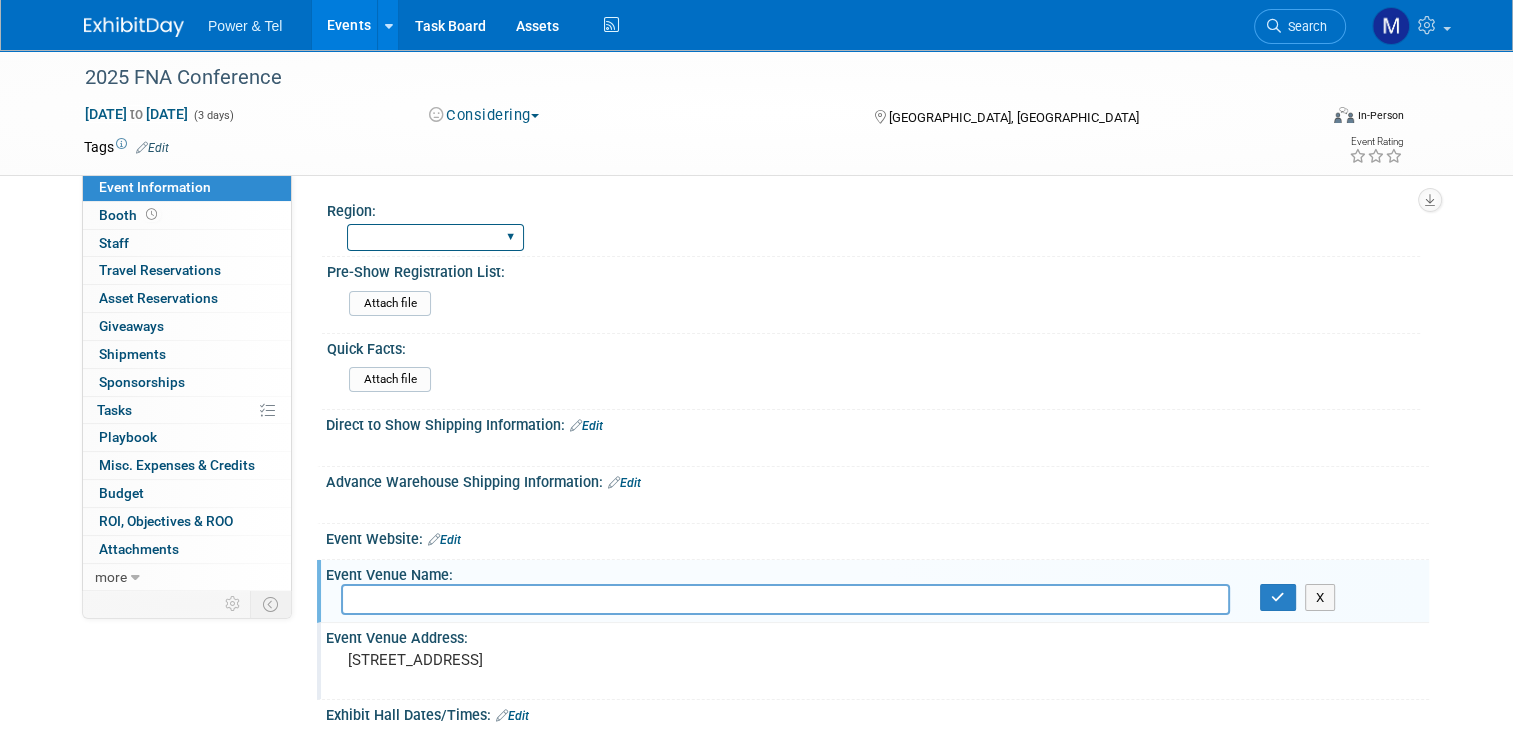 click on "Central
East
Midwest
West
National
MSO
Canada
Export/CALA" at bounding box center [435, 237] 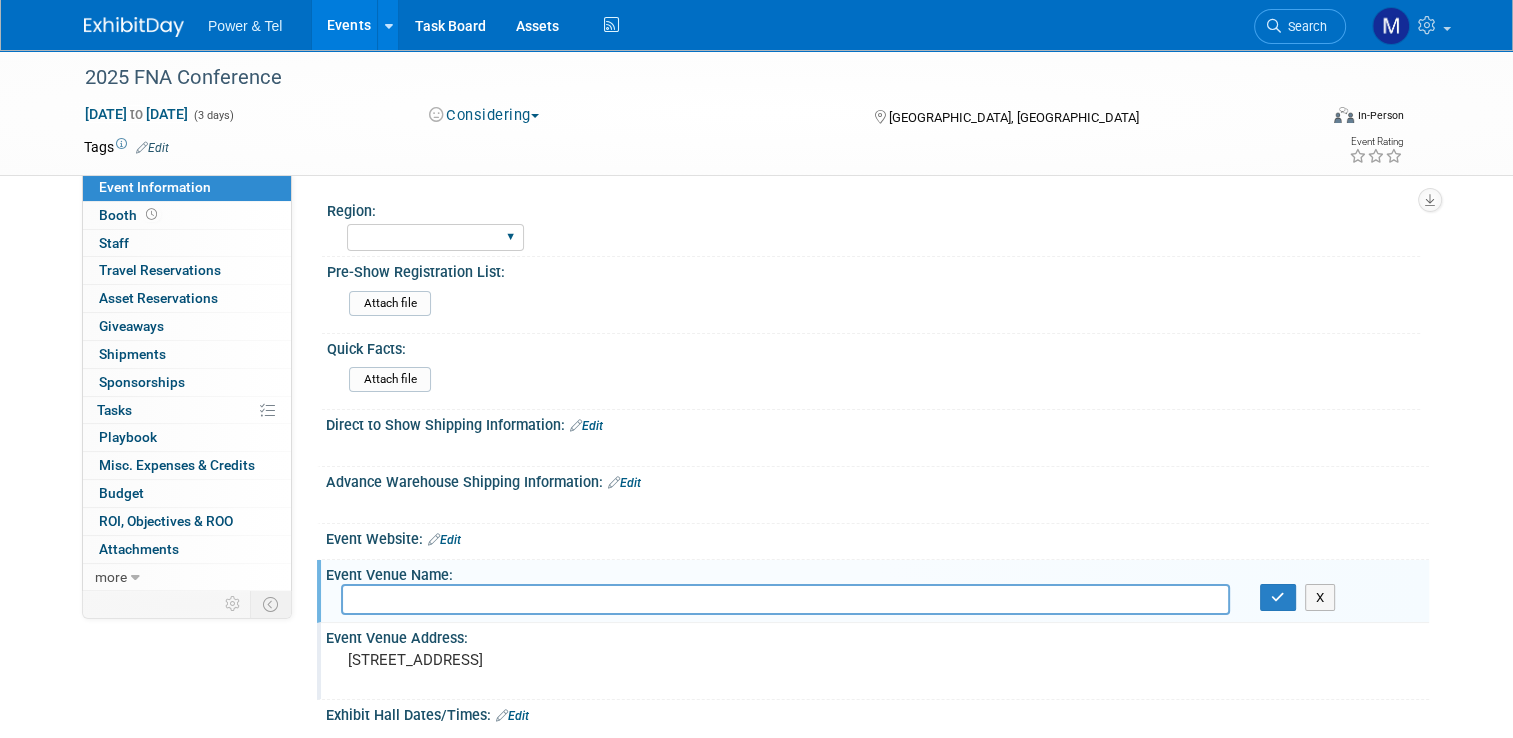 select on "East" 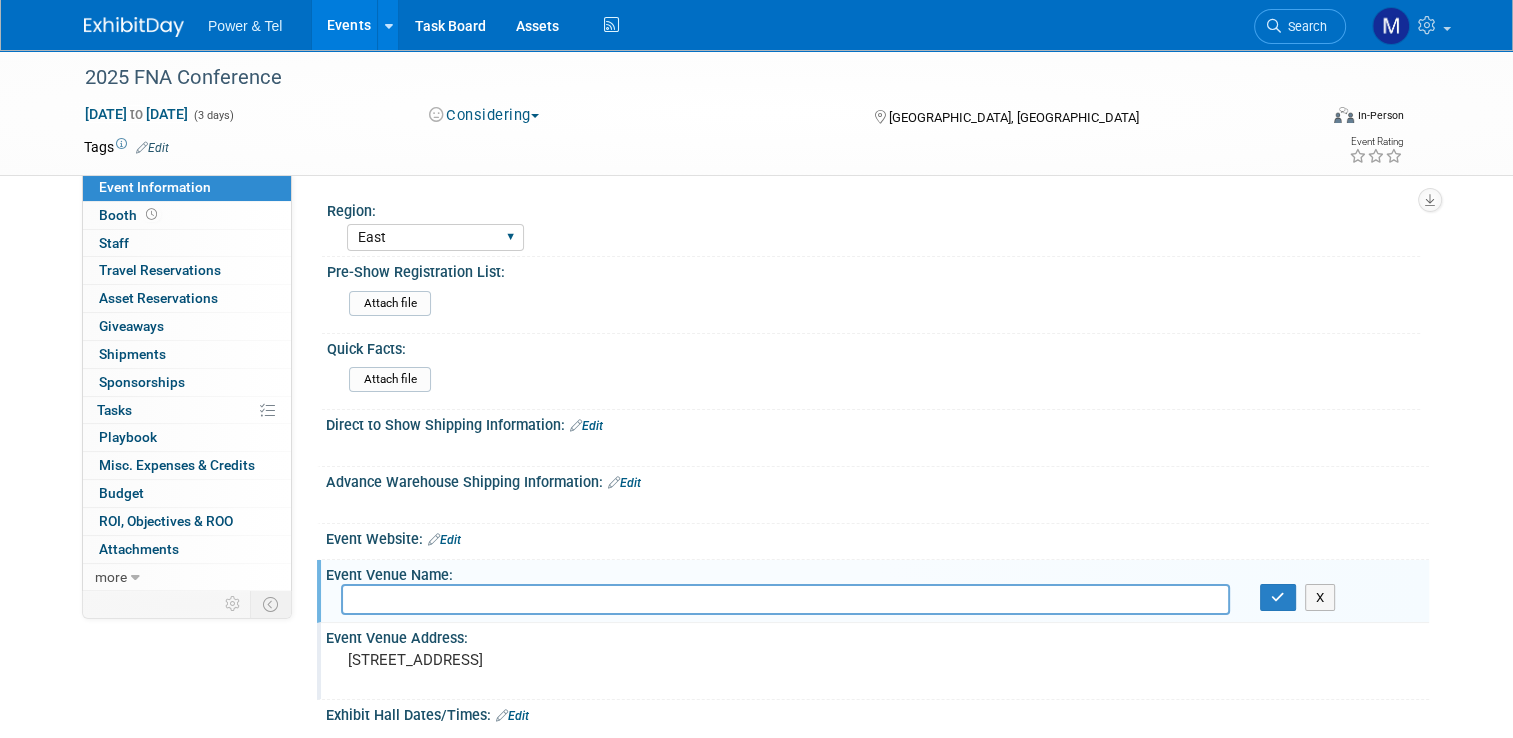 click on "Central
East
Midwest
West
National
MSO
Canada
Export/CALA" at bounding box center [435, 237] 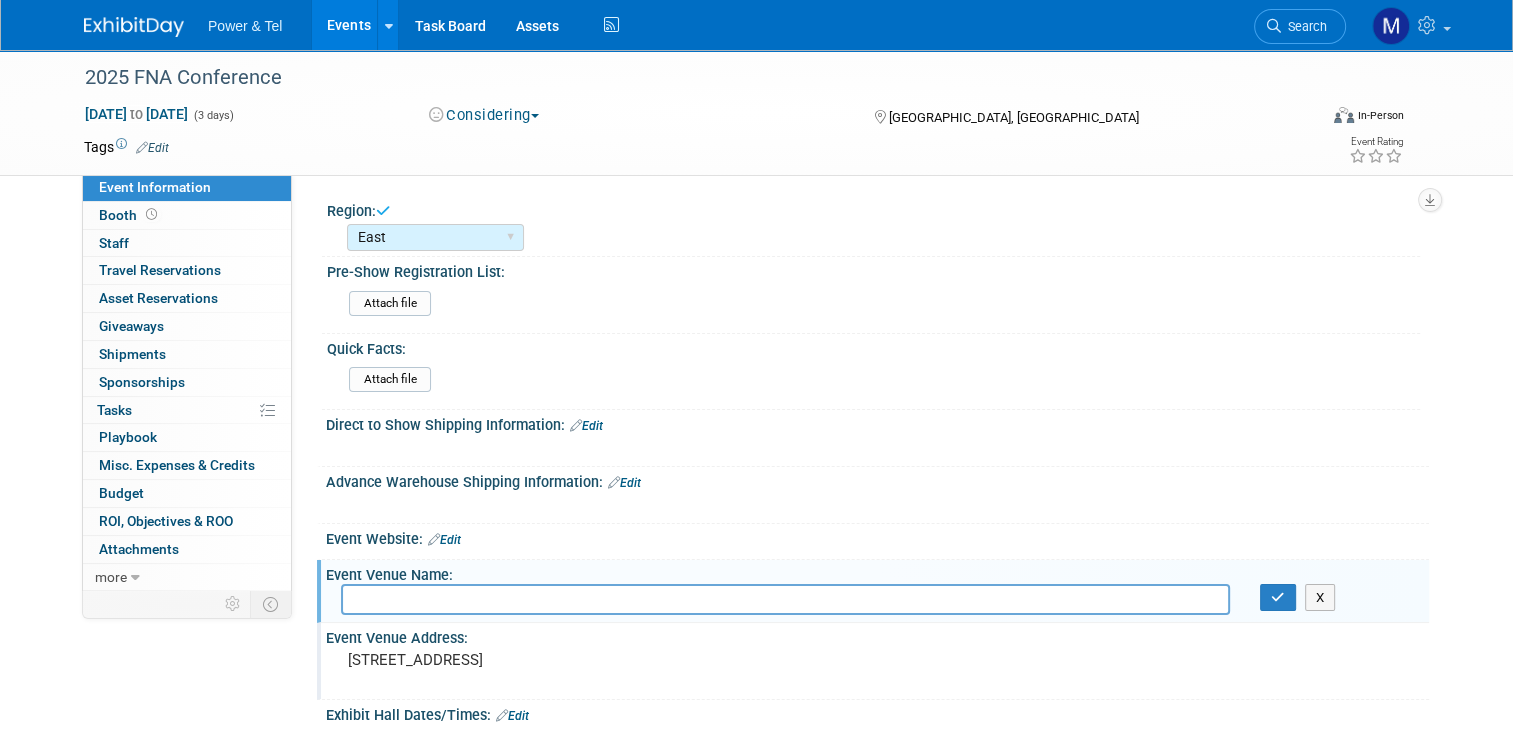 click at bounding box center [785, 599] 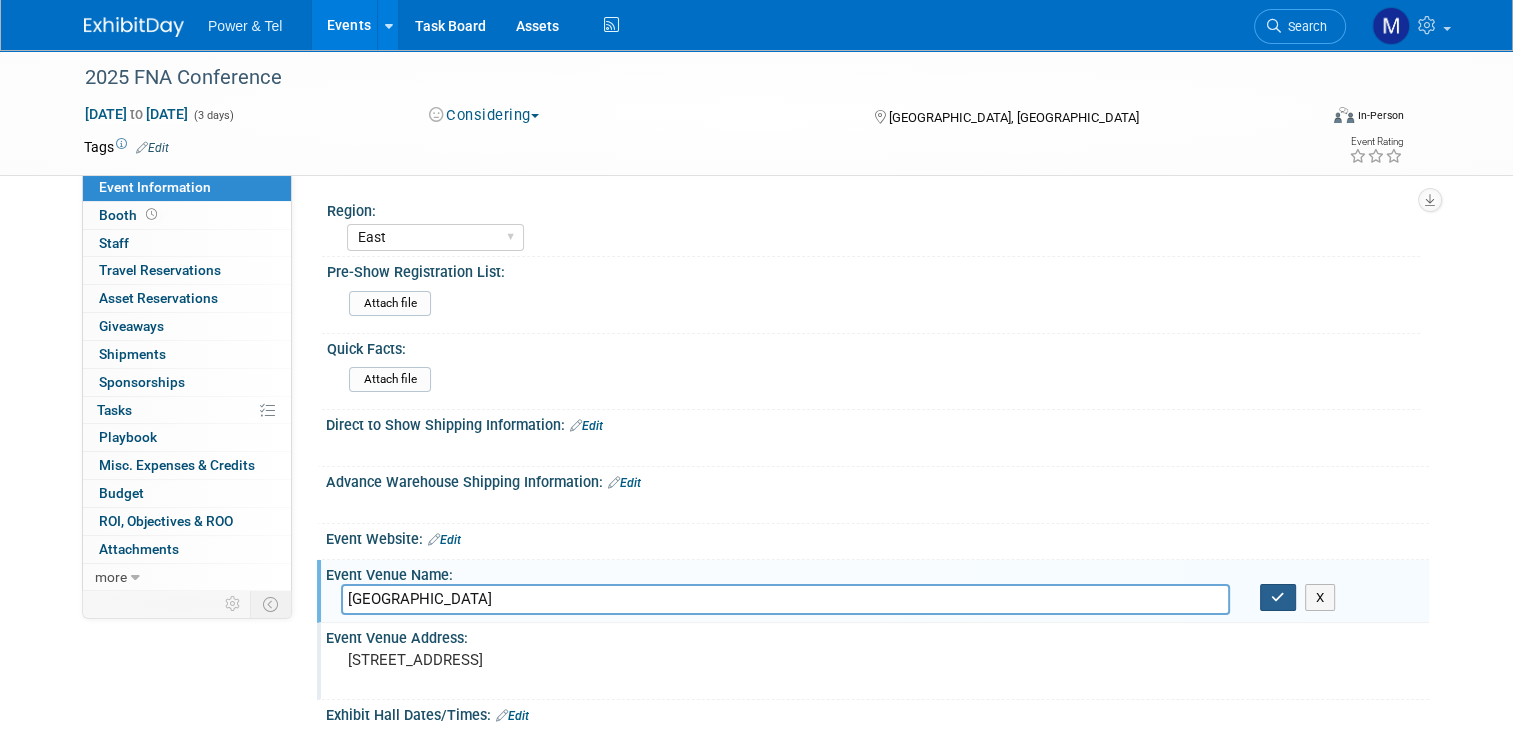 type on "Jekyll Island Conference Center" 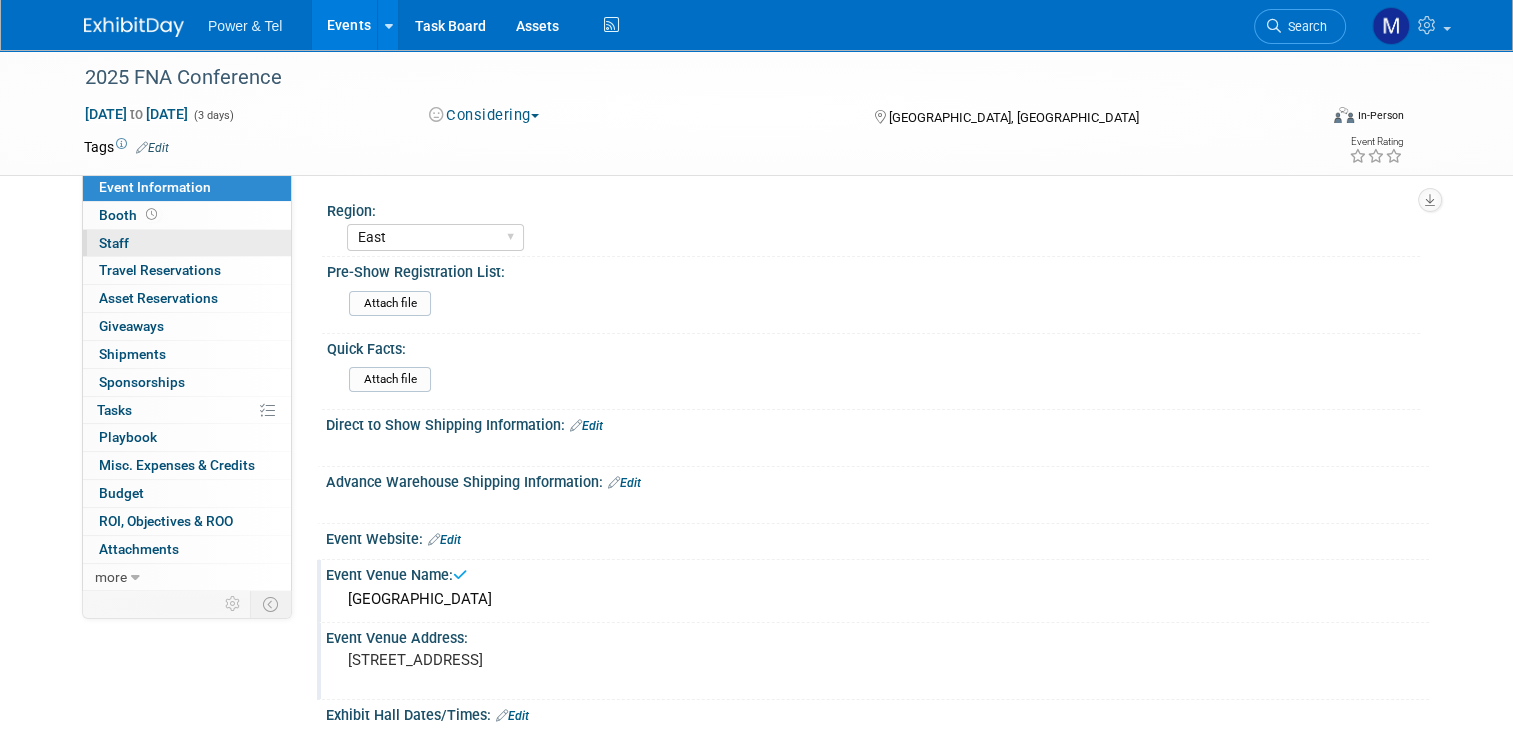 click on "Staff 0" at bounding box center [114, 243] 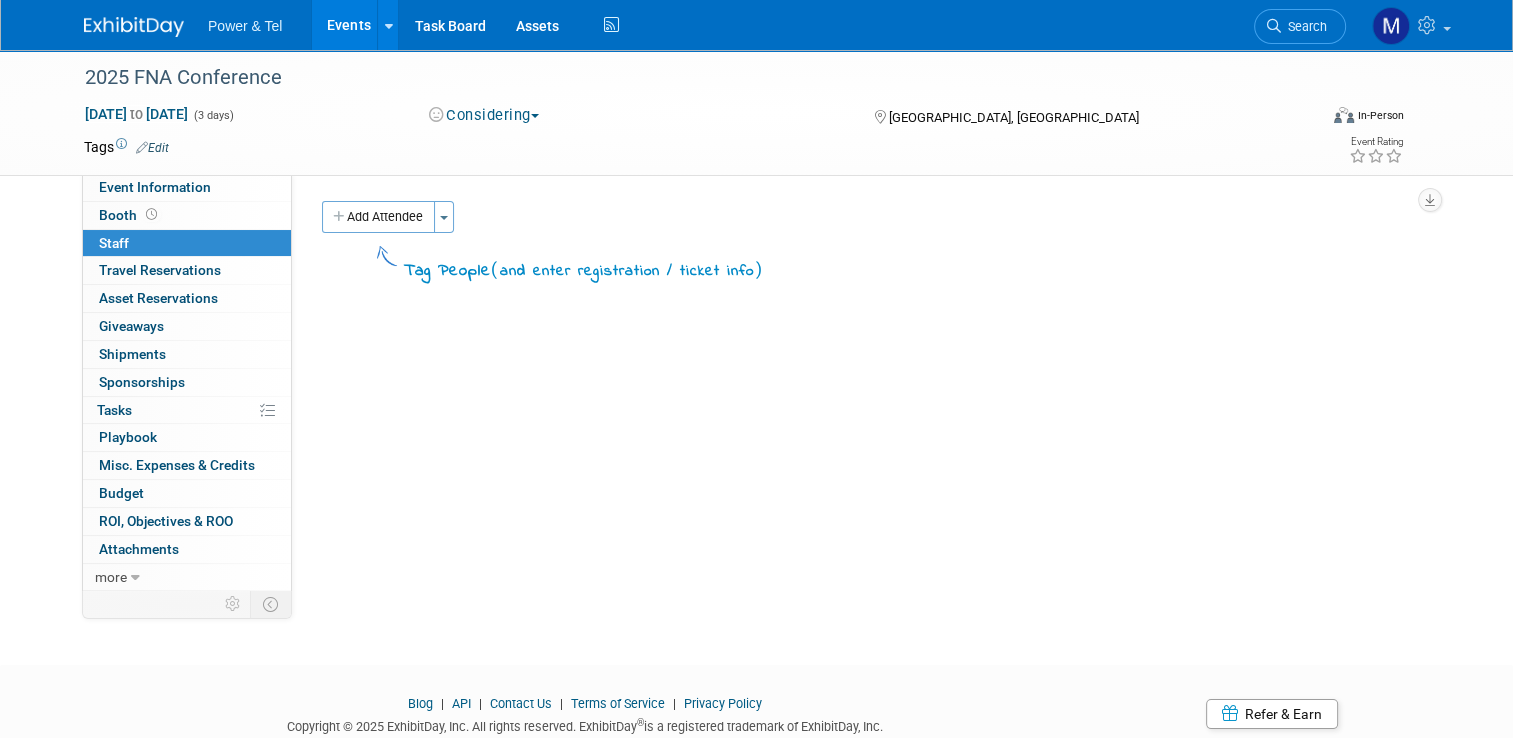 click on "Add Attendee
Toggle Dropdown
Quick -Tag Attendees
Apply
X (me) select all cancel" at bounding box center [868, 242] 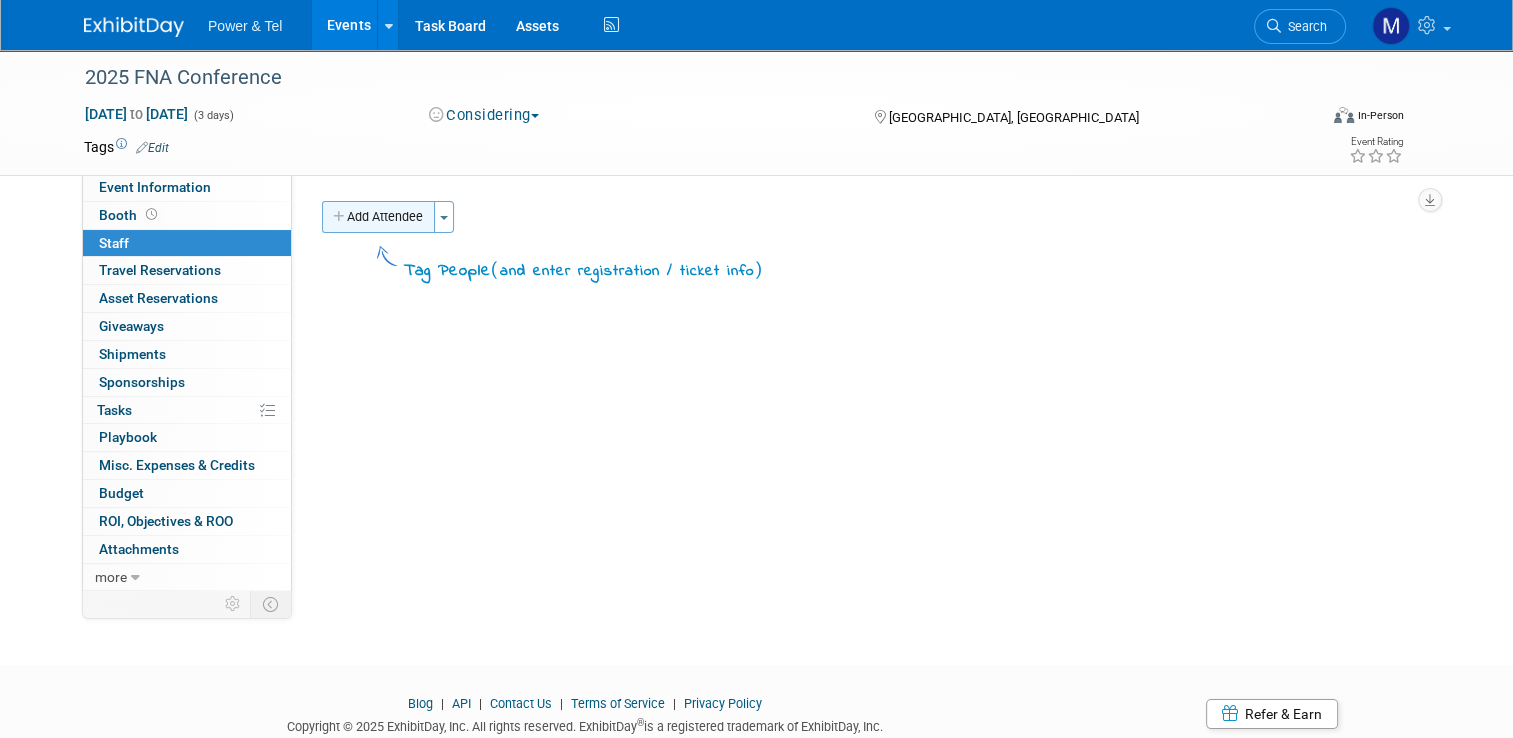 click on "Add Attendee" at bounding box center (378, 217) 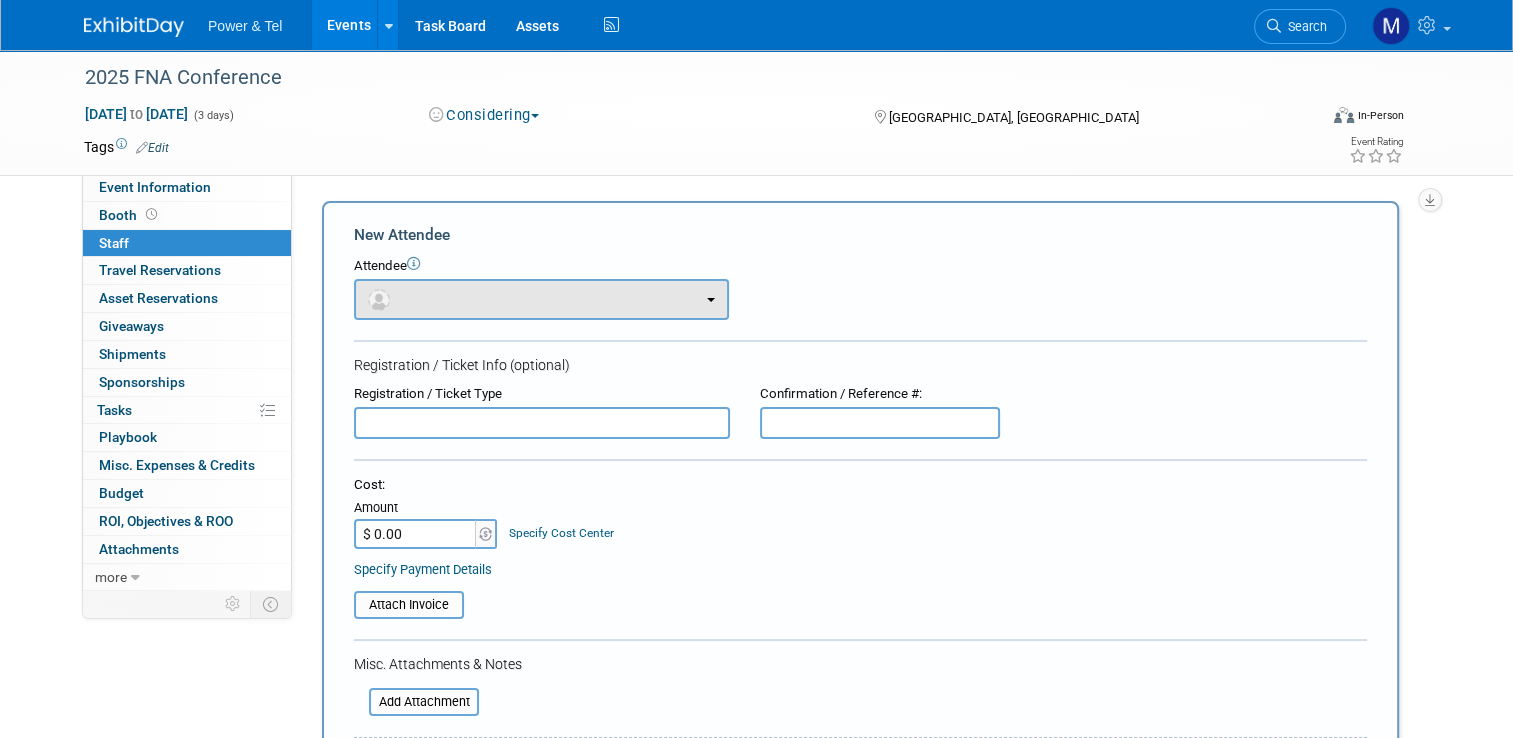 scroll, scrollTop: 0, scrollLeft: 0, axis: both 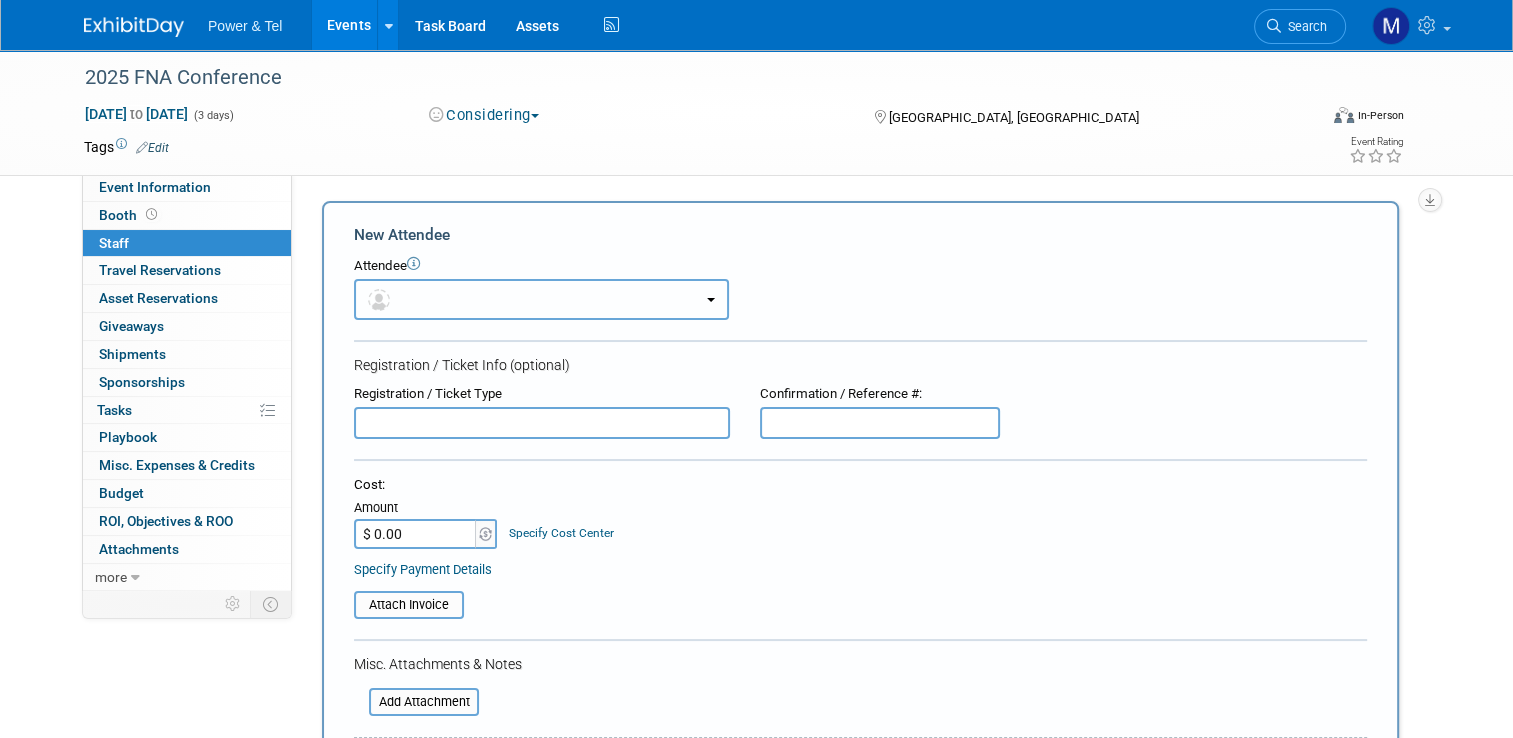 click at bounding box center (541, 299) 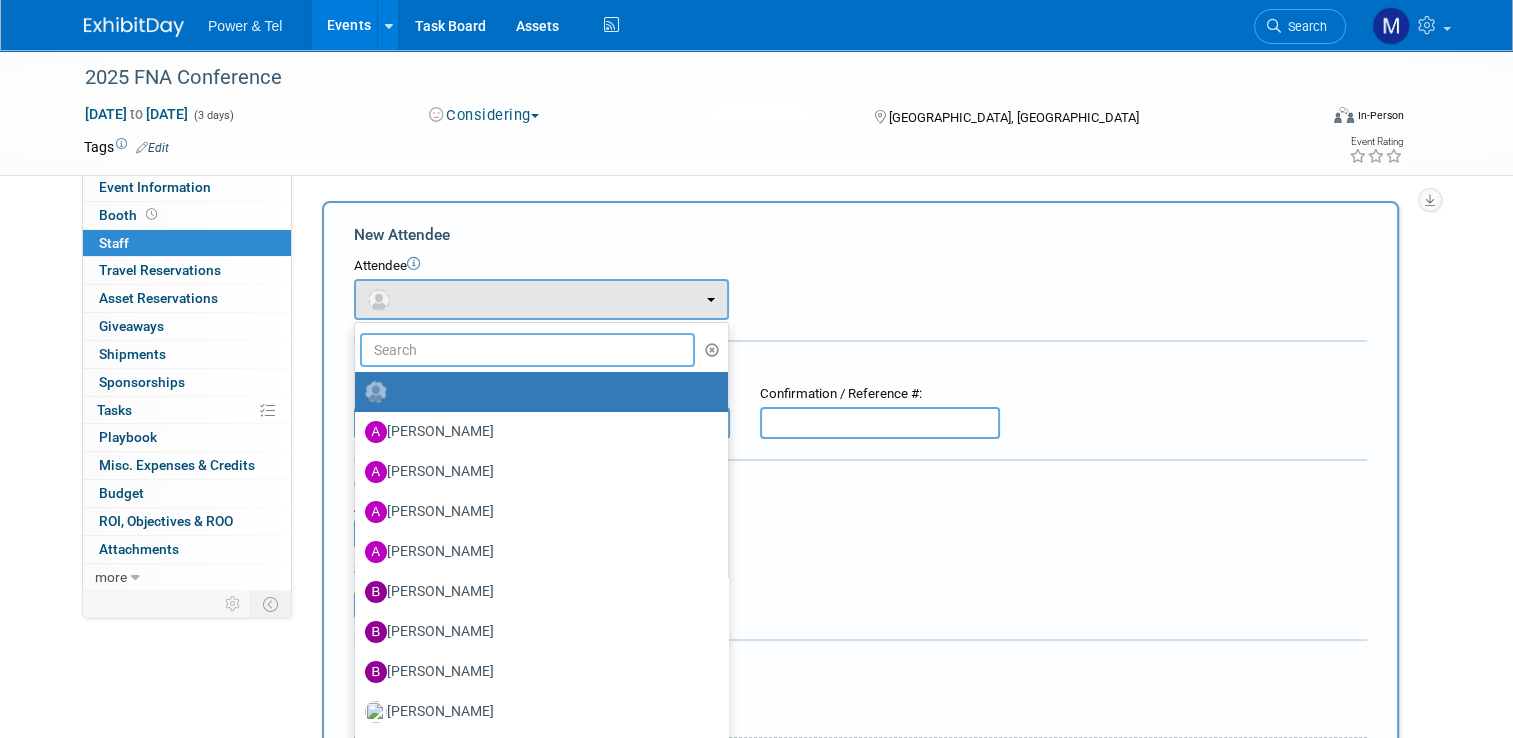click at bounding box center [527, 350] 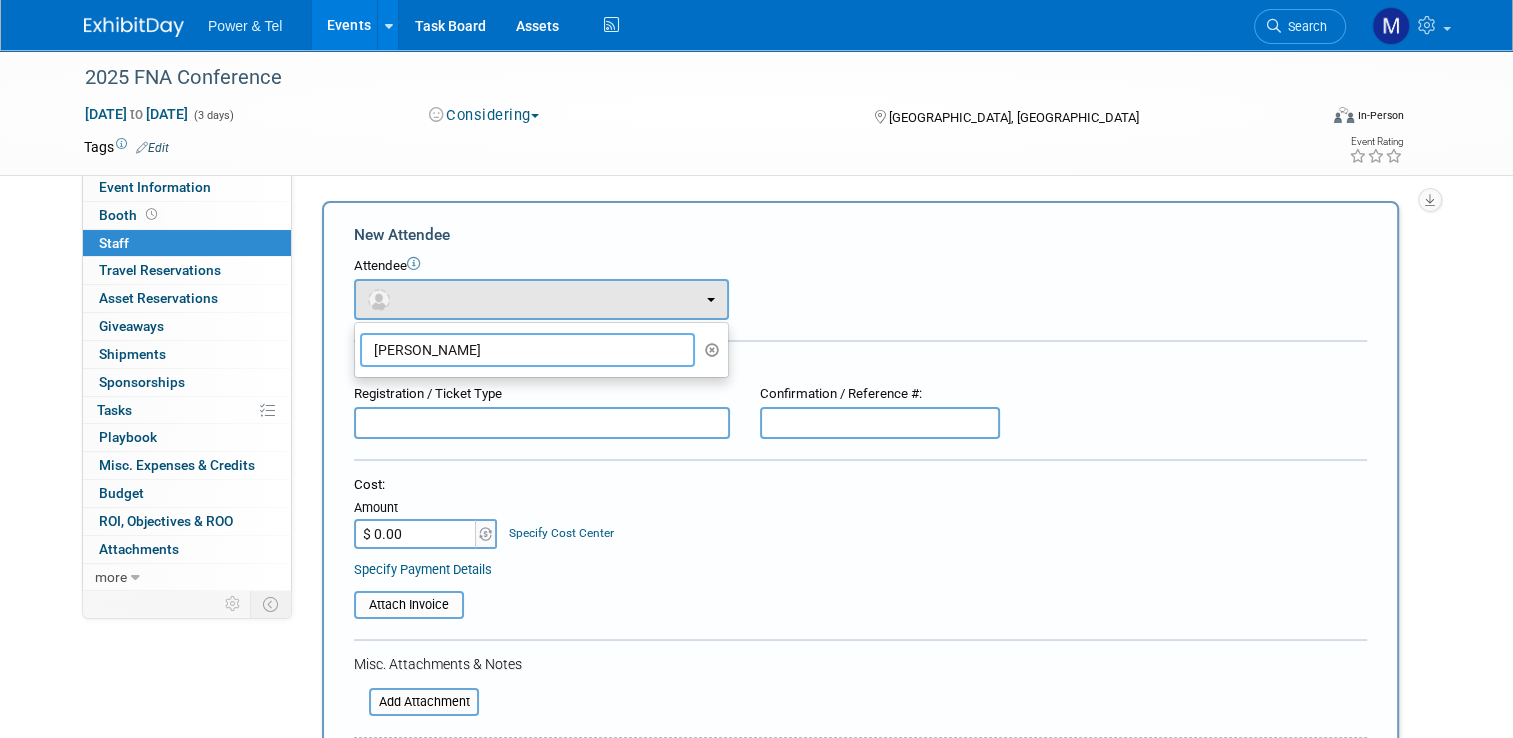 type on "teddy" 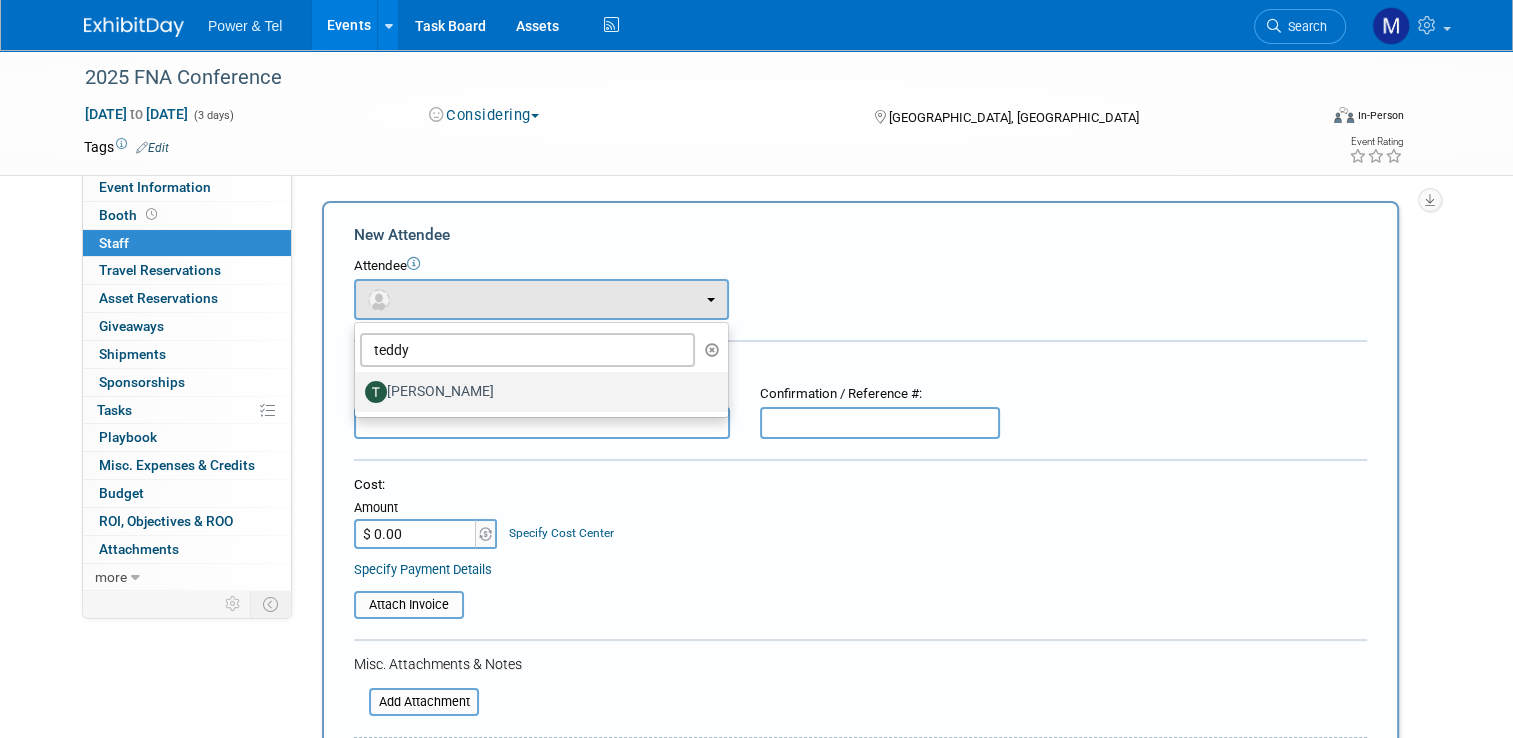 click on "[PERSON_NAME]" at bounding box center [536, 392] 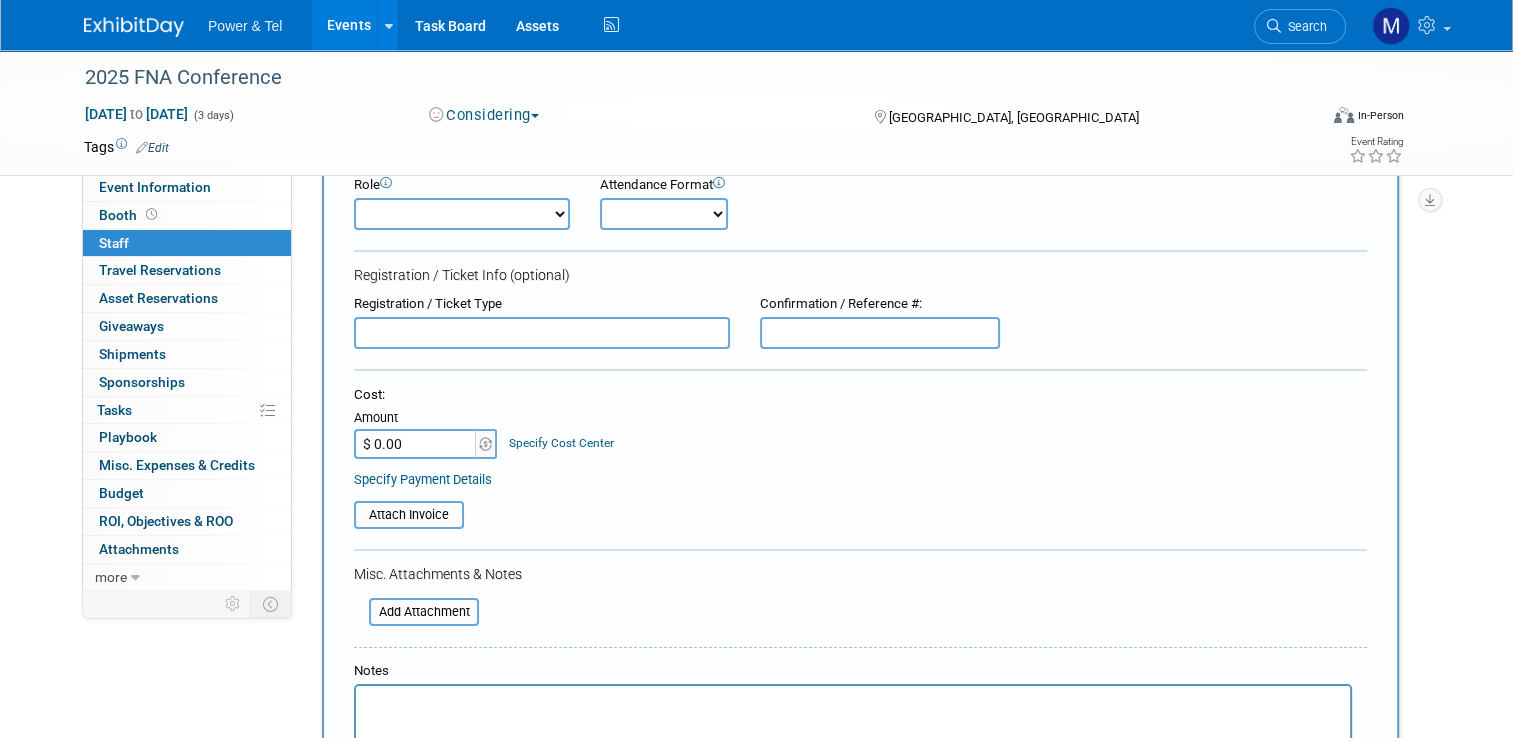 scroll, scrollTop: 300, scrollLeft: 0, axis: vertical 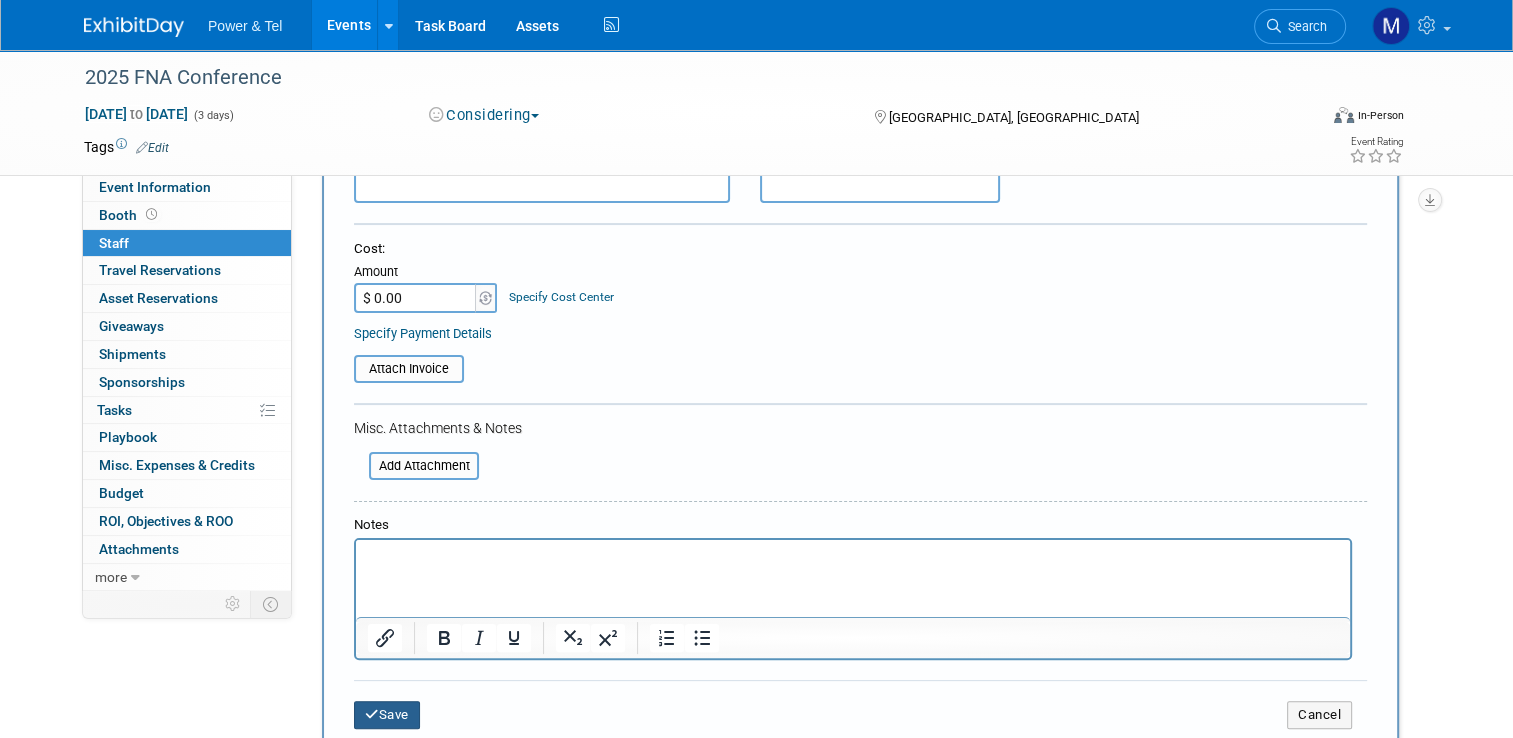 click on "Save" at bounding box center (387, 715) 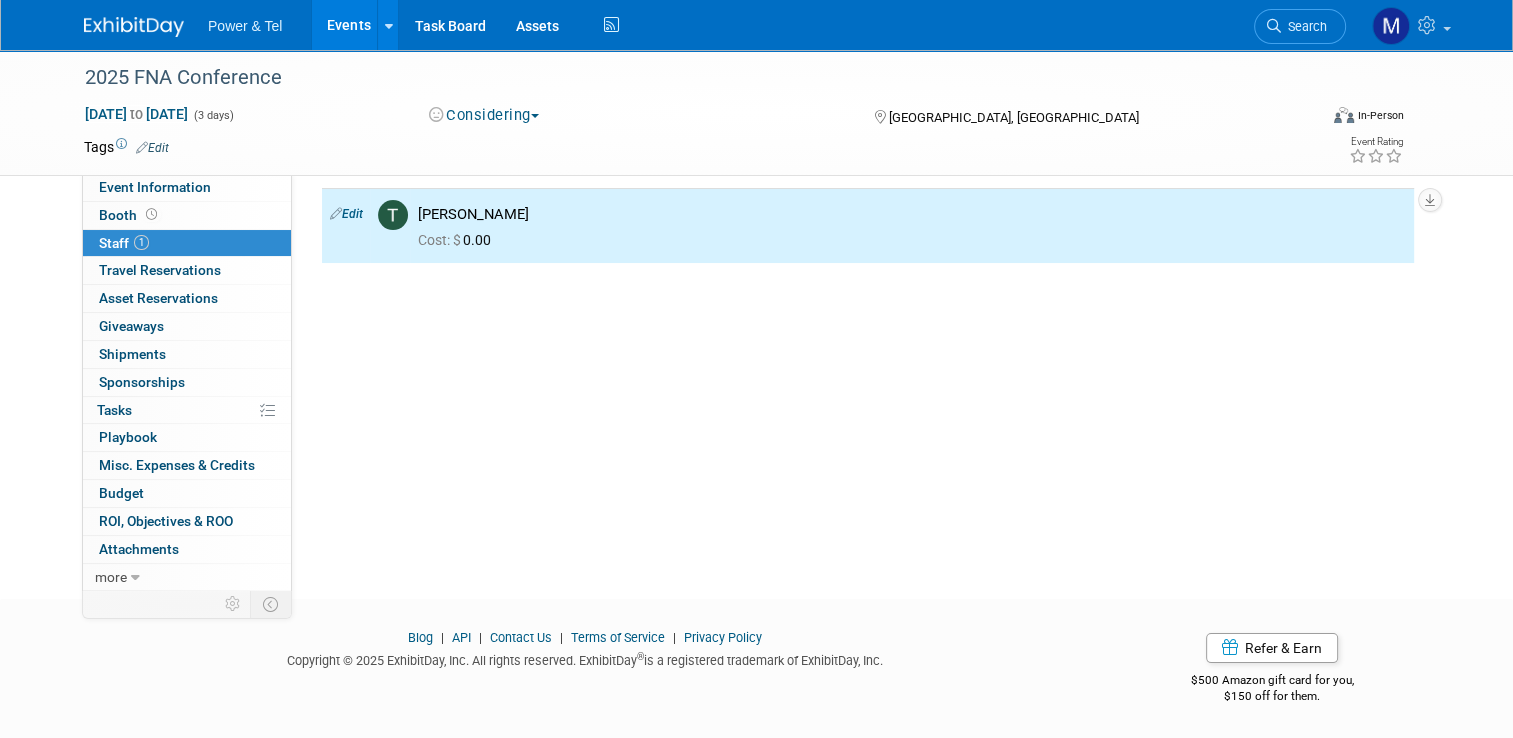scroll, scrollTop: 0, scrollLeft: 0, axis: both 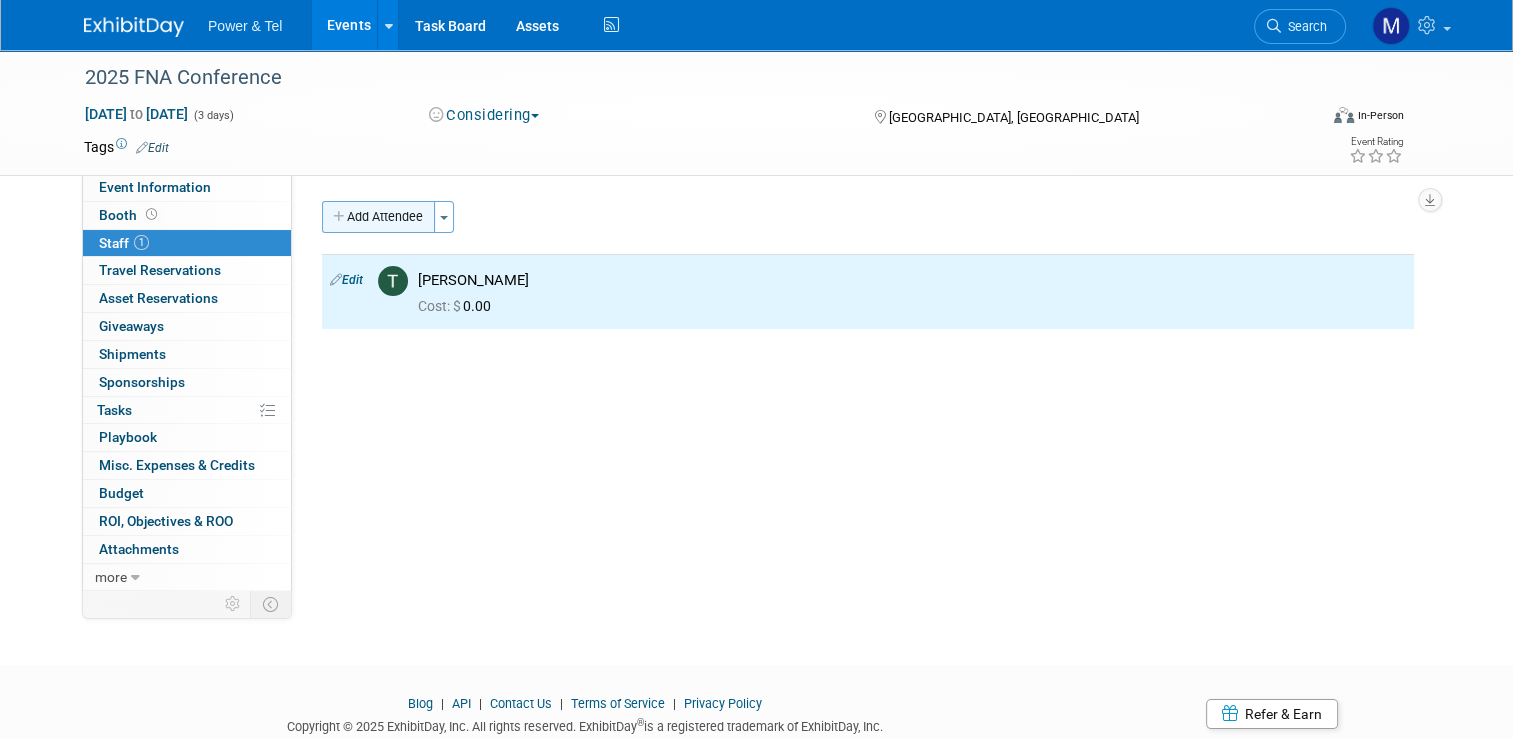 click on "Add Attendee" at bounding box center (378, 217) 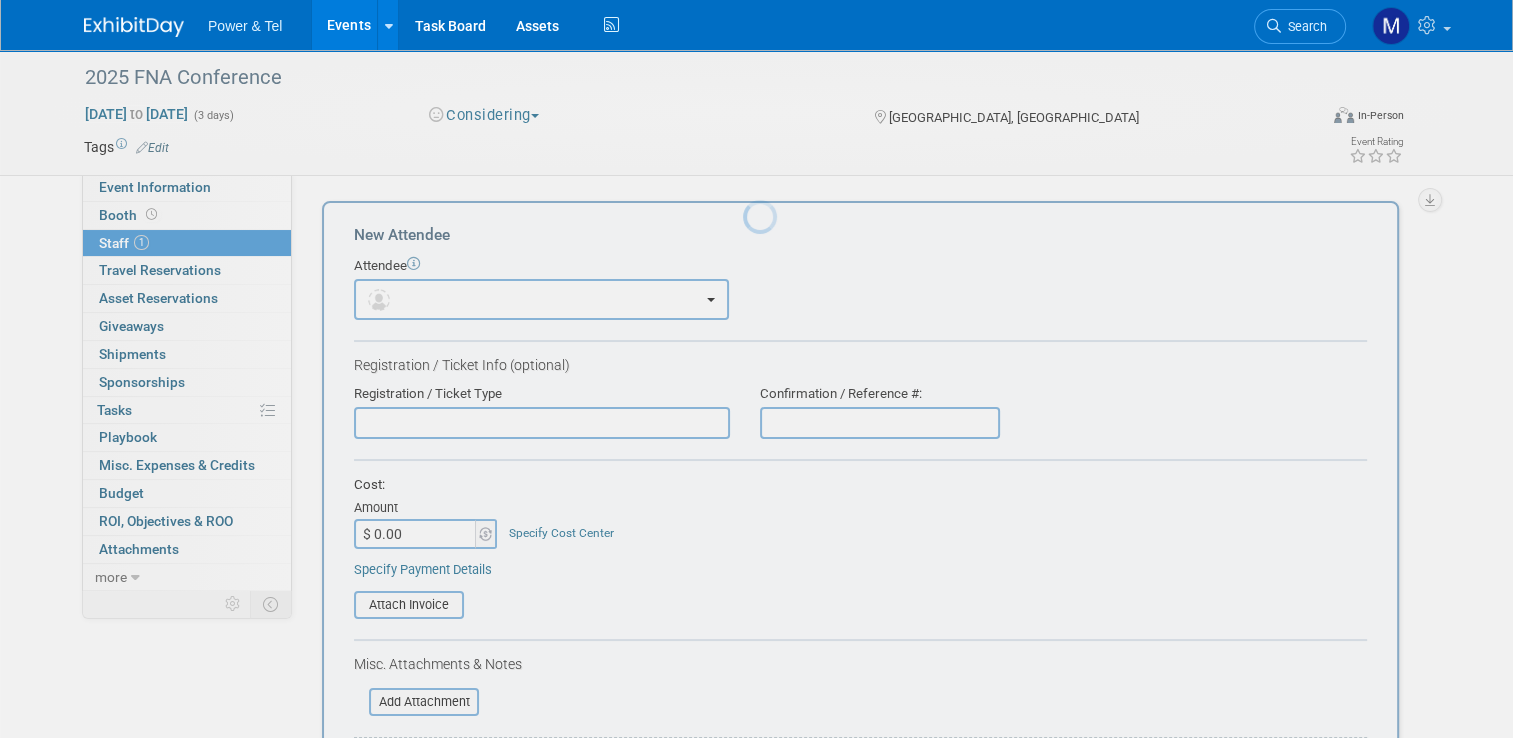 scroll, scrollTop: 0, scrollLeft: 0, axis: both 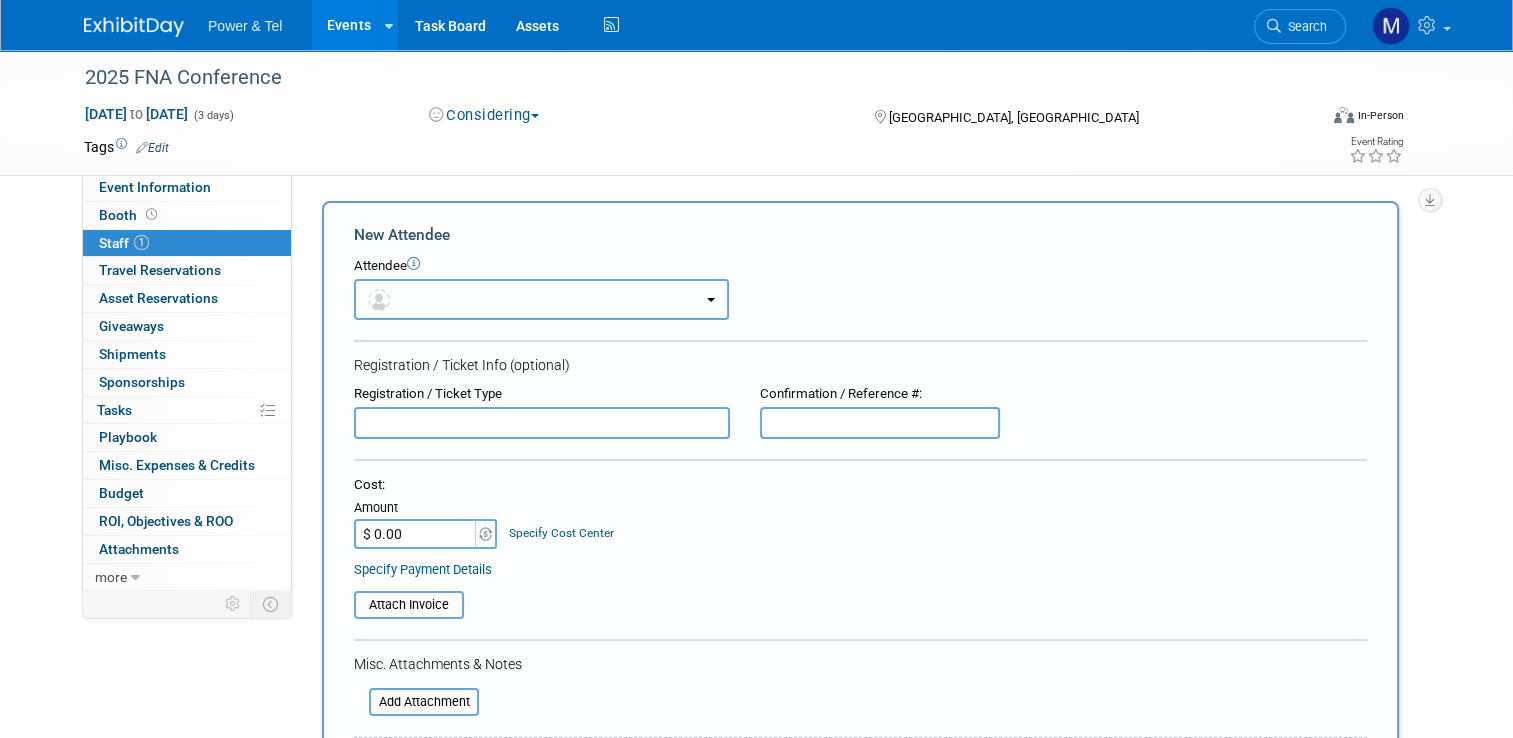 click at bounding box center (541, 299) 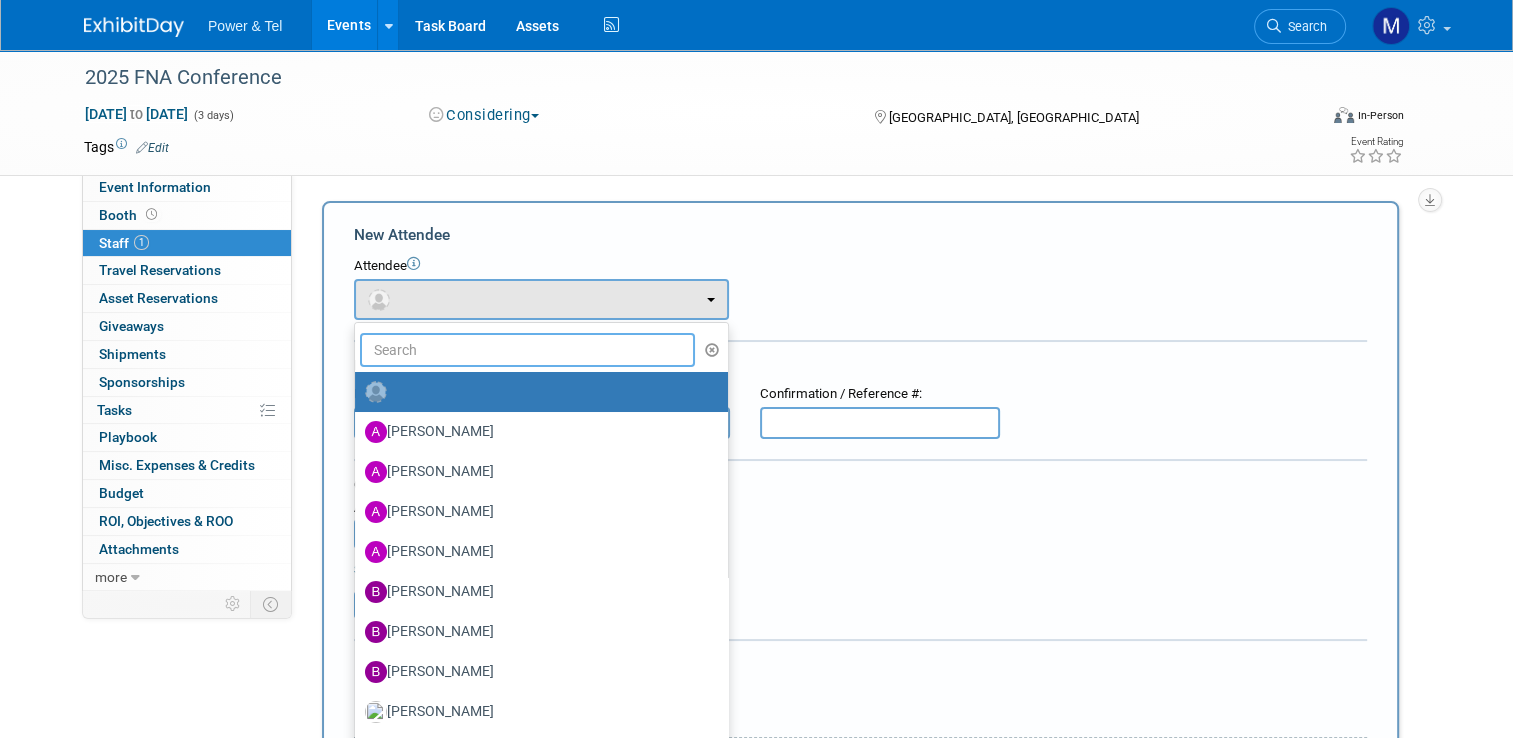 click at bounding box center [527, 350] 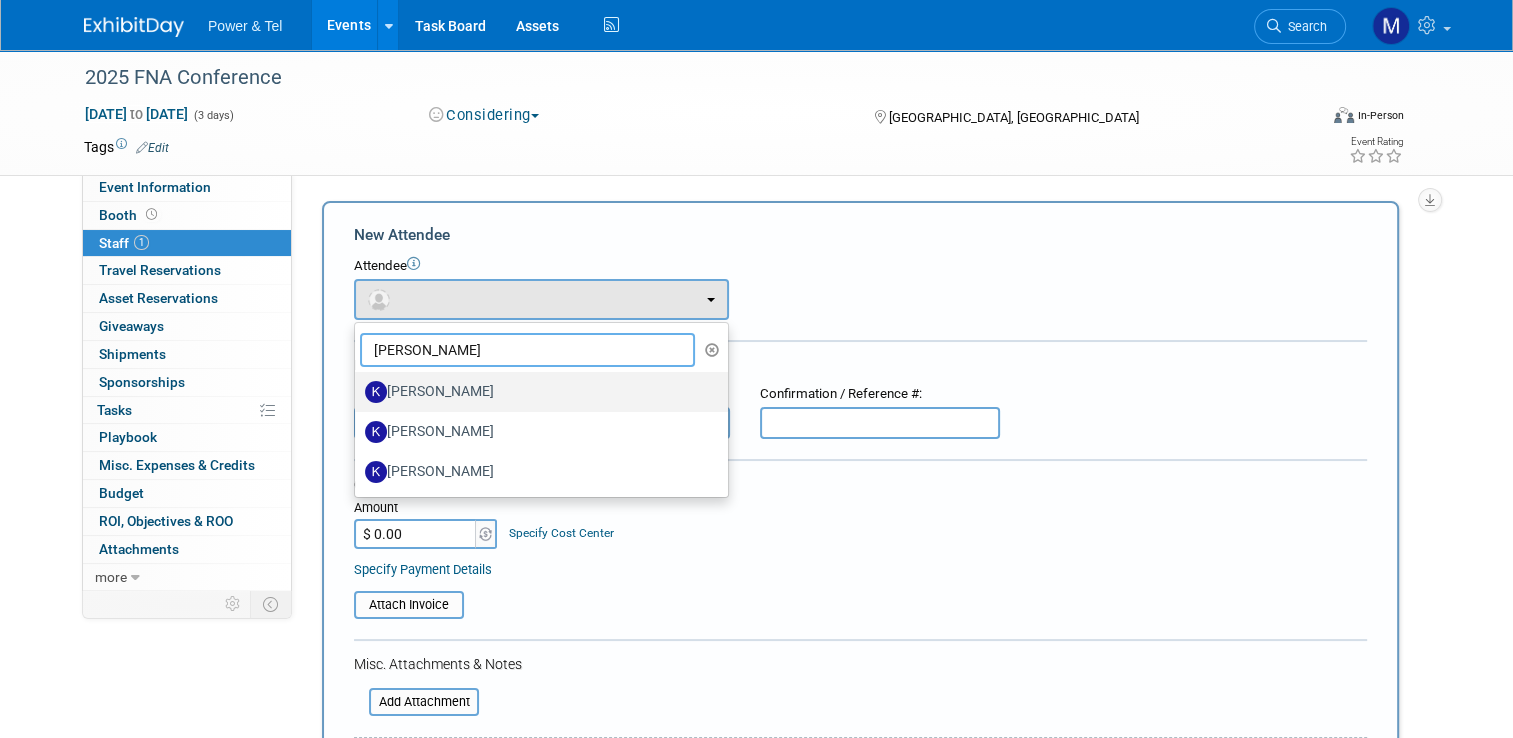 type on "Kevin" 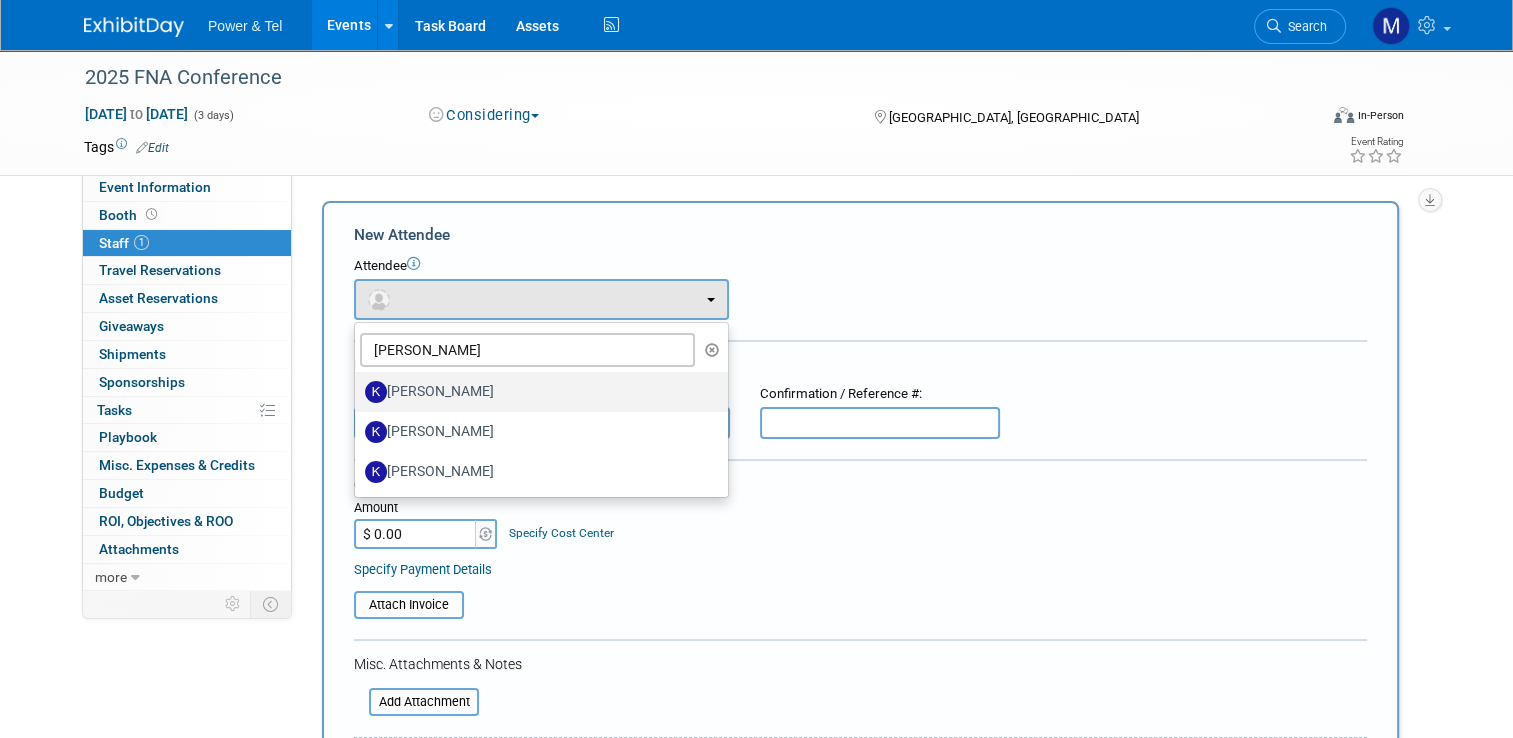 click on "[PERSON_NAME]" at bounding box center [536, 392] 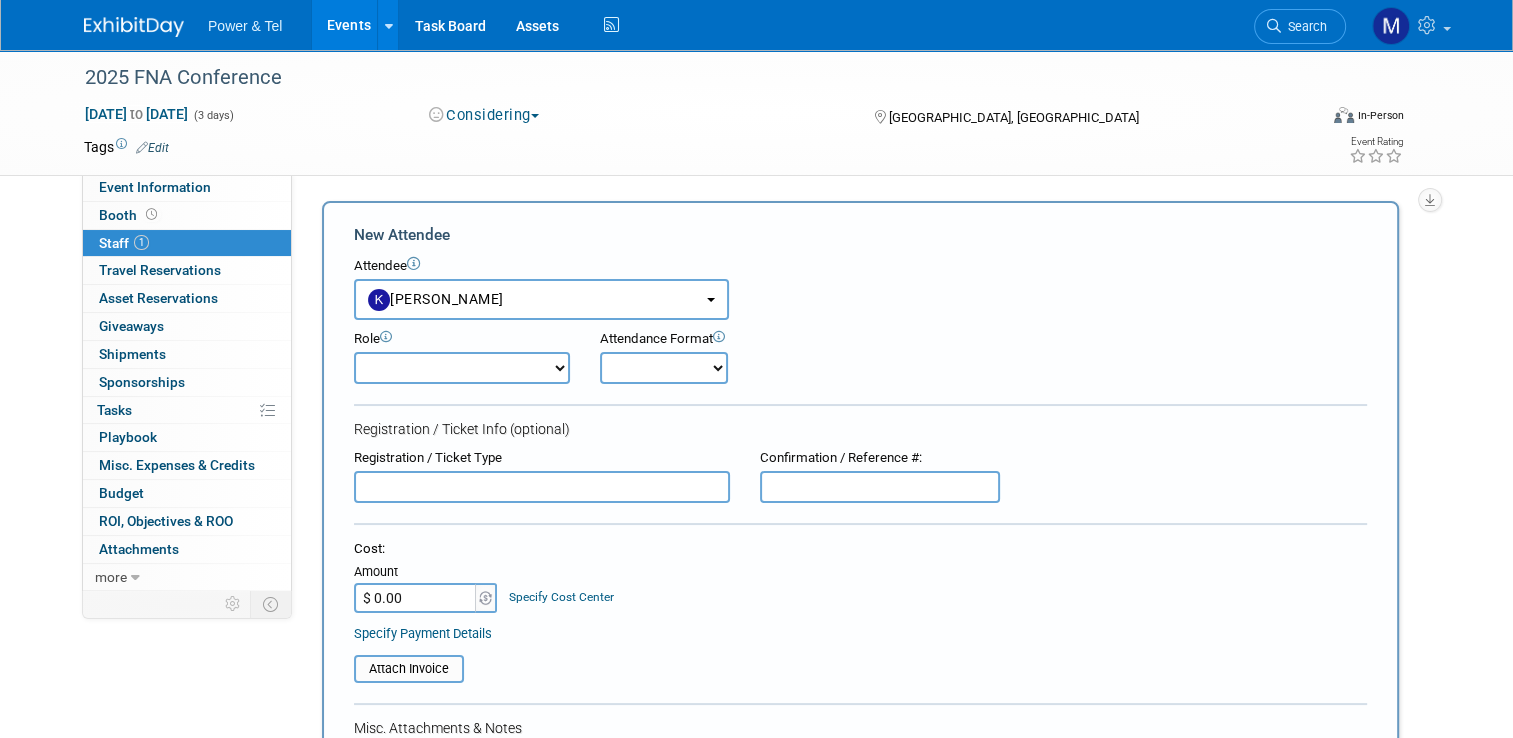 scroll, scrollTop: 300, scrollLeft: 0, axis: vertical 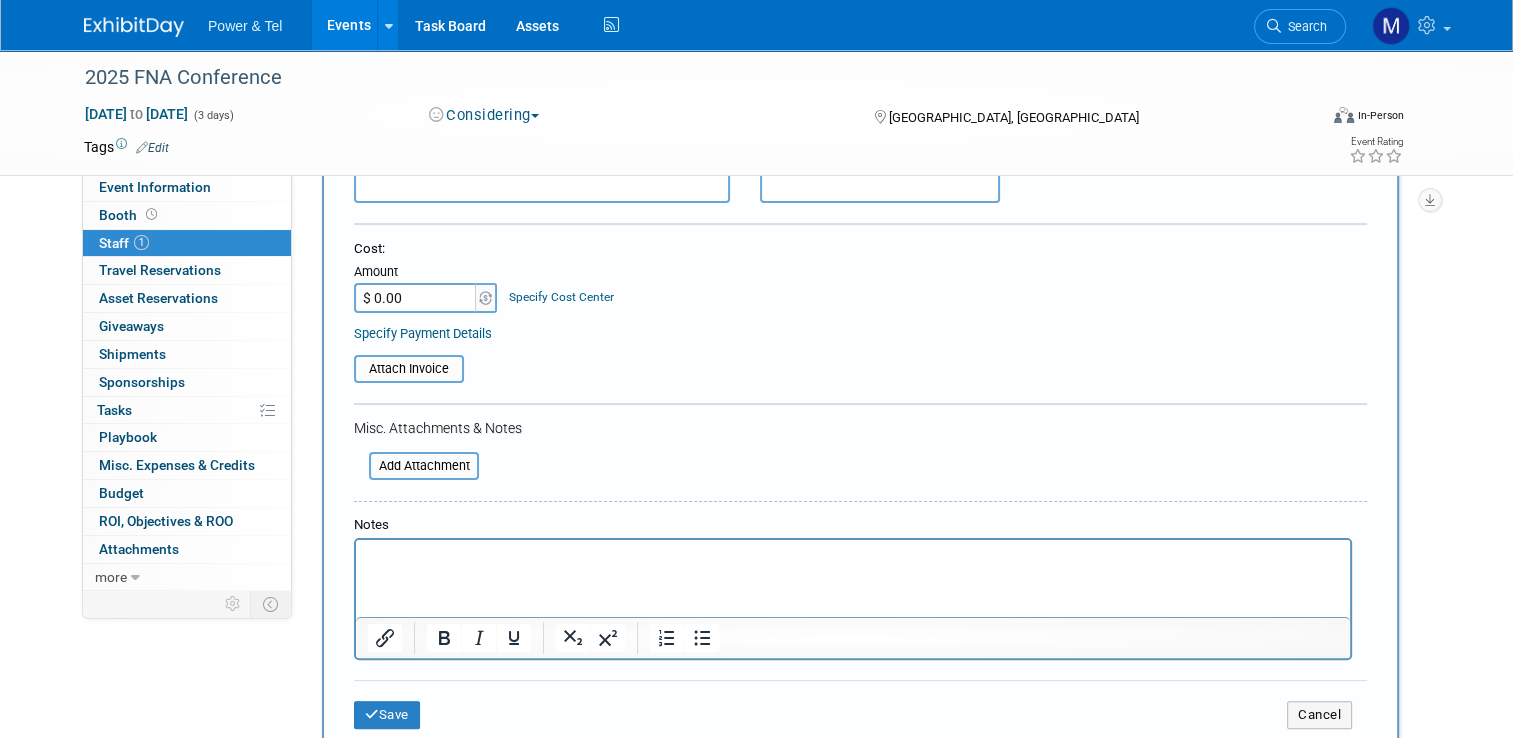 click at bounding box center (853, 554) 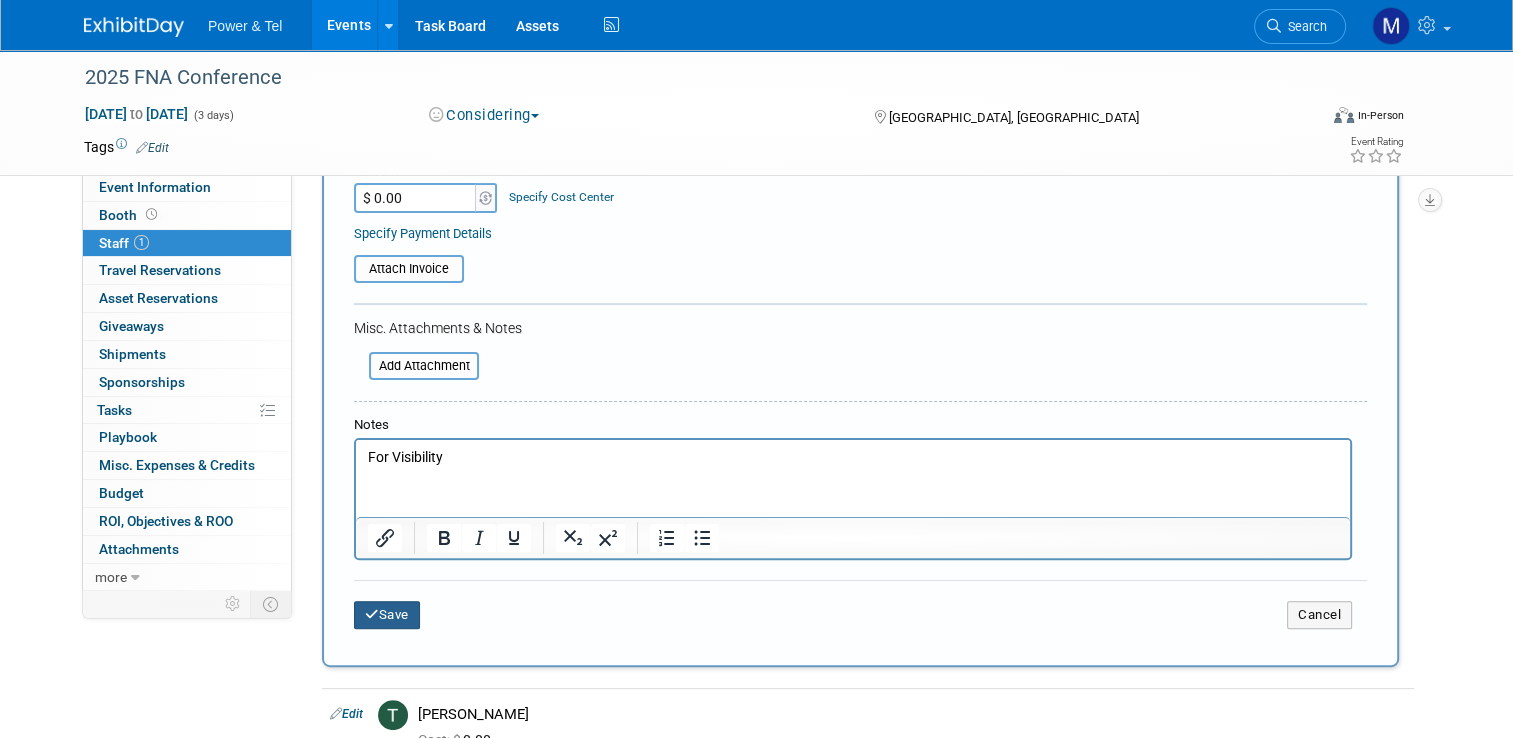 click on "Save" at bounding box center (387, 615) 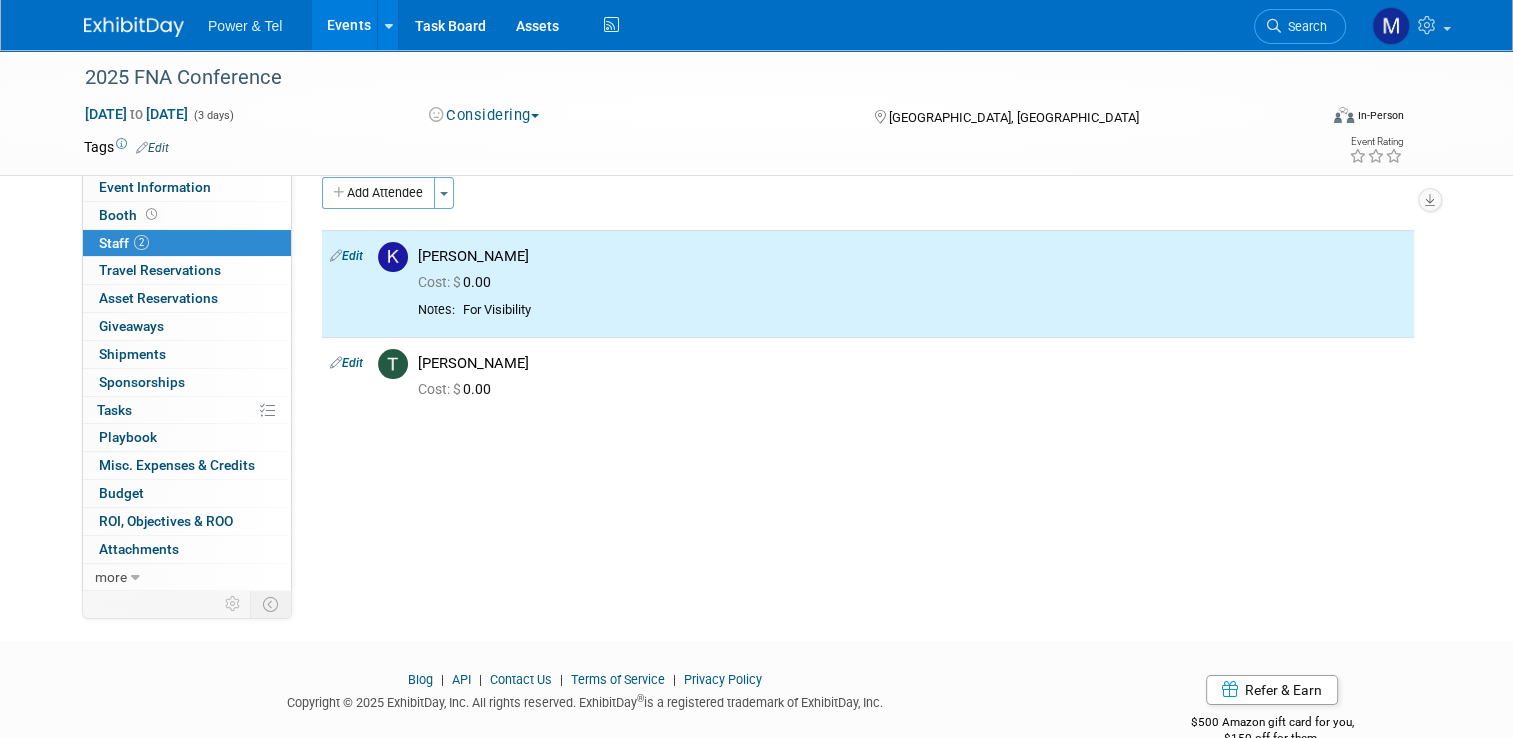 scroll, scrollTop: 0, scrollLeft: 0, axis: both 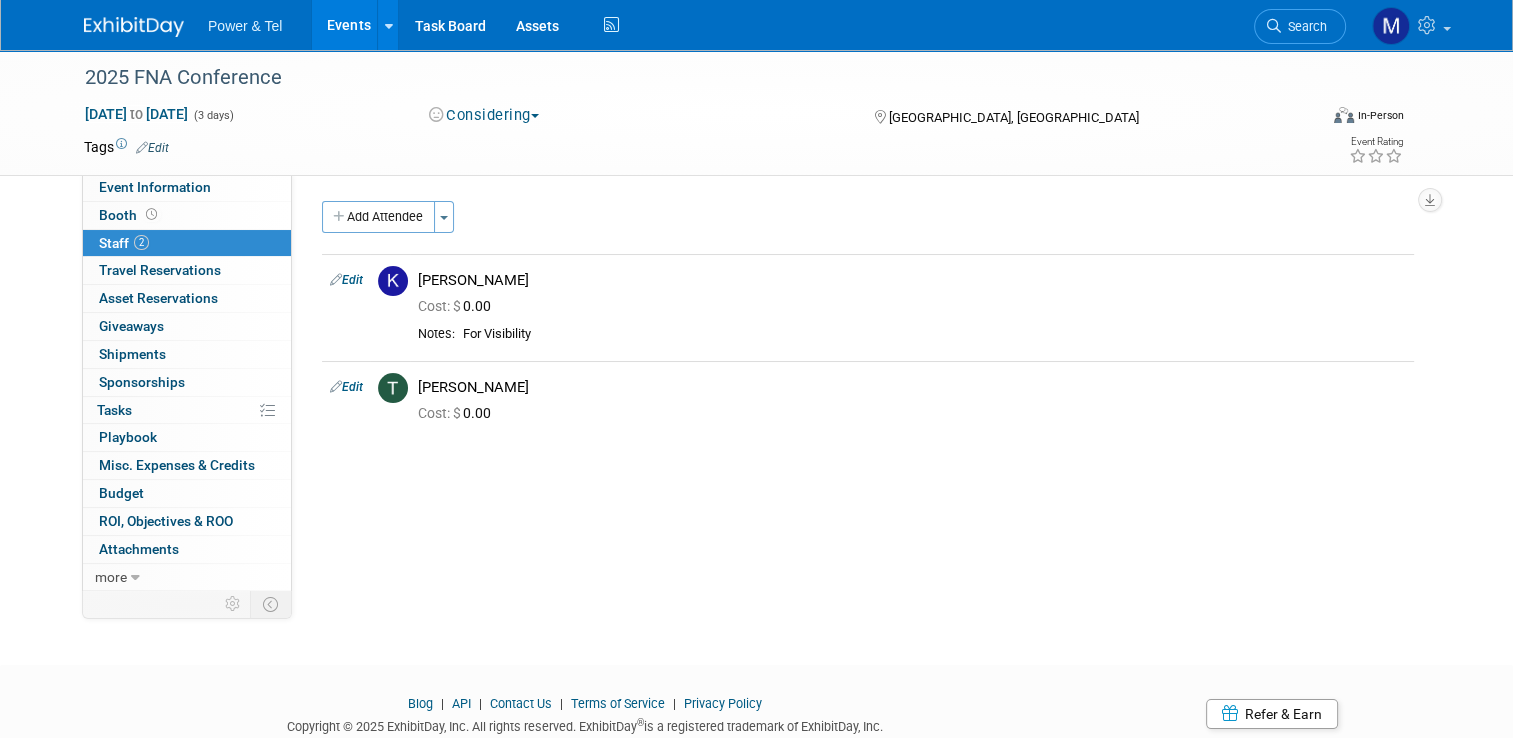 drag, startPoint x: 877, startPoint y: 518, endPoint x: 856, endPoint y: 515, distance: 21.213203 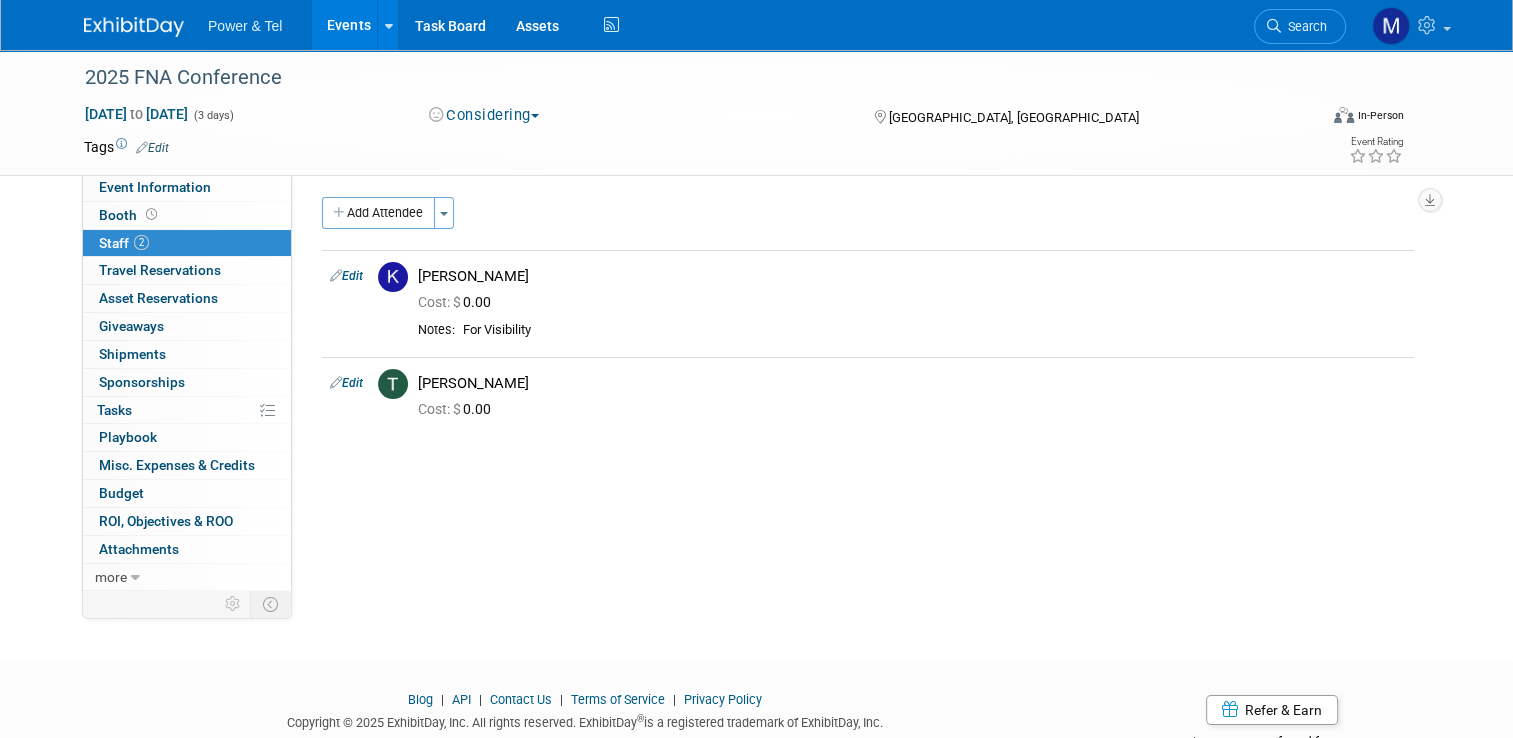 scroll, scrollTop: 0, scrollLeft: 0, axis: both 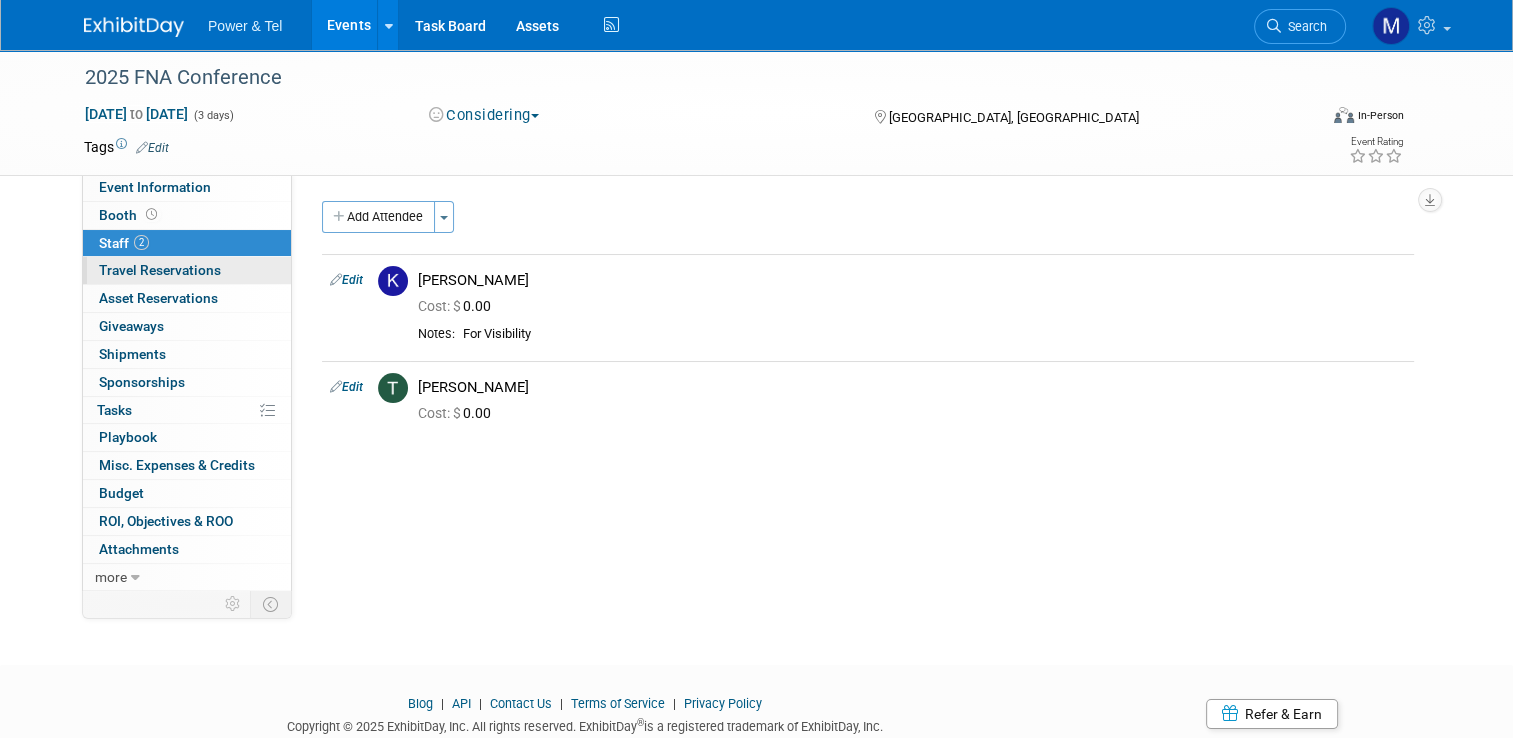 click on "Travel Reservations 0" at bounding box center [160, 270] 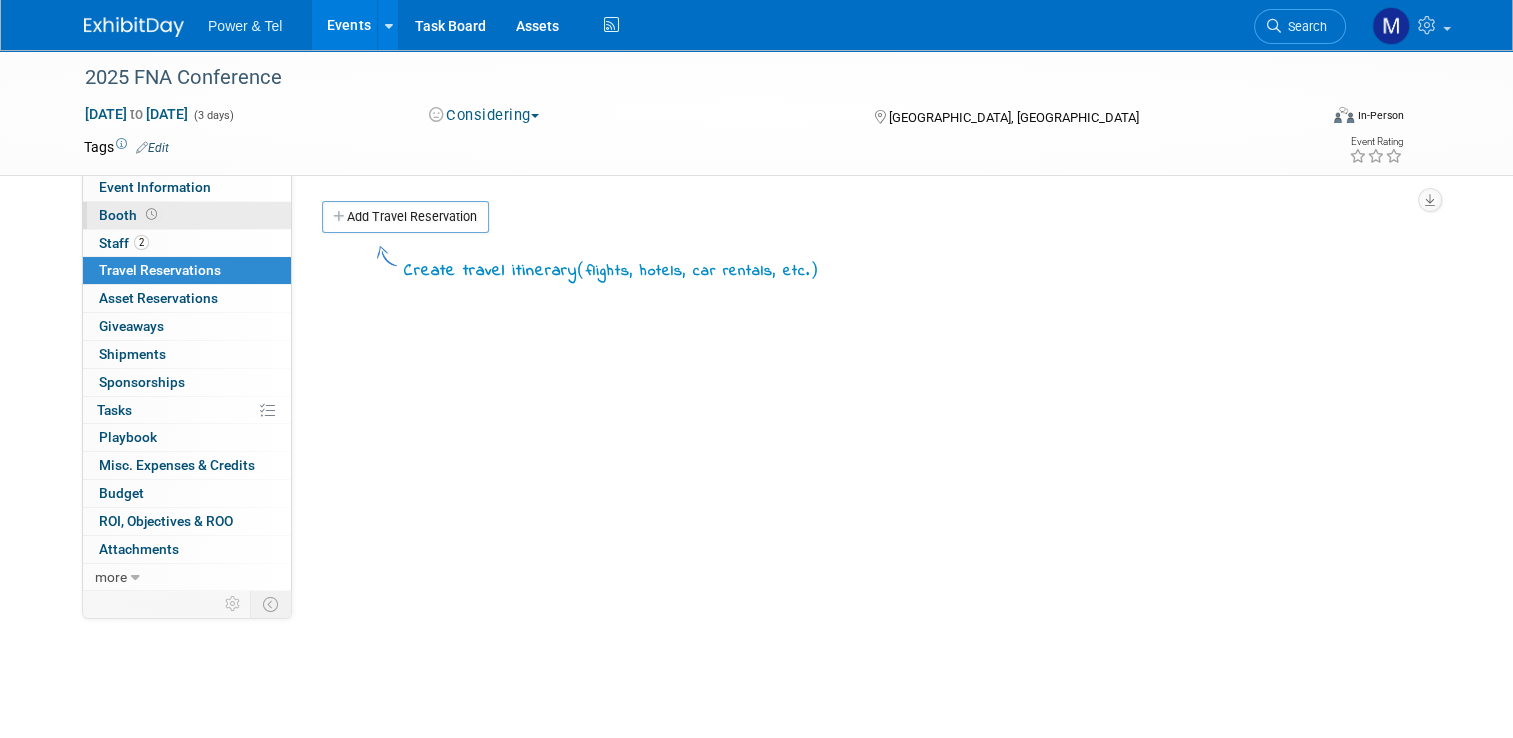 click on "Booth" at bounding box center [187, 215] 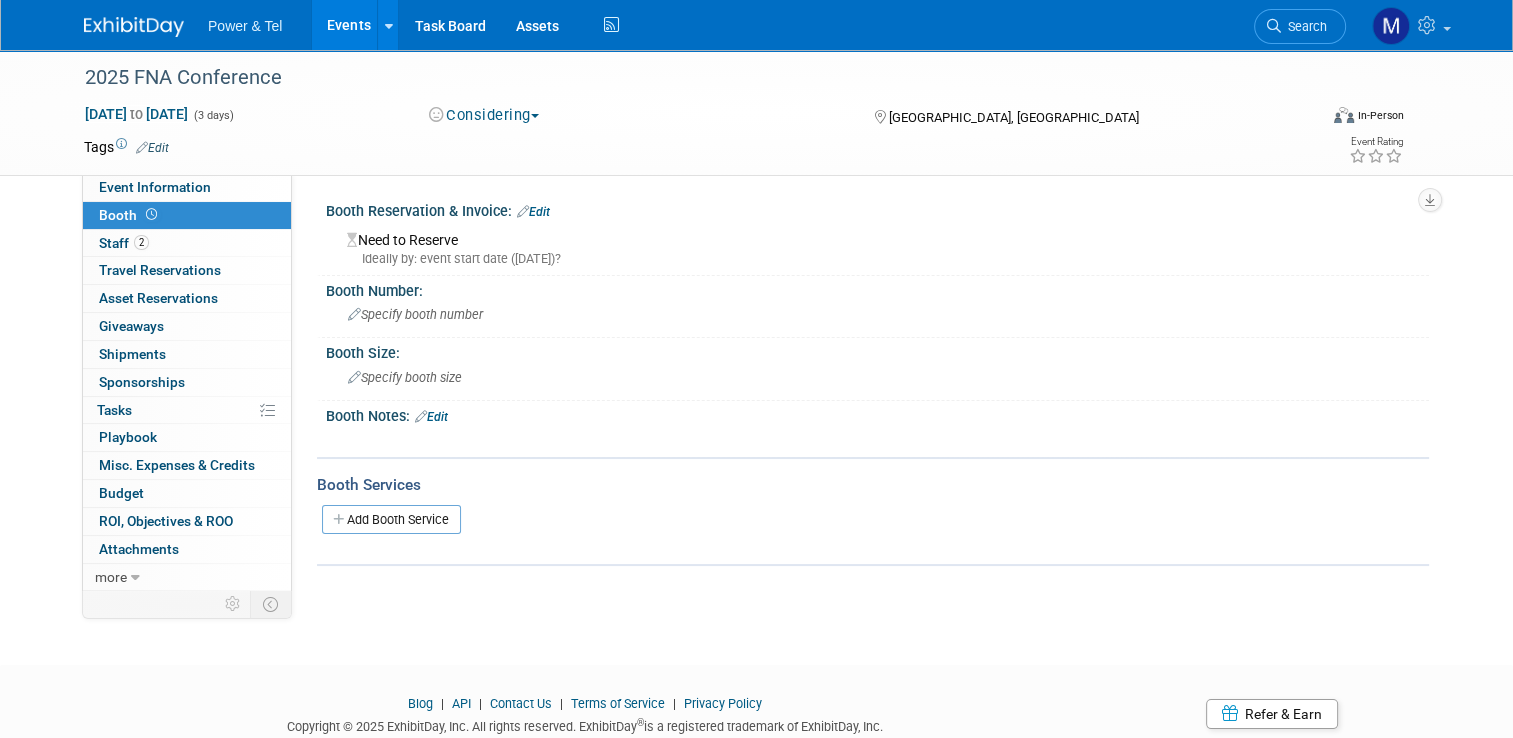 click on "2025 FNA Conference
Sep 8, 2025  to  Sep 10, 2025
(3 days)
Sep 8, 2025 to Sep 10, 2025
Considering
Committed
Considering
Not Going
Jekyll Island, GA
Virtual
In-Person
Hybrid
<img src="https://www.exhibitday.com/Images/Format-Virtual.png" style="width: 22px; height: 18px; margin-top: 2px; margin-bottom: 2px; margin-left: 2px; filter: Grayscale(70%); opacity: 0.9;" />   Virtual
<img src="https://www.exhibitday.com/Images/Format-InPerson.png" style="width: 22px; height: 18px; margin-top: 2px; margin-bottom: 2px; margin-left: 2px; filter: Grayscale(70%); opacity: 0.9;" />   In-Person
<img src="https://www.exhibitday.com/Images/Format-Hybrid.png" style="width: 22px; height: 18px; margin-top: 2px; margin-bottom: 2px; margin-left: 2px; filter: Grayscale(70%); opacity: 0.9;" />   Hybrid
Tags
Edit" at bounding box center [756, 112] 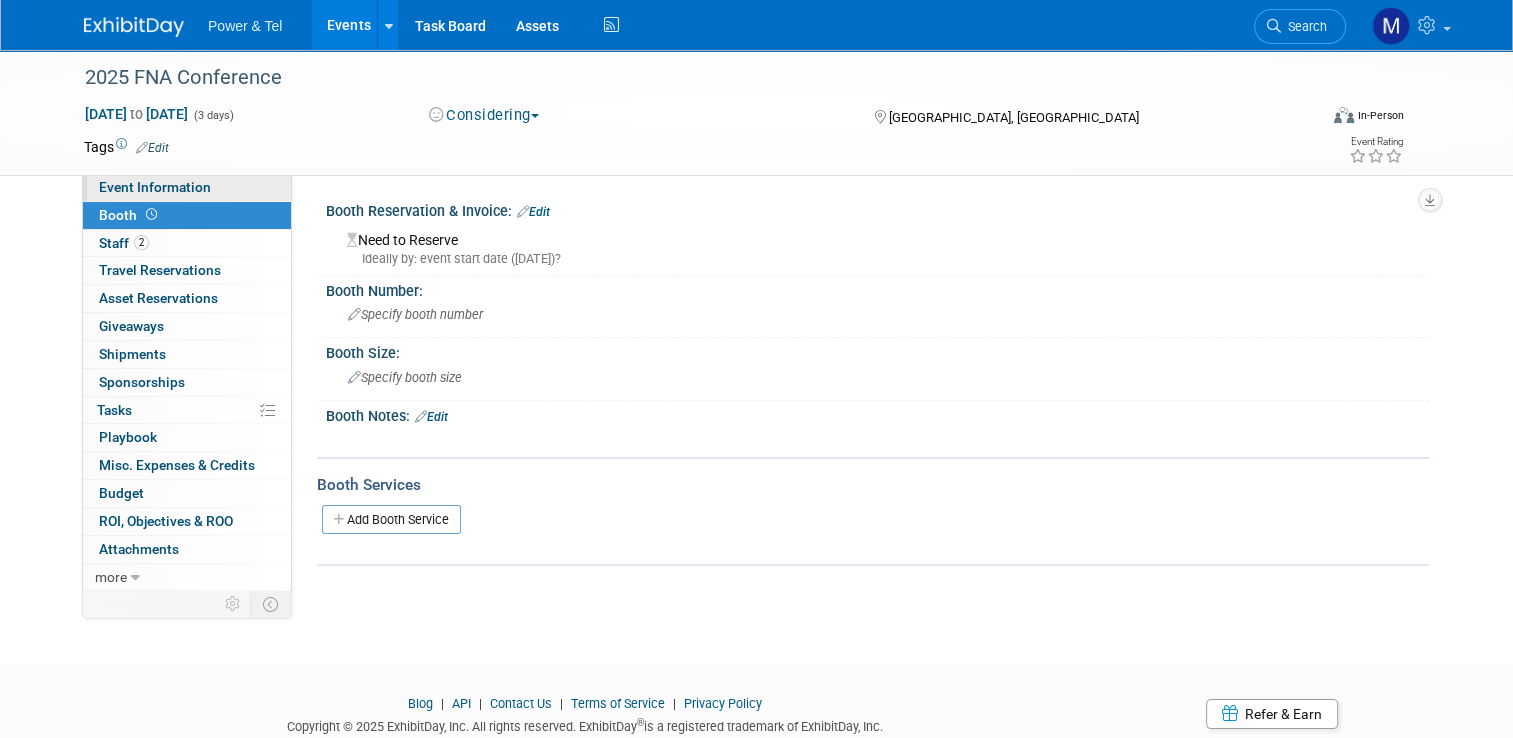 click on "Event Information" at bounding box center (187, 187) 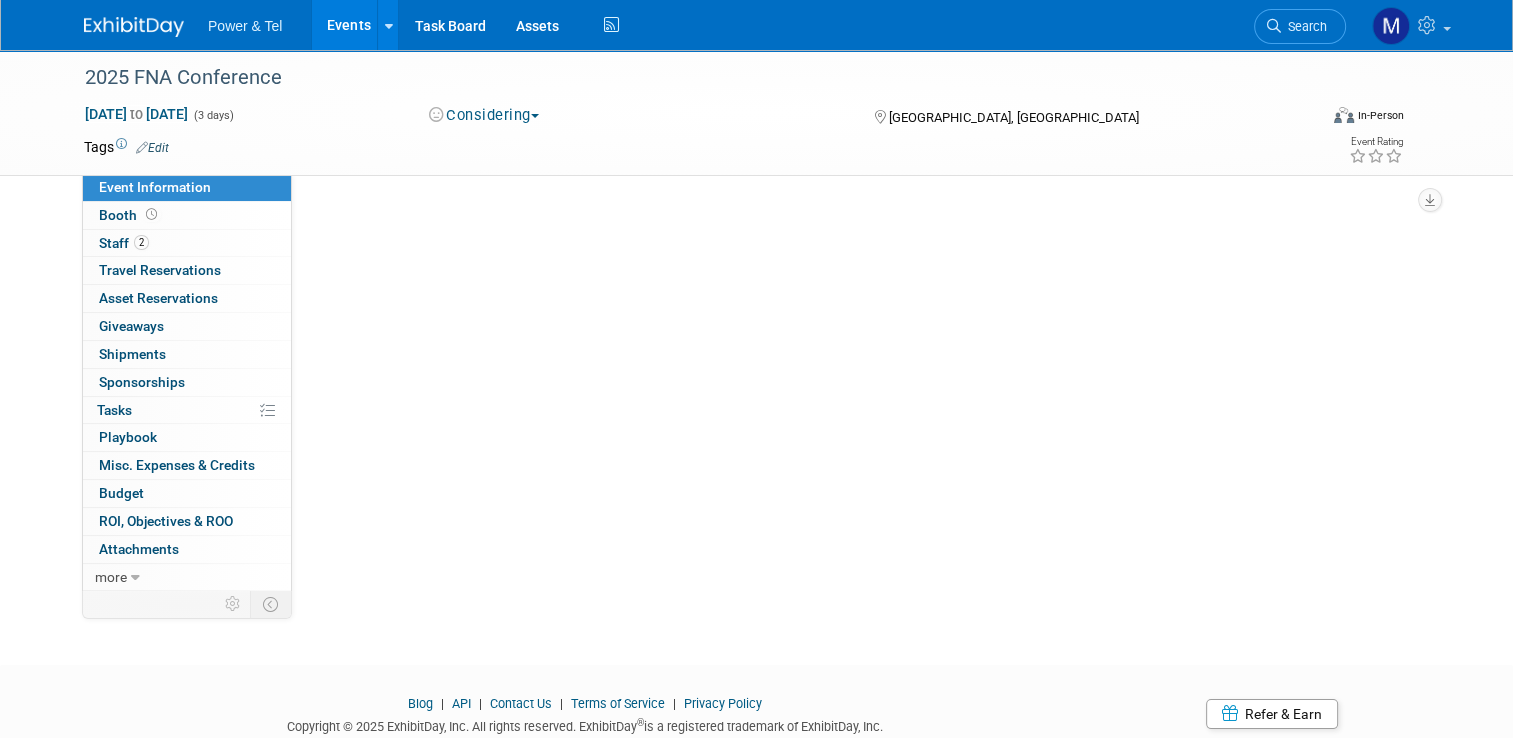 select on "East" 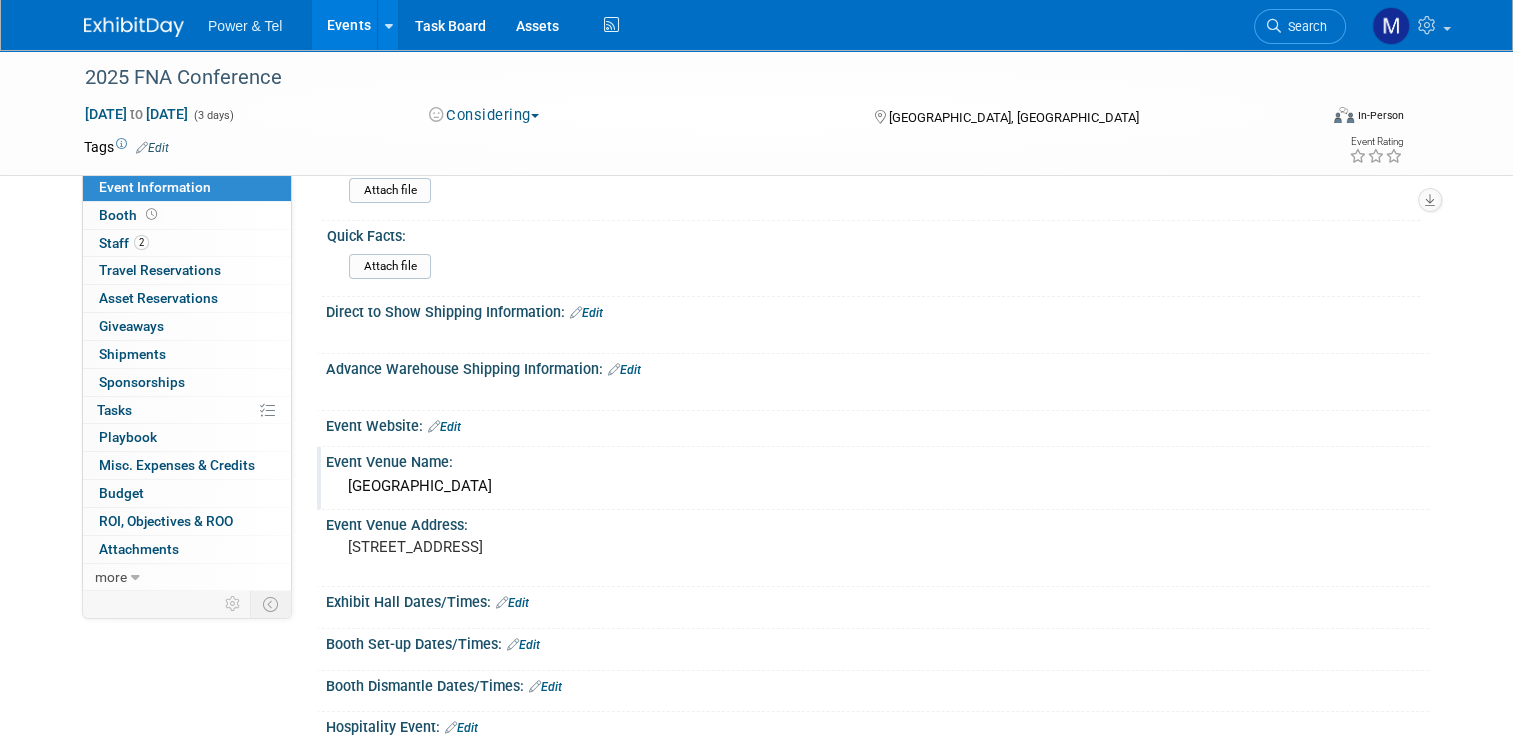 scroll, scrollTop: 200, scrollLeft: 0, axis: vertical 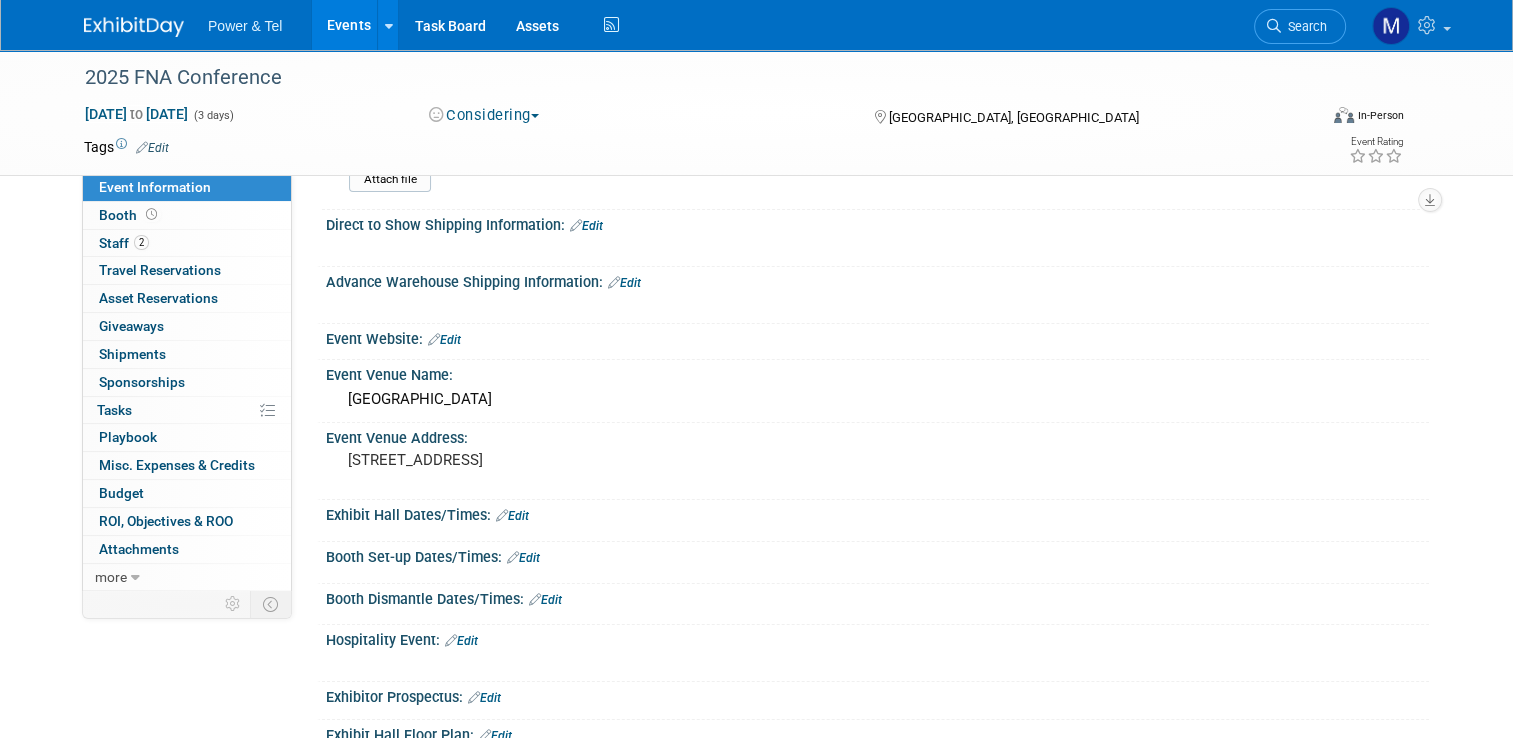 click on "Edit" at bounding box center [444, 340] 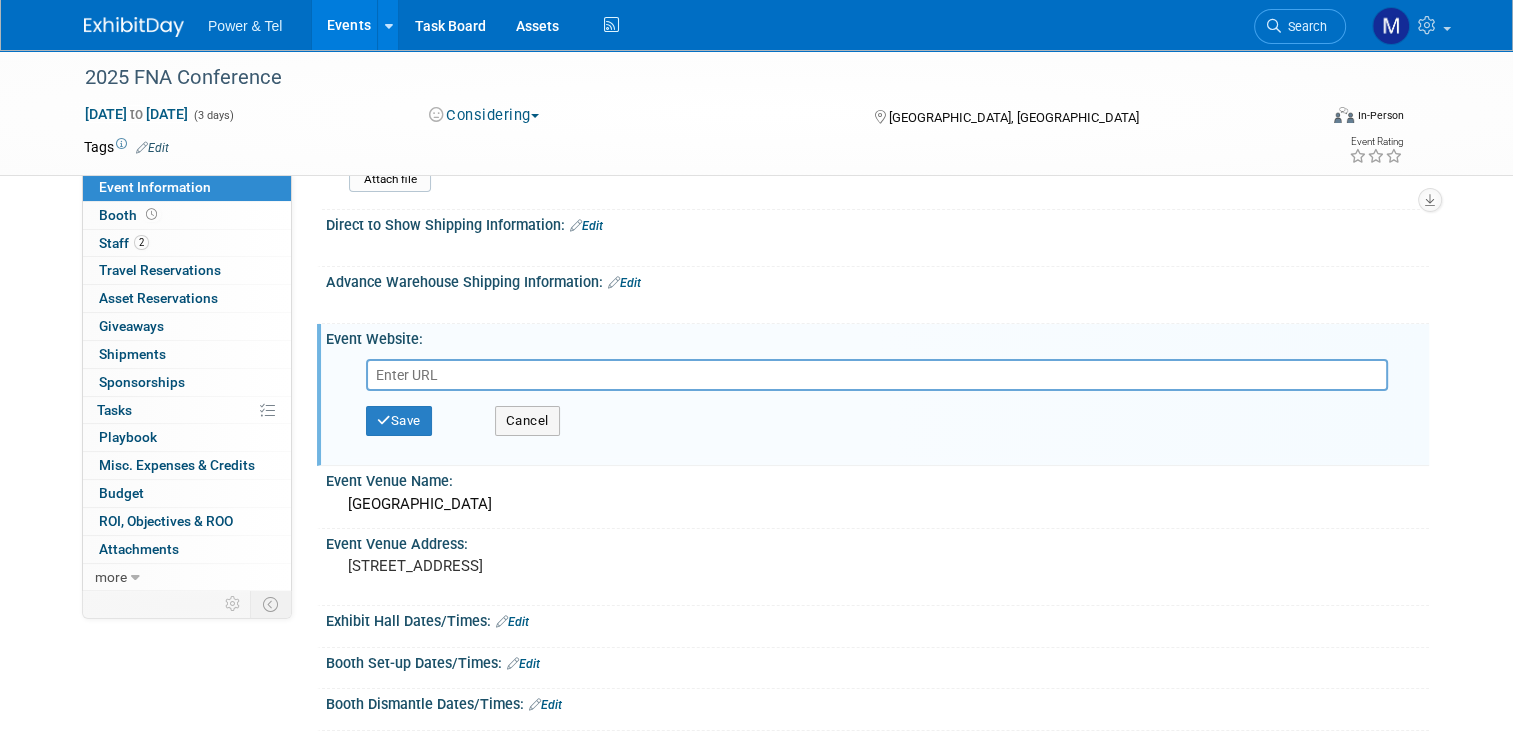 paste on "https://web.cvent.com/event/9fa86e78-9cd2-4ded-8a2e-165ef0f33662/summary" 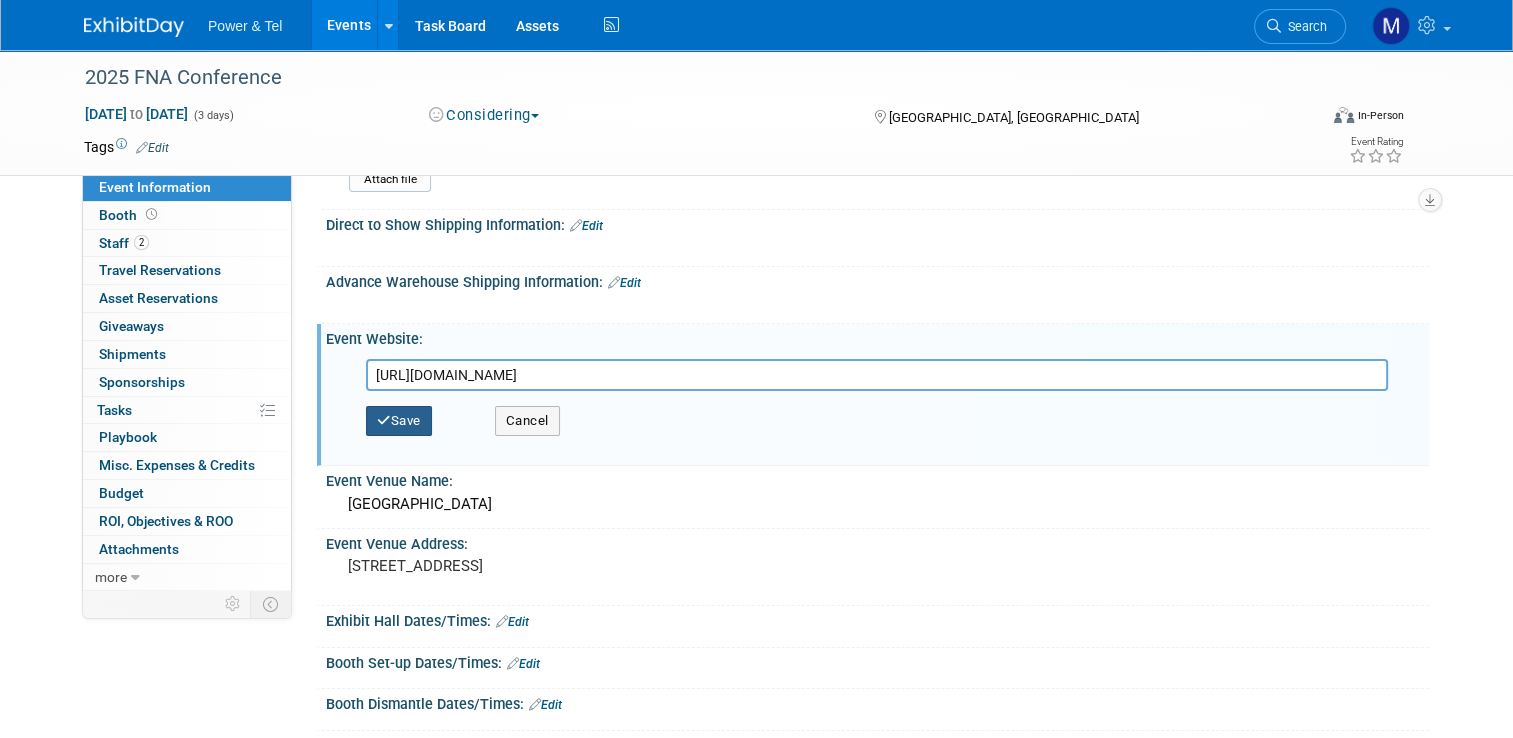 type on "https://web.cvent.com/event/9fa86e78-9cd2-4ded-8a2e-165ef0f33662/summary" 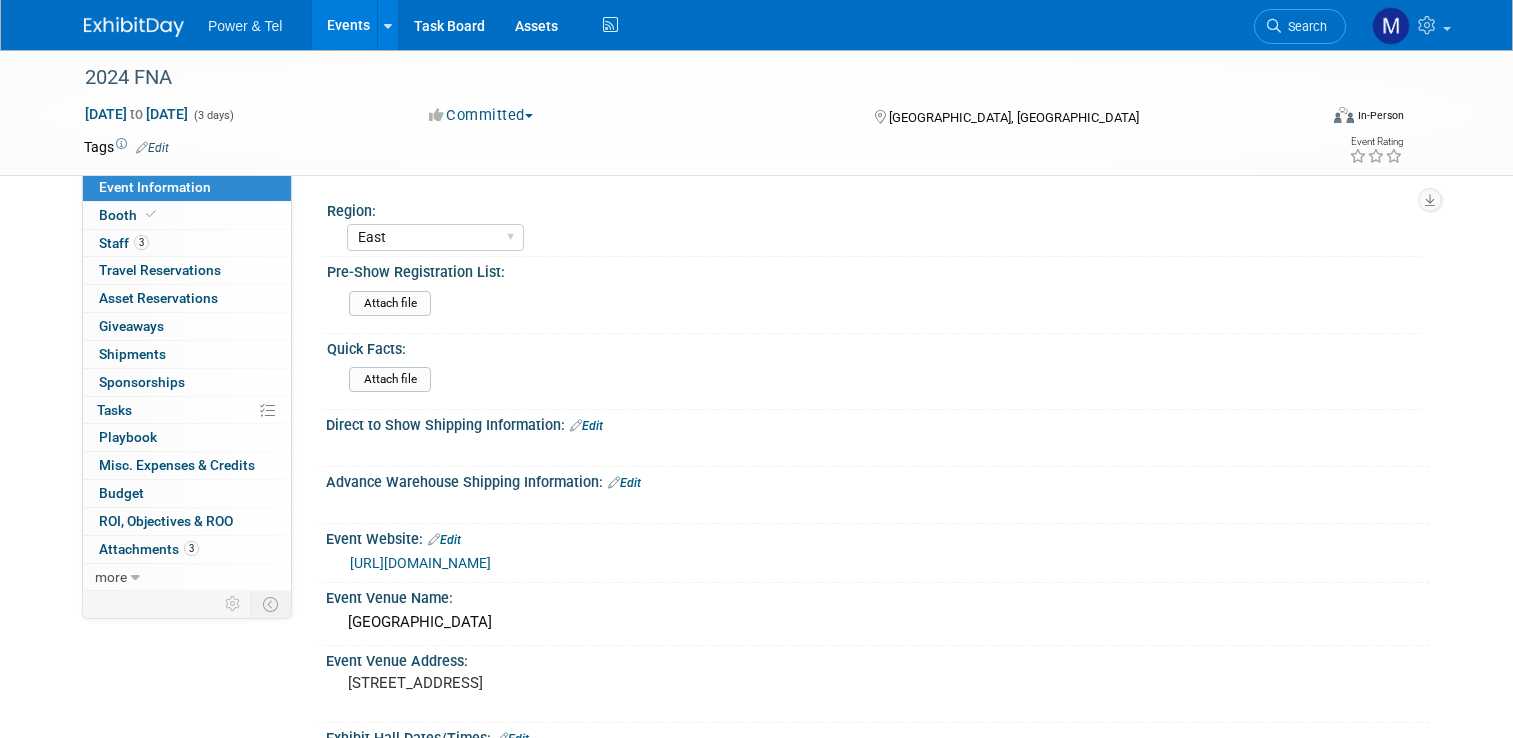 select on "East" 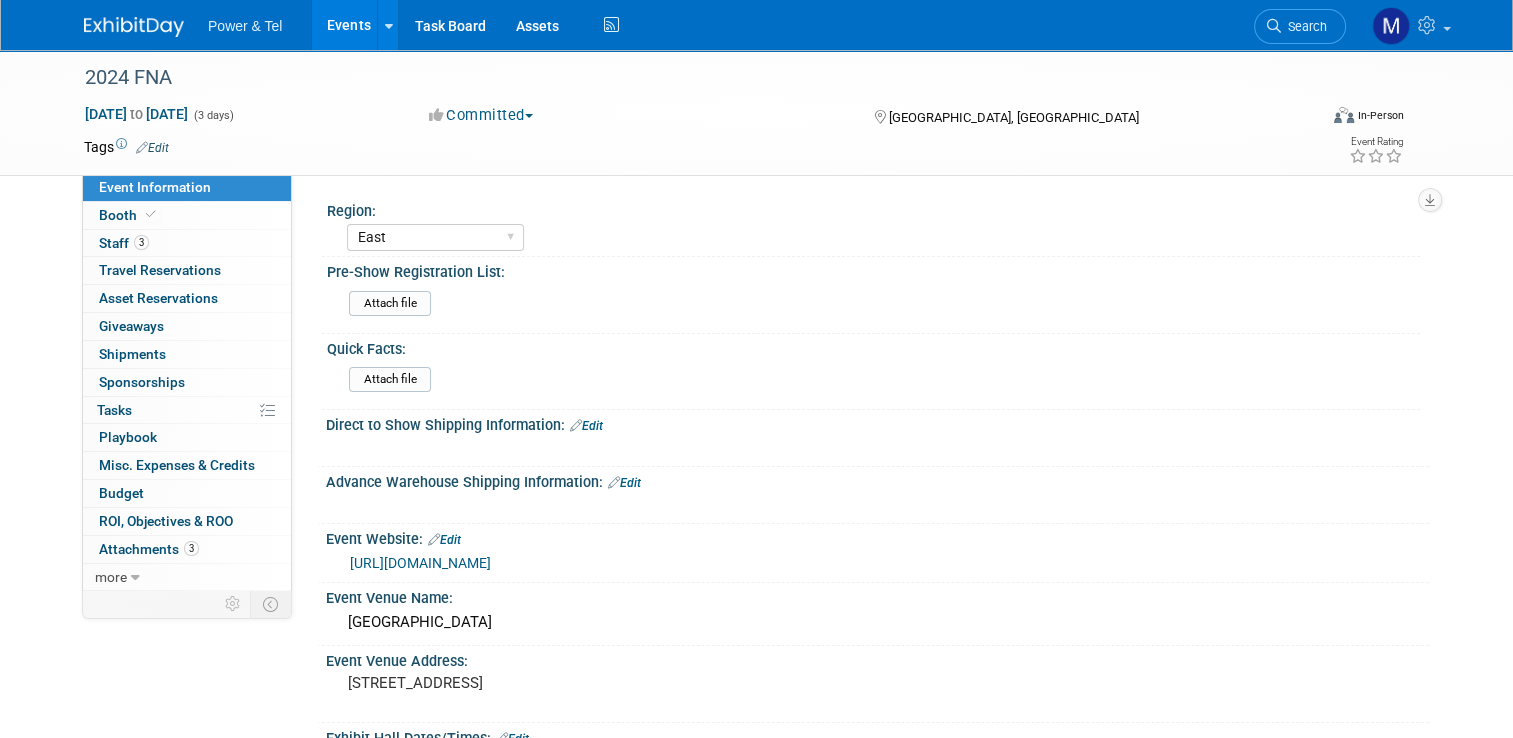 scroll, scrollTop: 0, scrollLeft: 0, axis: both 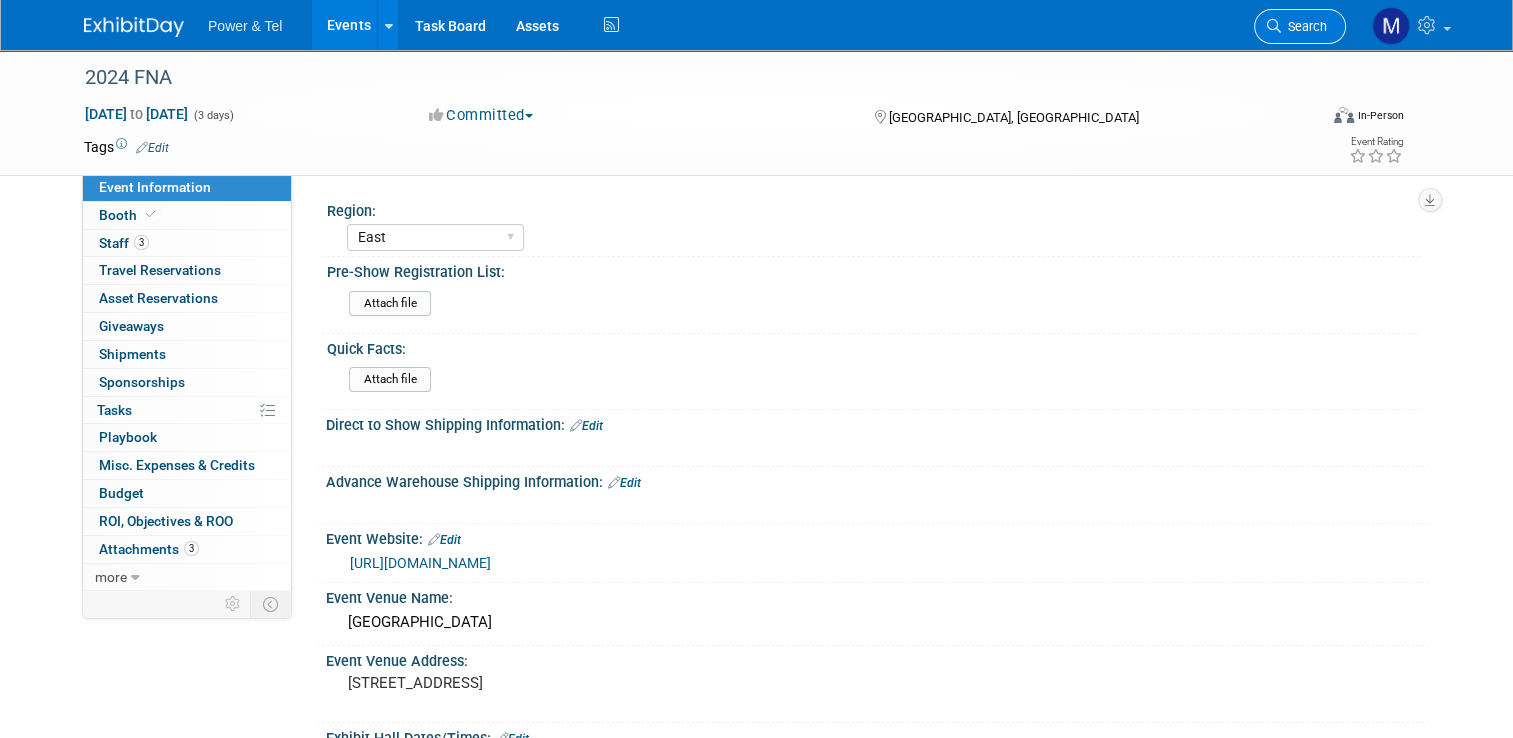 click on "Search" at bounding box center (1304, 26) 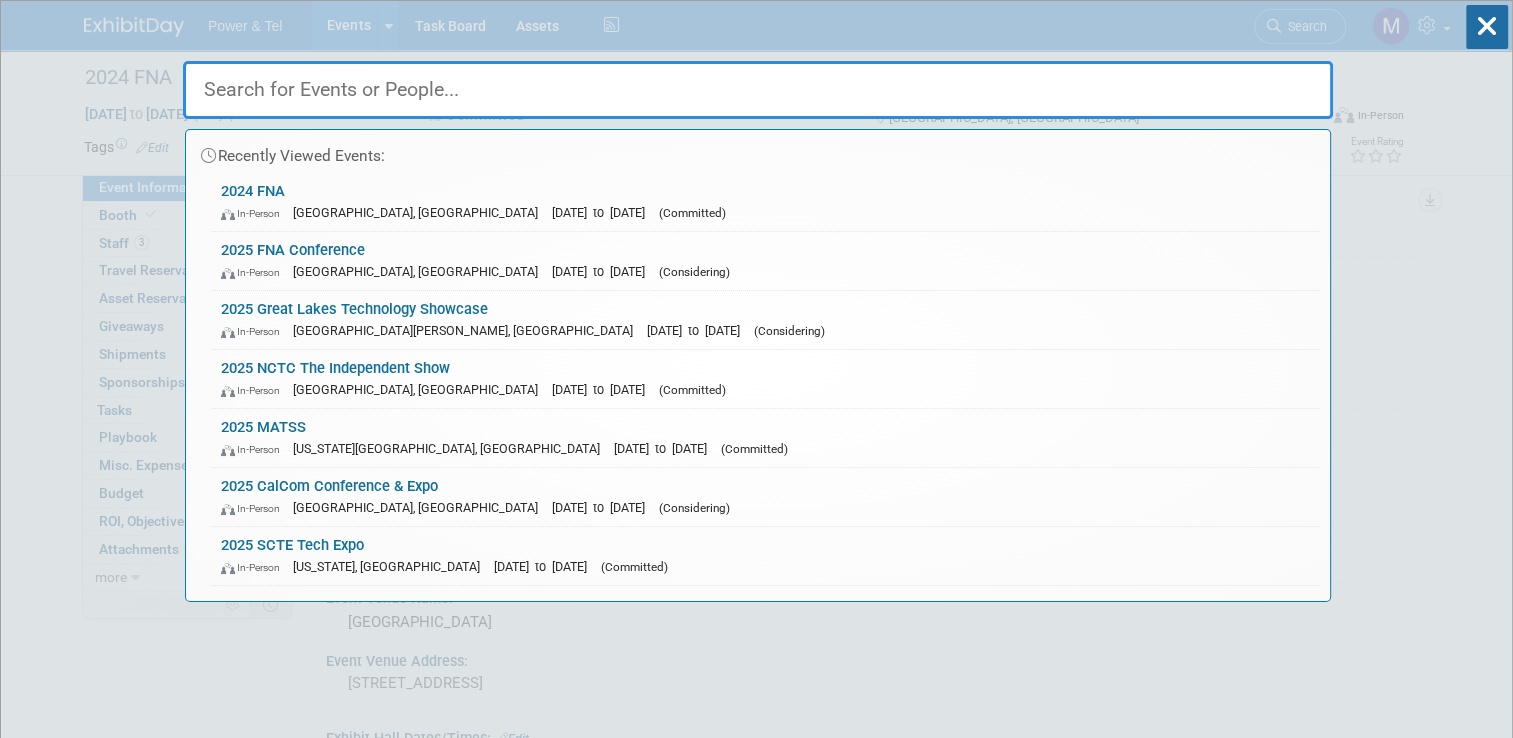 scroll, scrollTop: 645, scrollLeft: 0, axis: vertical 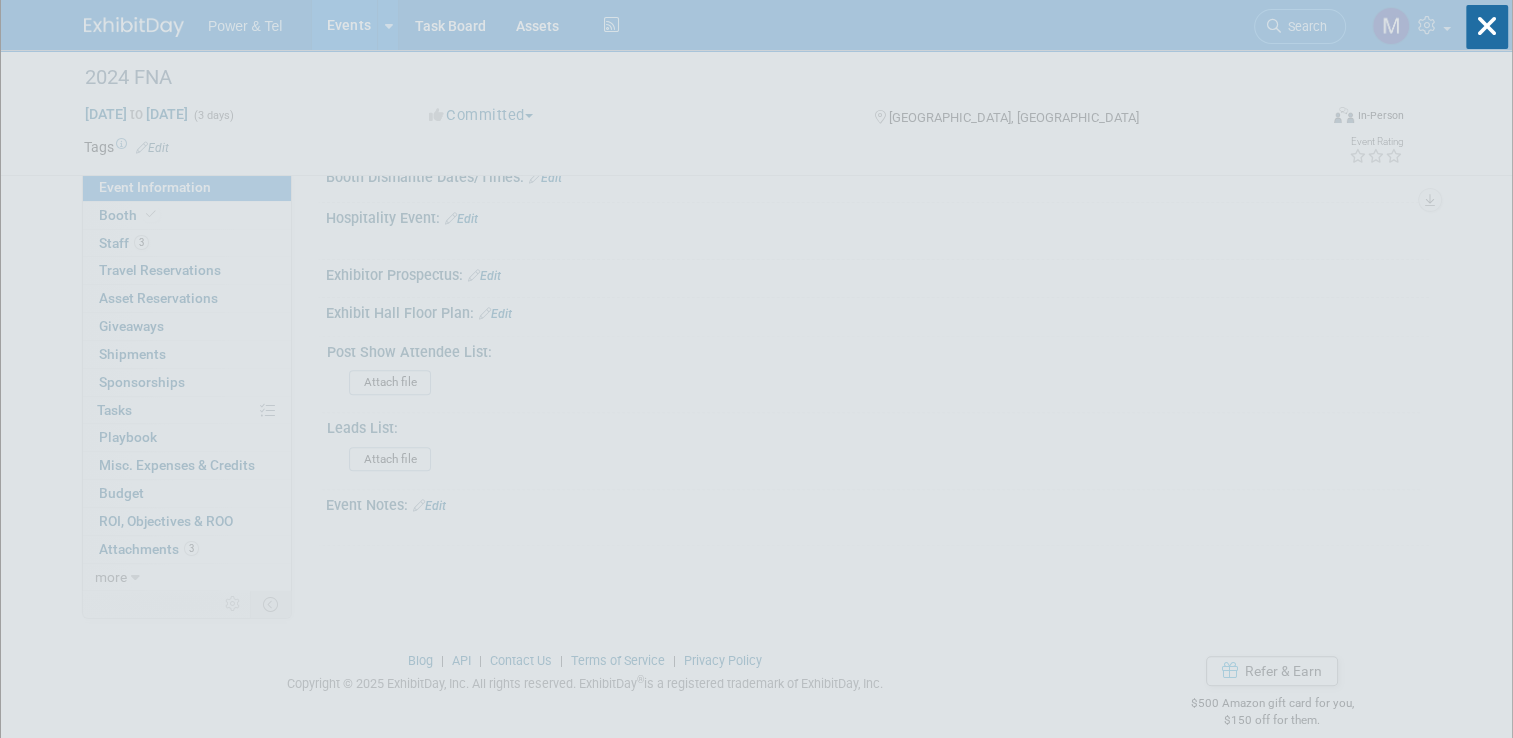 click on "Recently Viewed Events:
2024 FNA
In-Person
[GEOGRAPHIC_DATA], [GEOGRAPHIC_DATA]
[DATE]  to  [DATE]
(Committed)
2025 FNA Conference
In-Person
[GEOGRAPHIC_DATA], [GEOGRAPHIC_DATA]
[DATE]  to  [DATE]
(Considering)
2025 Great Lakes Technology Showcase
In-Person
[GEOGRAPHIC_DATA][PERSON_NAME], [GEOGRAPHIC_DATA]
[DATE]  to  [DATE]
(Considering)
2025 NCTC The Independent Show
In-Person
[GEOGRAPHIC_DATA], [GEOGRAPHIC_DATA]
[DATE]  to  [DATE]
(Committed)
2025 MATSS
In-Person
[US_STATE][GEOGRAPHIC_DATA], [GEOGRAPHIC_DATA][DATE]  to  [DATE]
(Committed)
2025 CalCom Conference & Expo
In-Person
[GEOGRAPHIC_DATA], [GEOGRAPHIC_DATA]
[DATE]  to  [DATE]
(Considering)
2025 SCTE Tech Expo
In-Person
[US_STATE], [GEOGRAPHIC_DATA]
[DATE]  to  [DATE]
(Committed)
No match found..." at bounding box center (756, 3355) 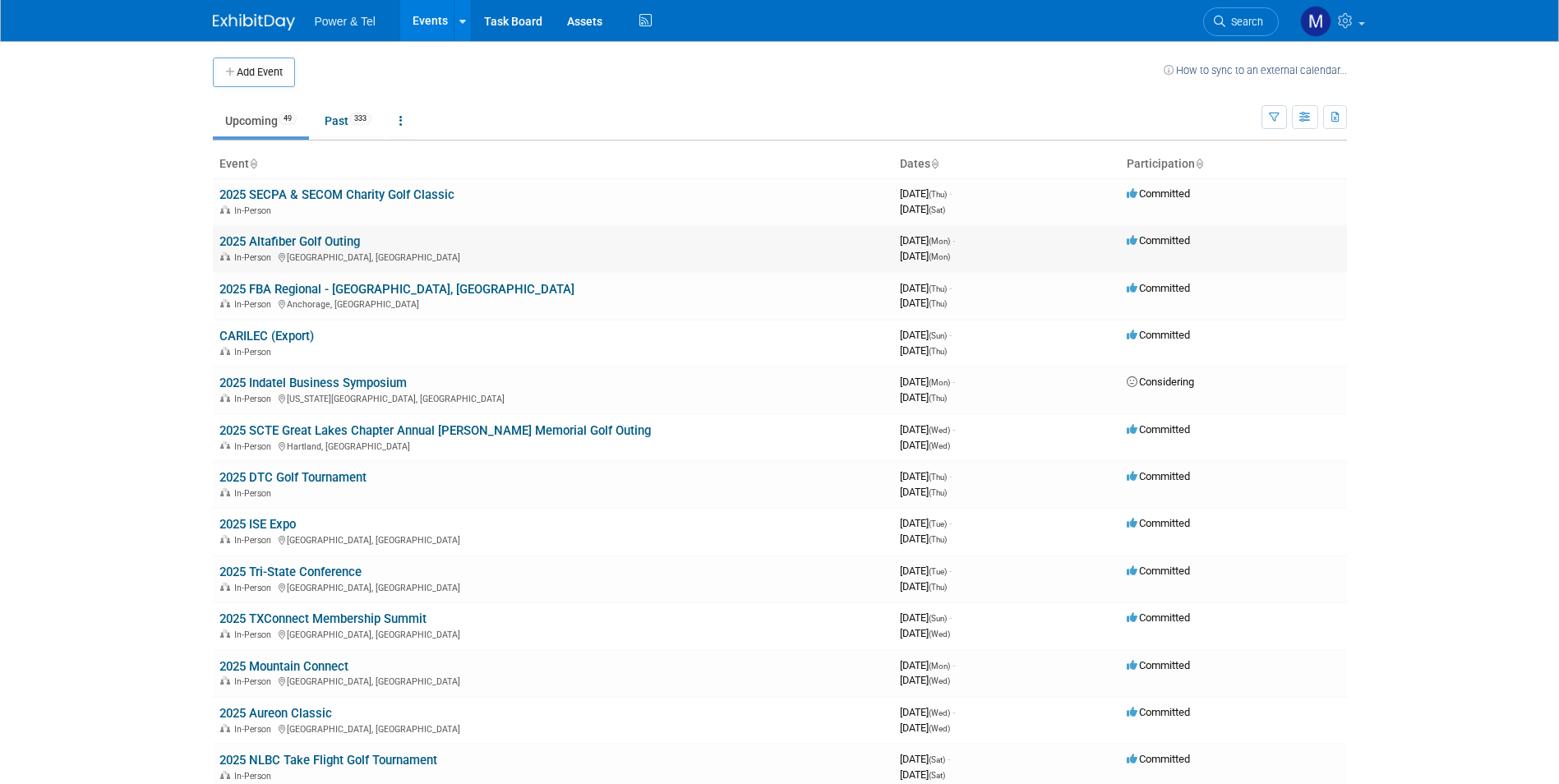 scroll, scrollTop: 0, scrollLeft: 0, axis: both 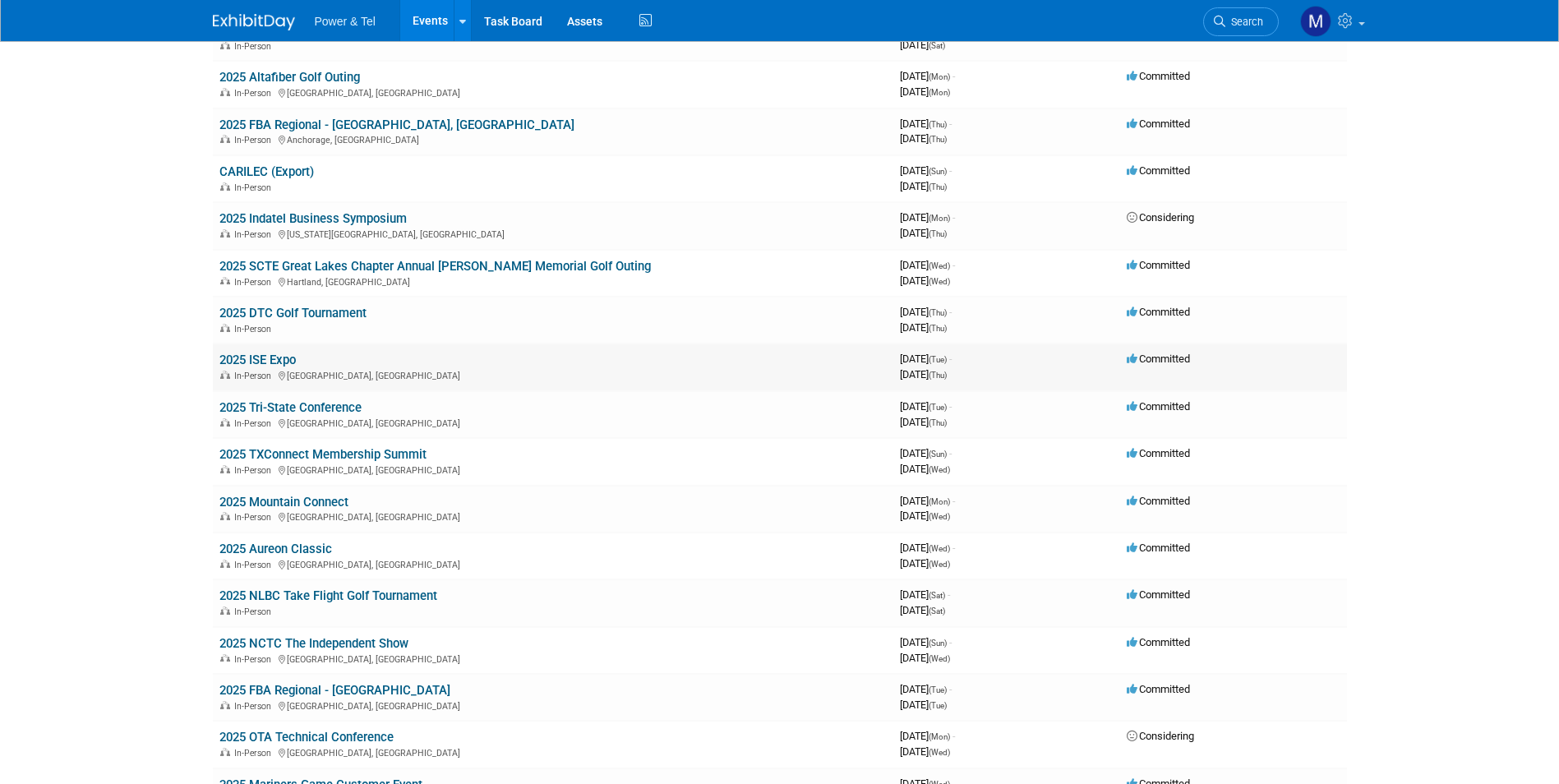 click on "2025 ISE Expo" at bounding box center [257, 360] 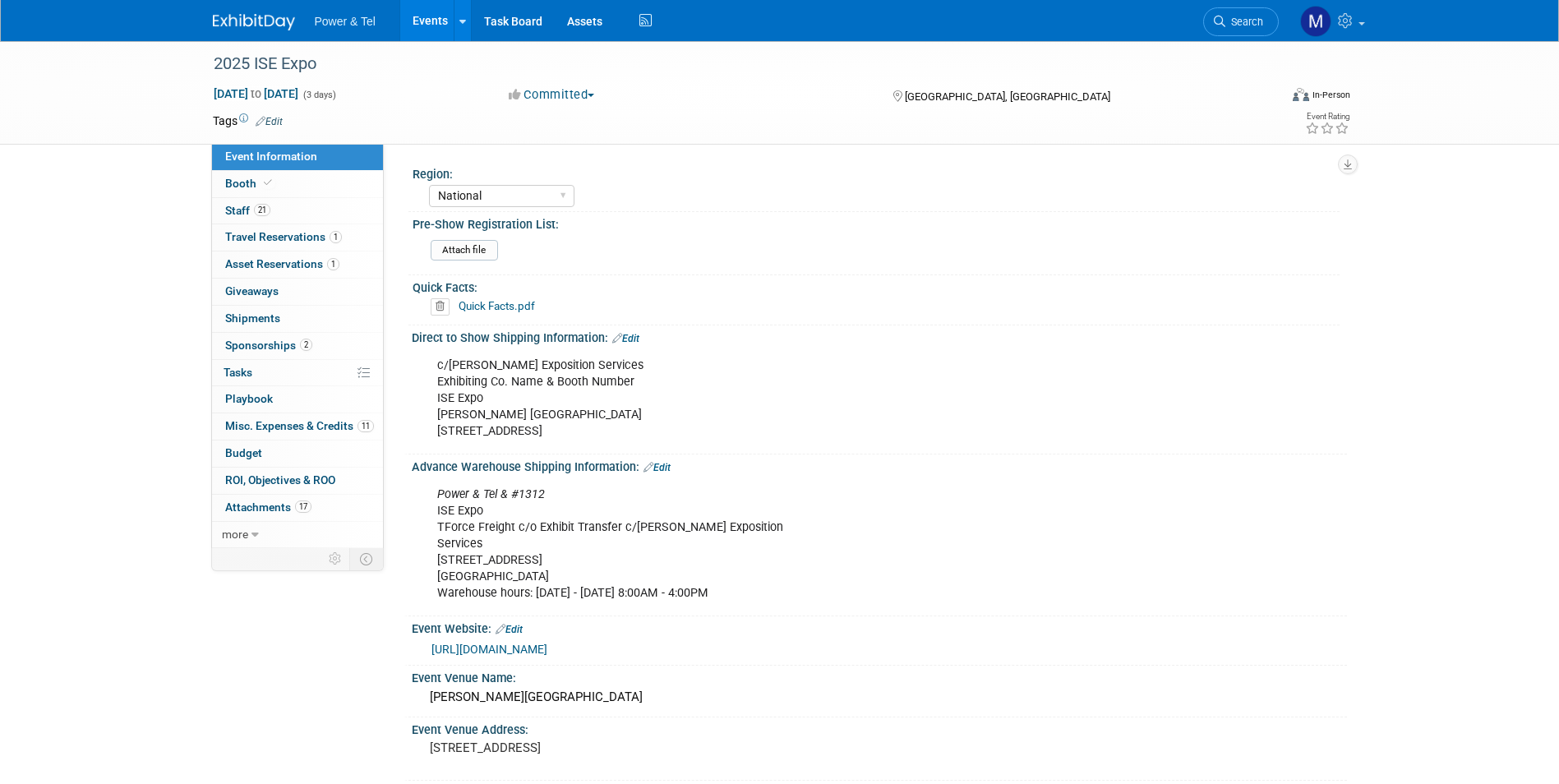 select on "National" 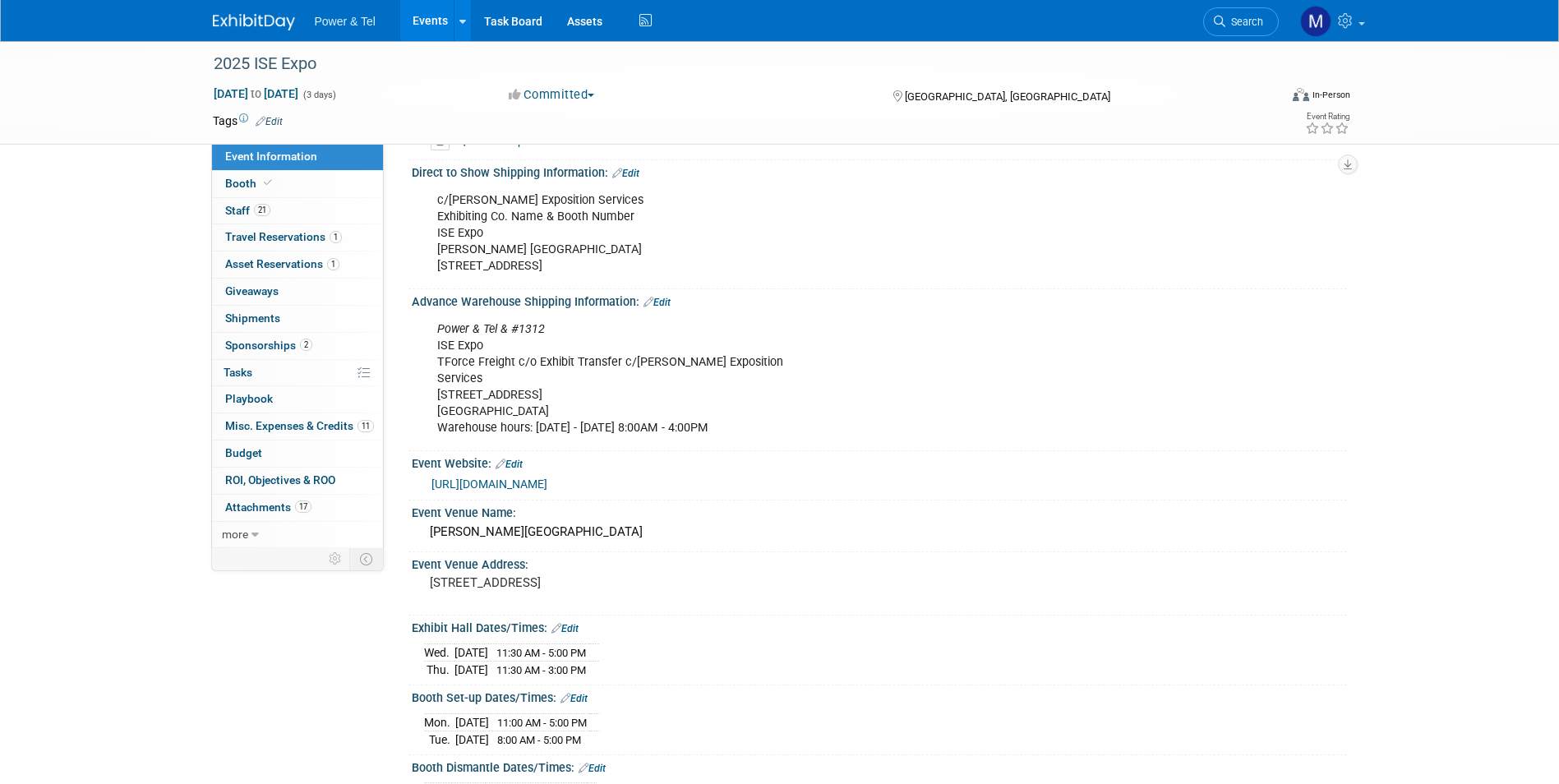 scroll, scrollTop: 164, scrollLeft: 0, axis: vertical 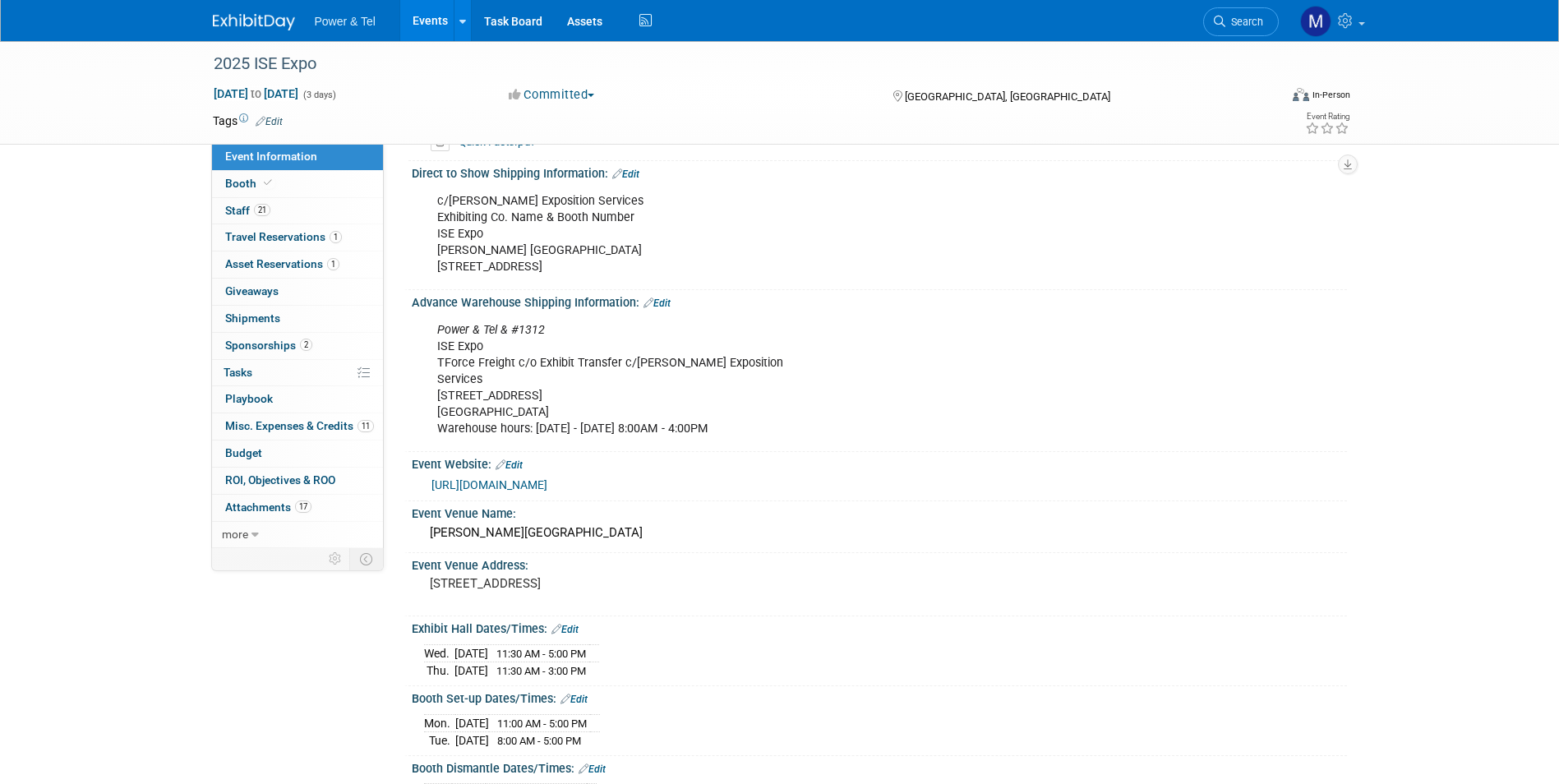 drag, startPoint x: 440, startPoint y: 334, endPoint x: 582, endPoint y: 406, distance: 159.21055 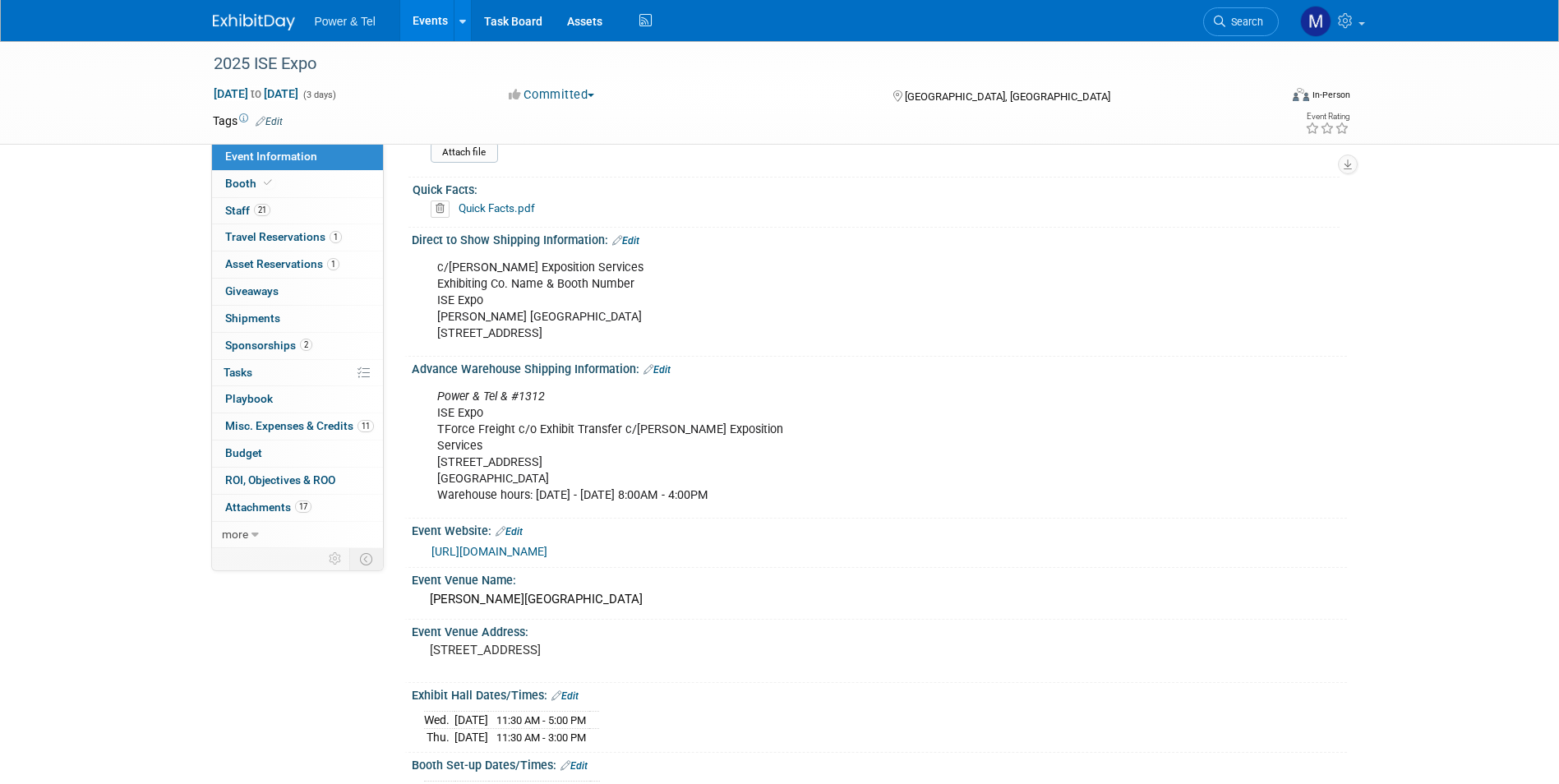 scroll, scrollTop: 0, scrollLeft: 0, axis: both 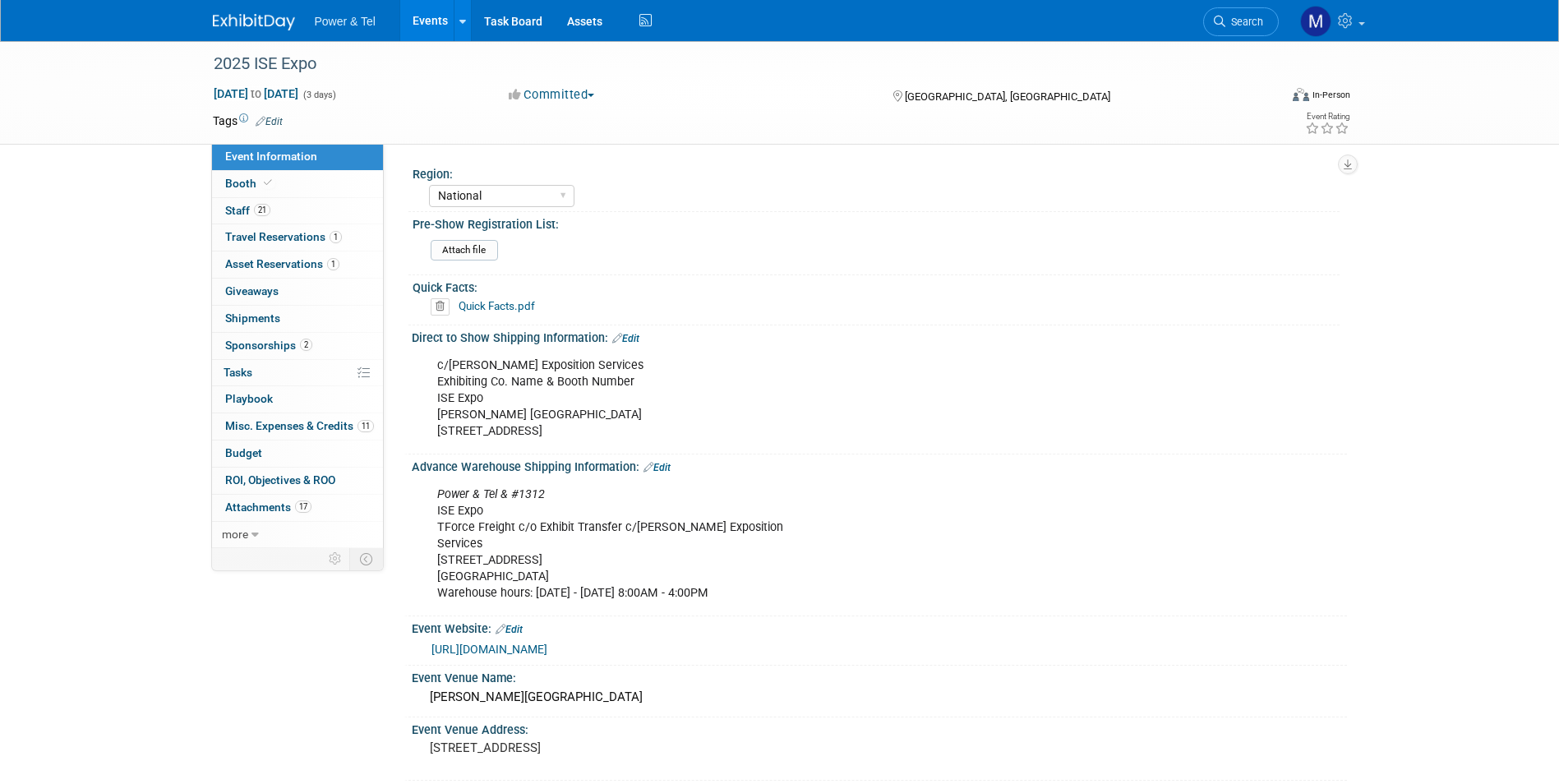 drag, startPoint x: 431, startPoint y: 564, endPoint x: 565, endPoint y: 560, distance: 134.05969 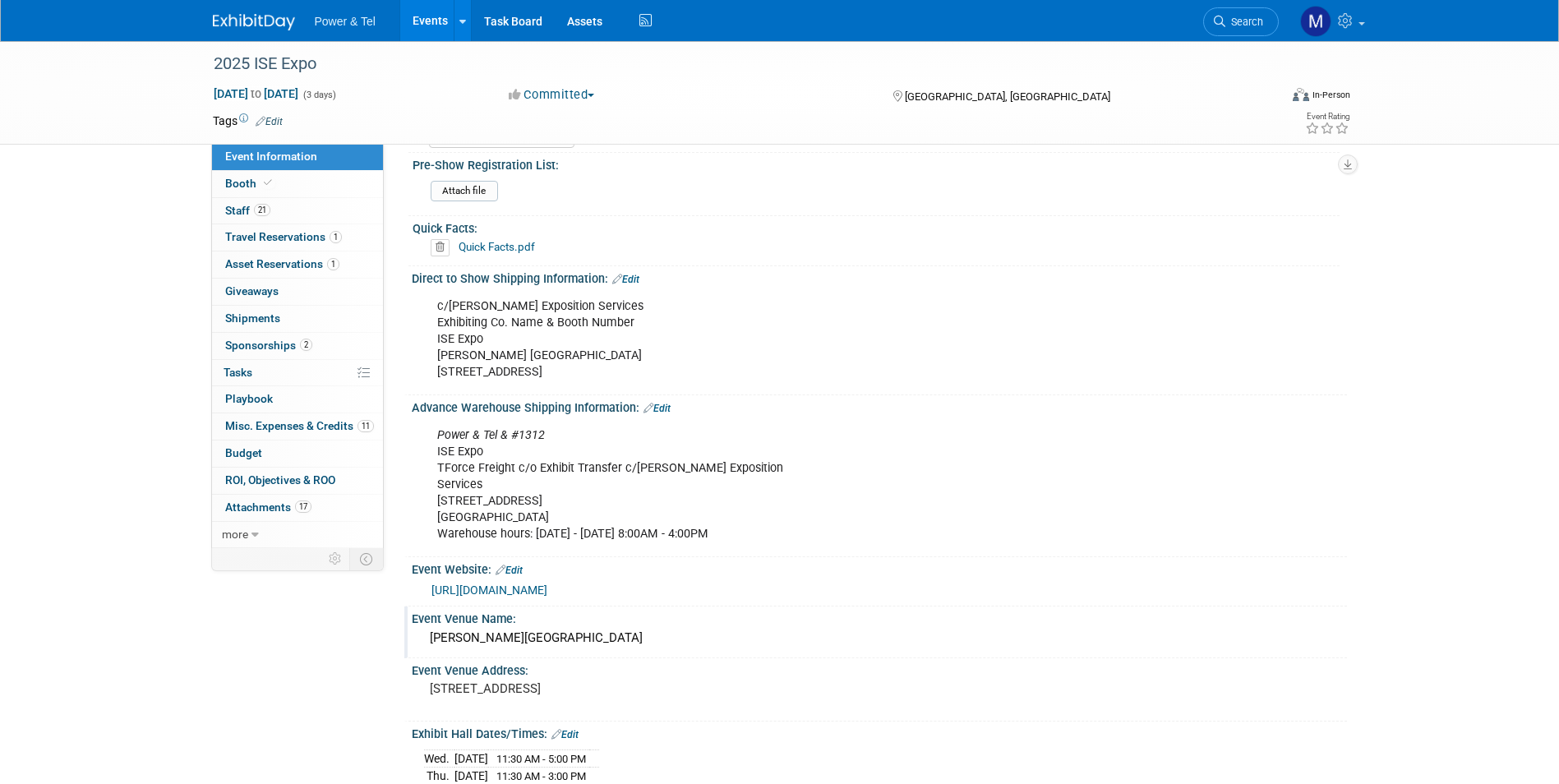 scroll, scrollTop: 54, scrollLeft: 0, axis: vertical 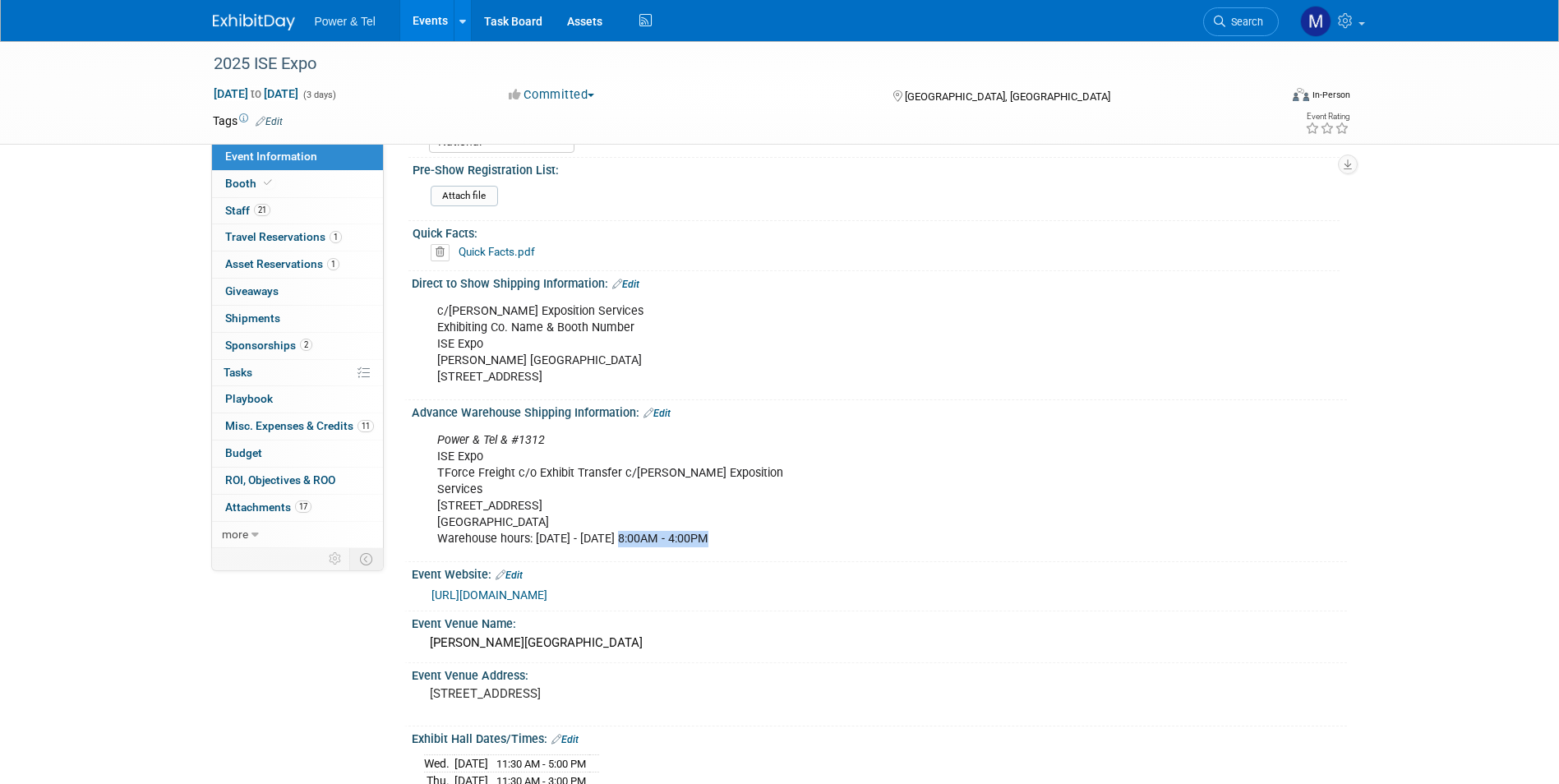 drag, startPoint x: 710, startPoint y: 539, endPoint x: 619, endPoint y: 534, distance: 91.13726 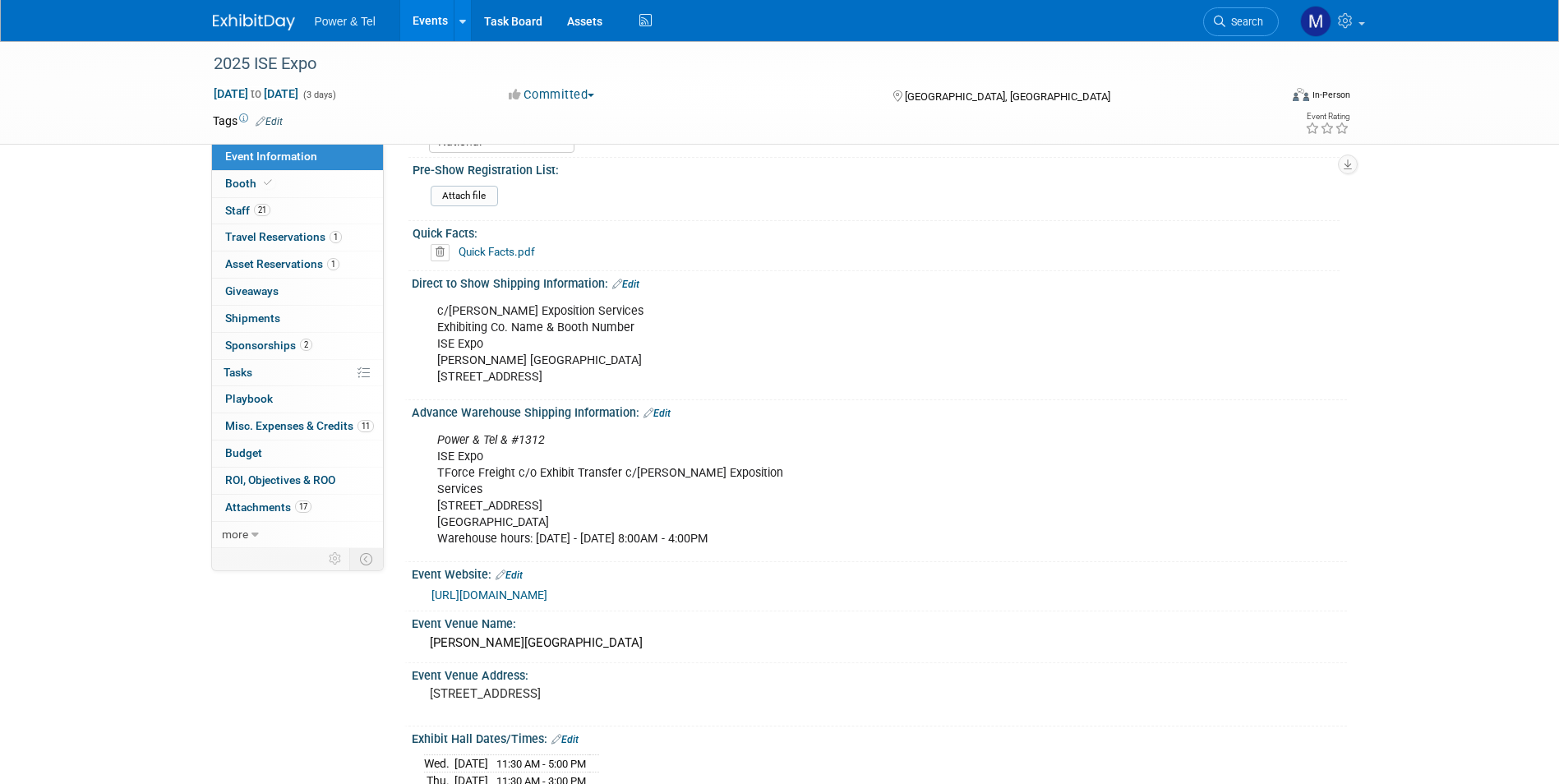 drag, startPoint x: 619, startPoint y: 534, endPoint x: 565, endPoint y: 522, distance: 55.31727 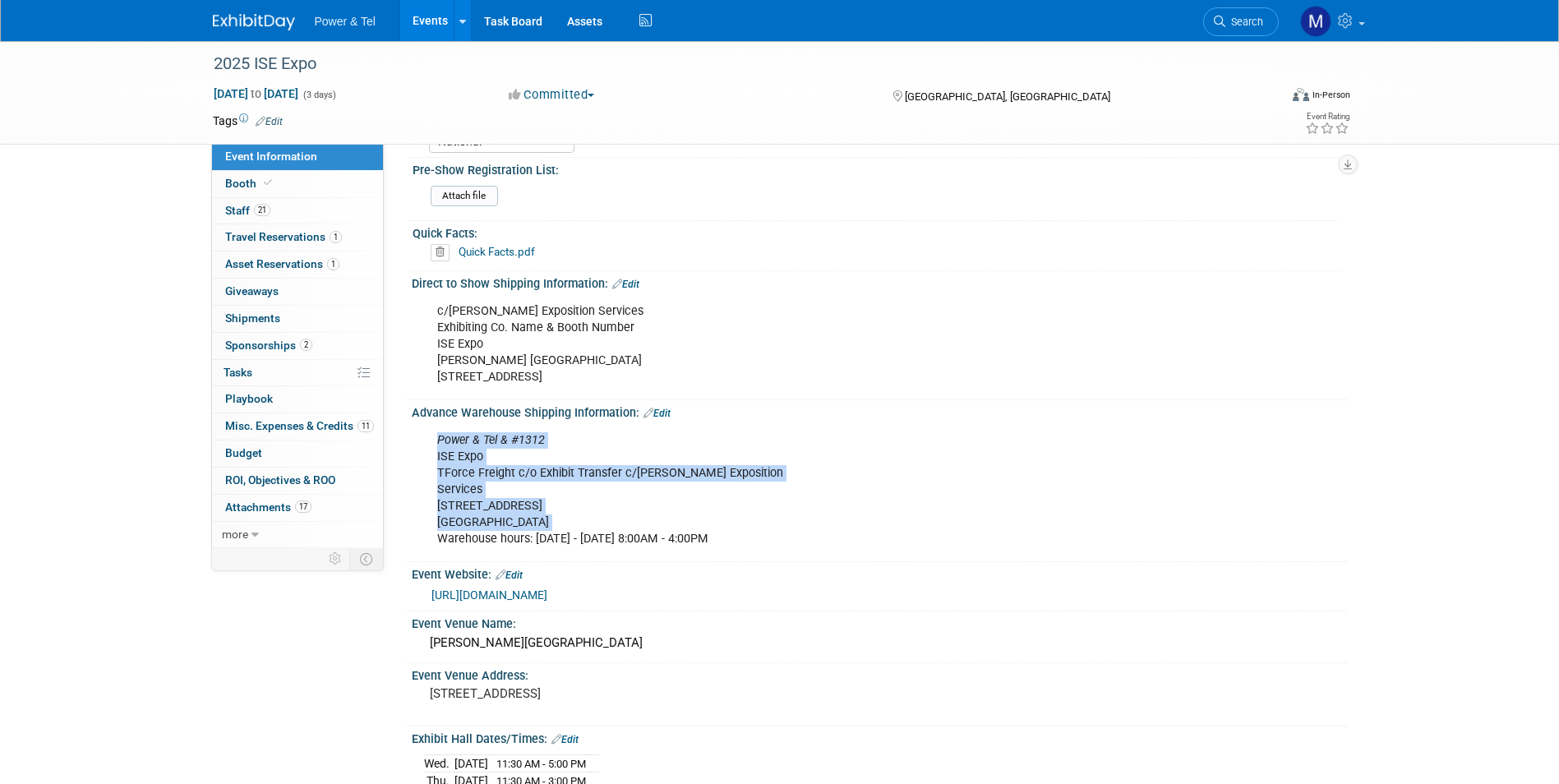 drag, startPoint x: 565, startPoint y: 522, endPoint x: 431, endPoint y: 445, distance: 154.5477 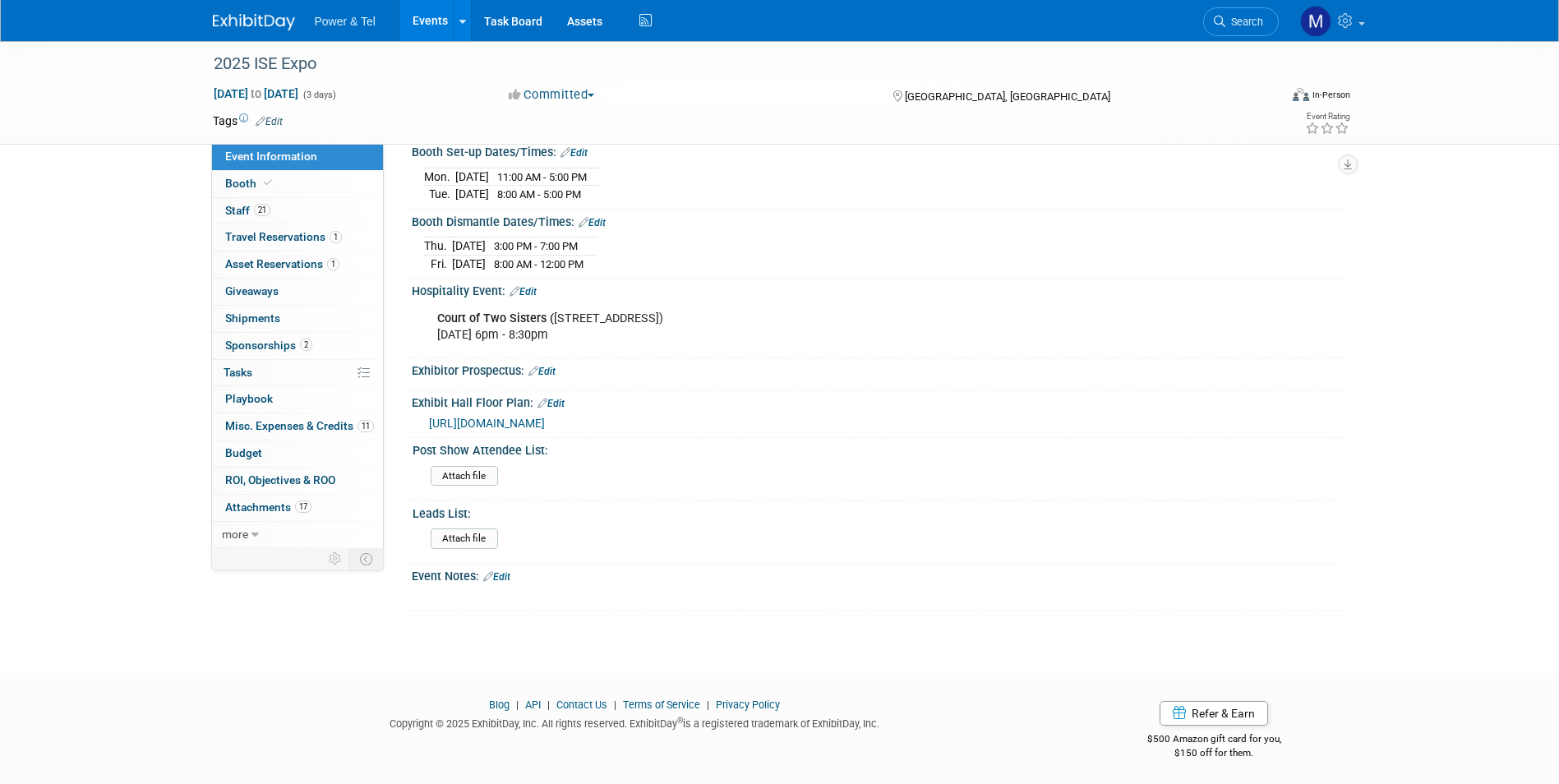 scroll, scrollTop: 712, scrollLeft: 0, axis: vertical 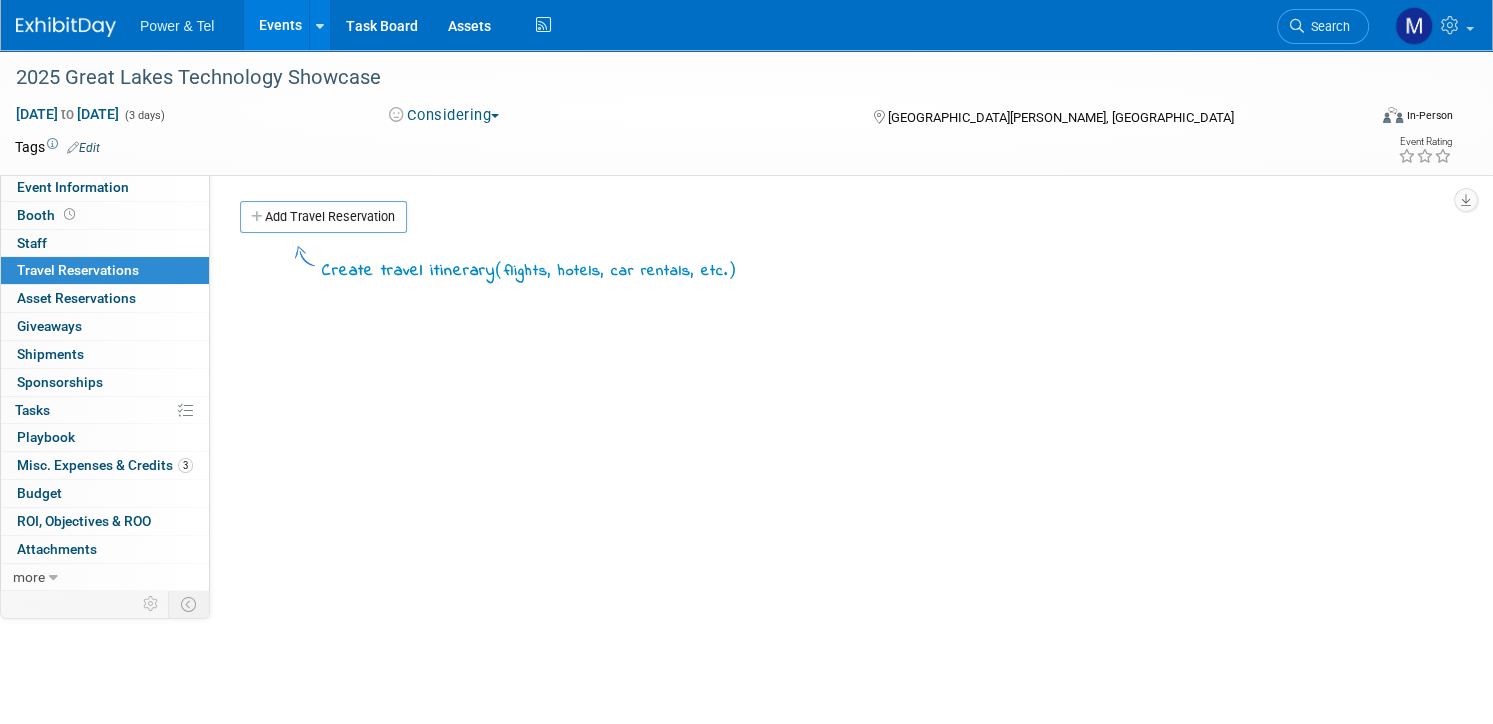 click on "Search" at bounding box center (1327, 26) 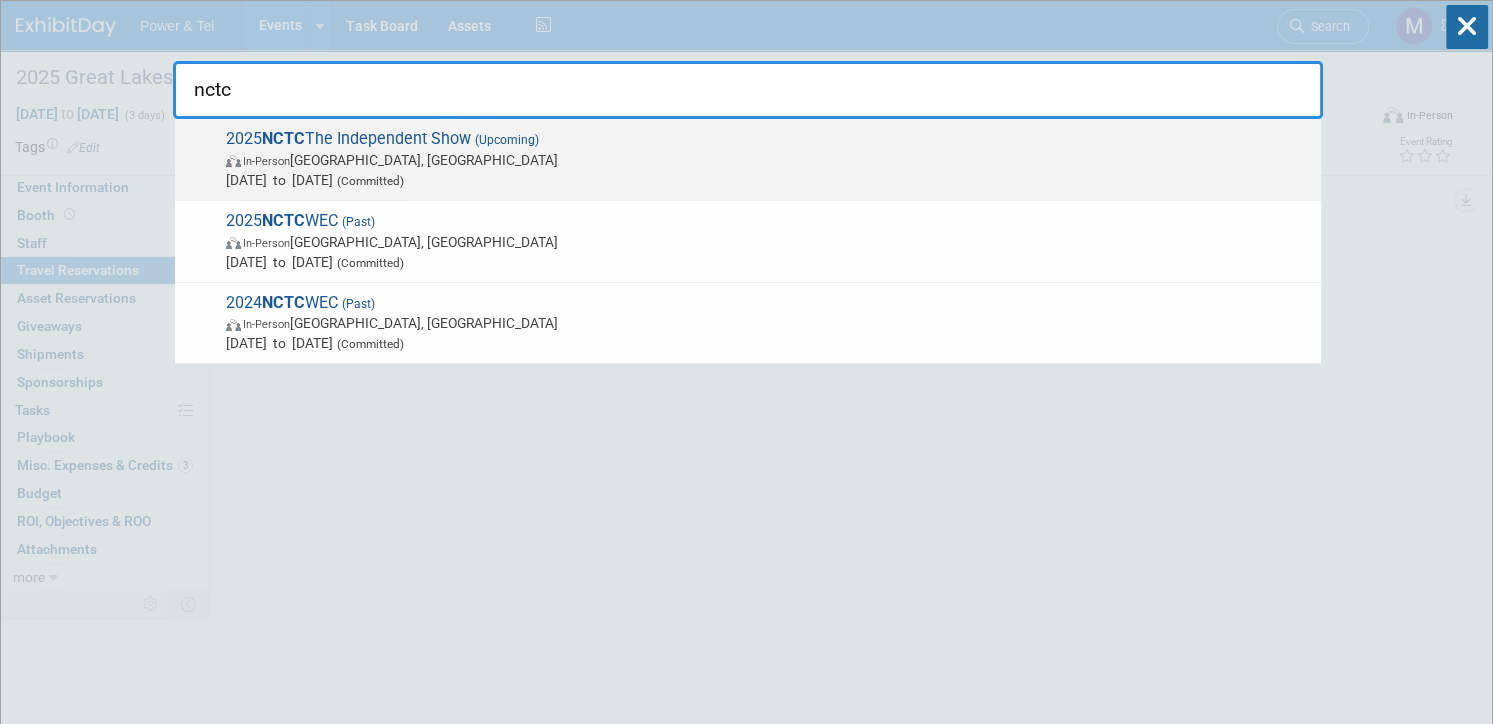 type on "nctc" 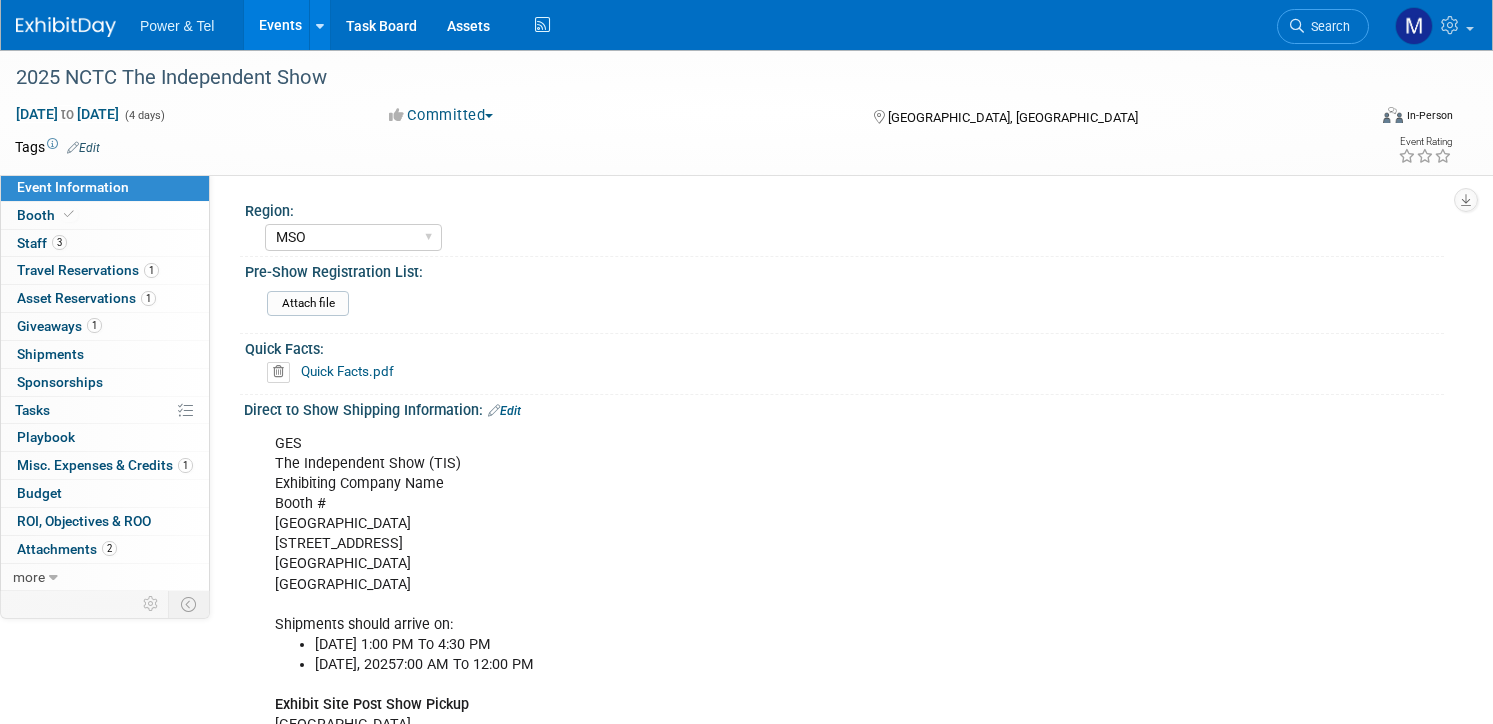 select on "MSO" 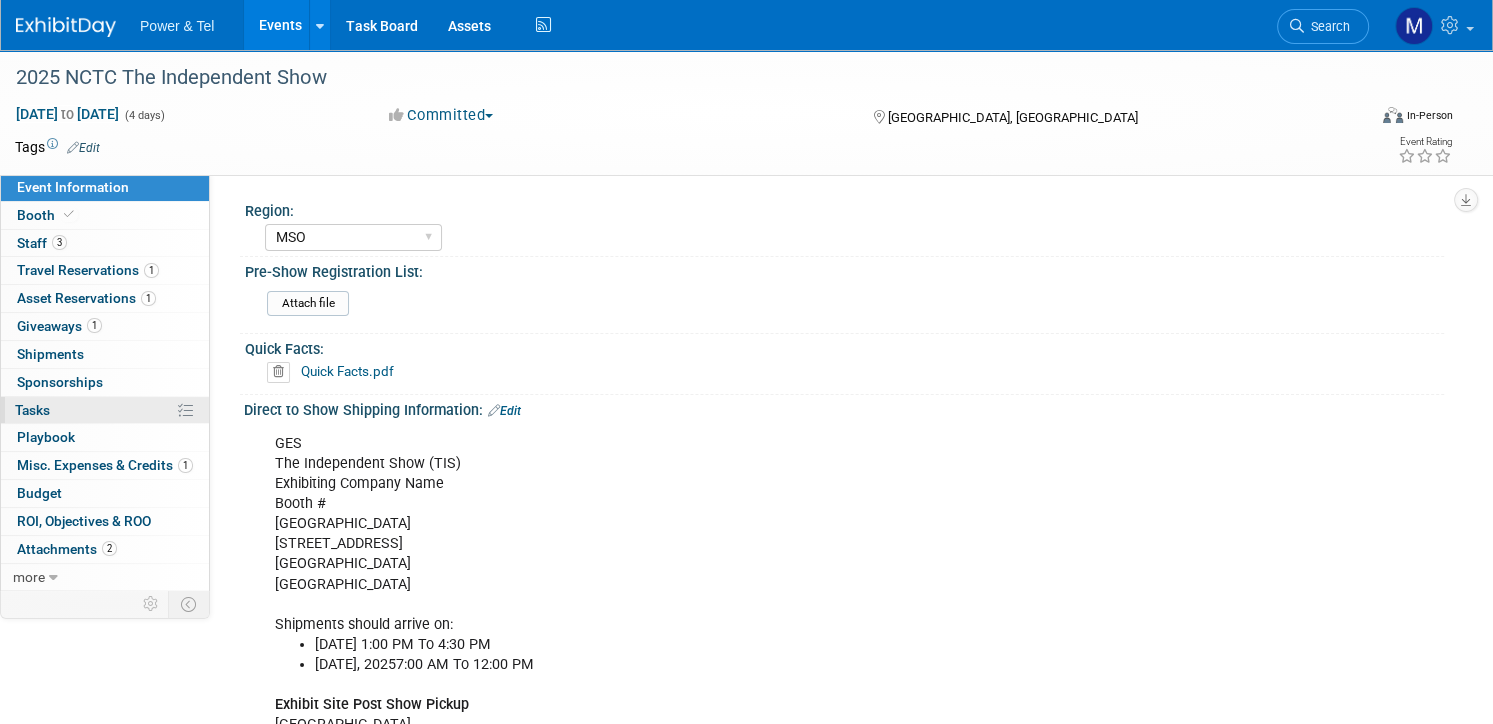 scroll, scrollTop: 0, scrollLeft: 0, axis: both 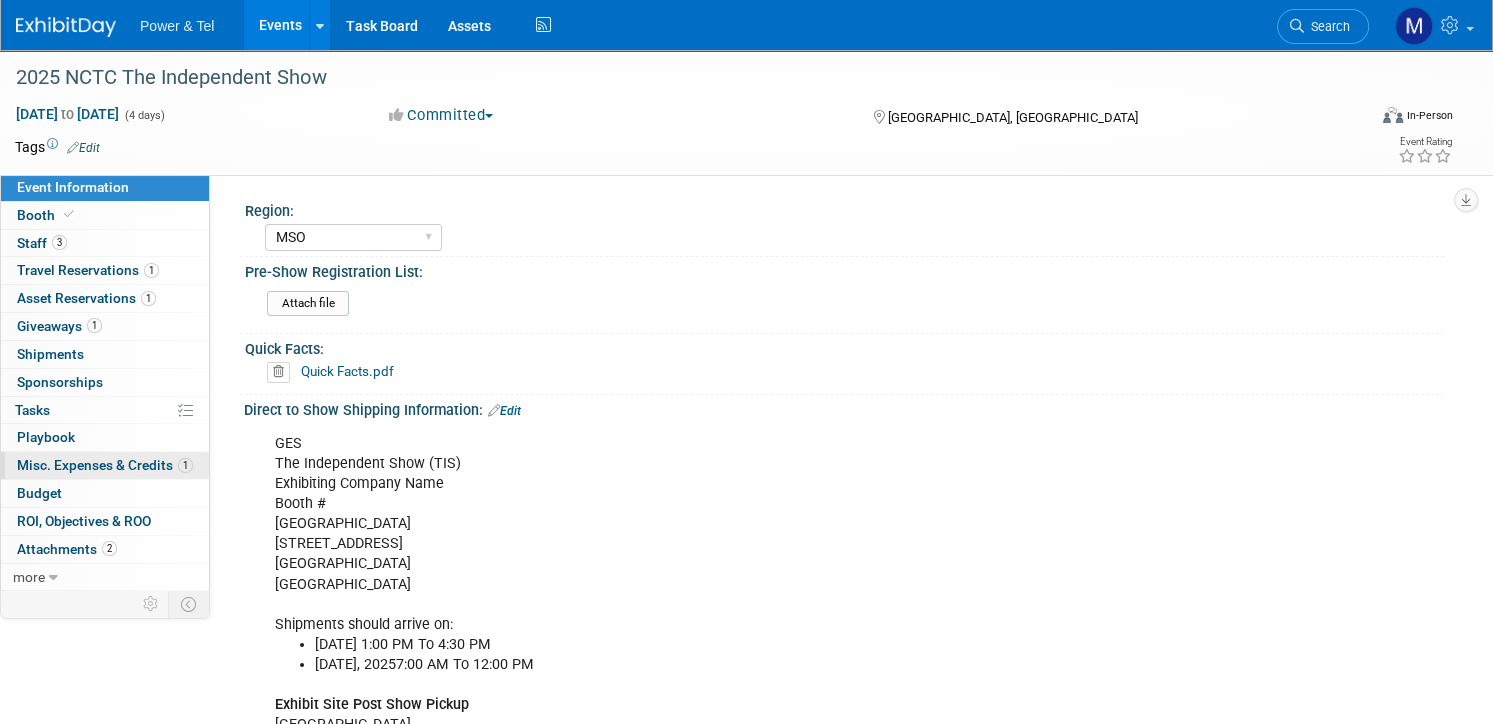 click on "Misc. Expenses & Credits 1" at bounding box center [105, 465] 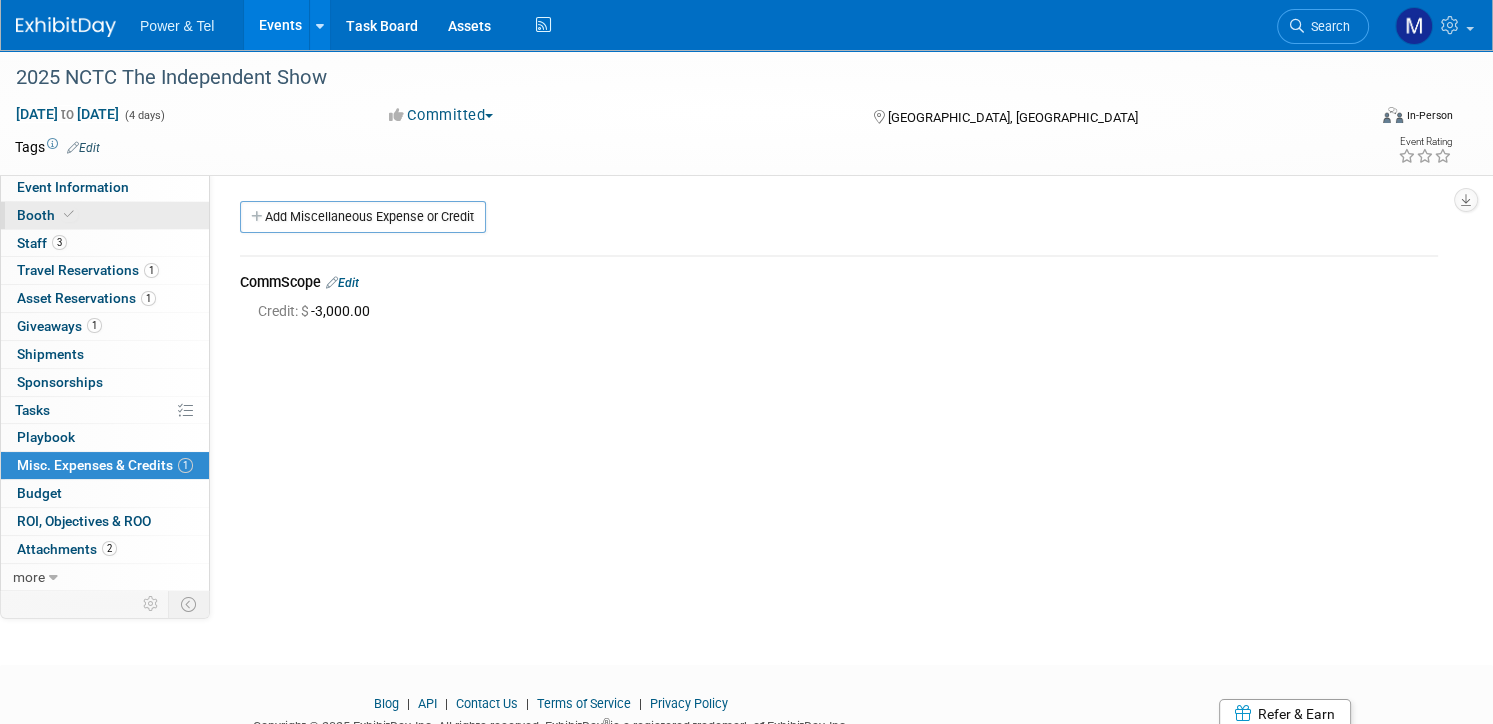 click on "Booth" at bounding box center [105, 215] 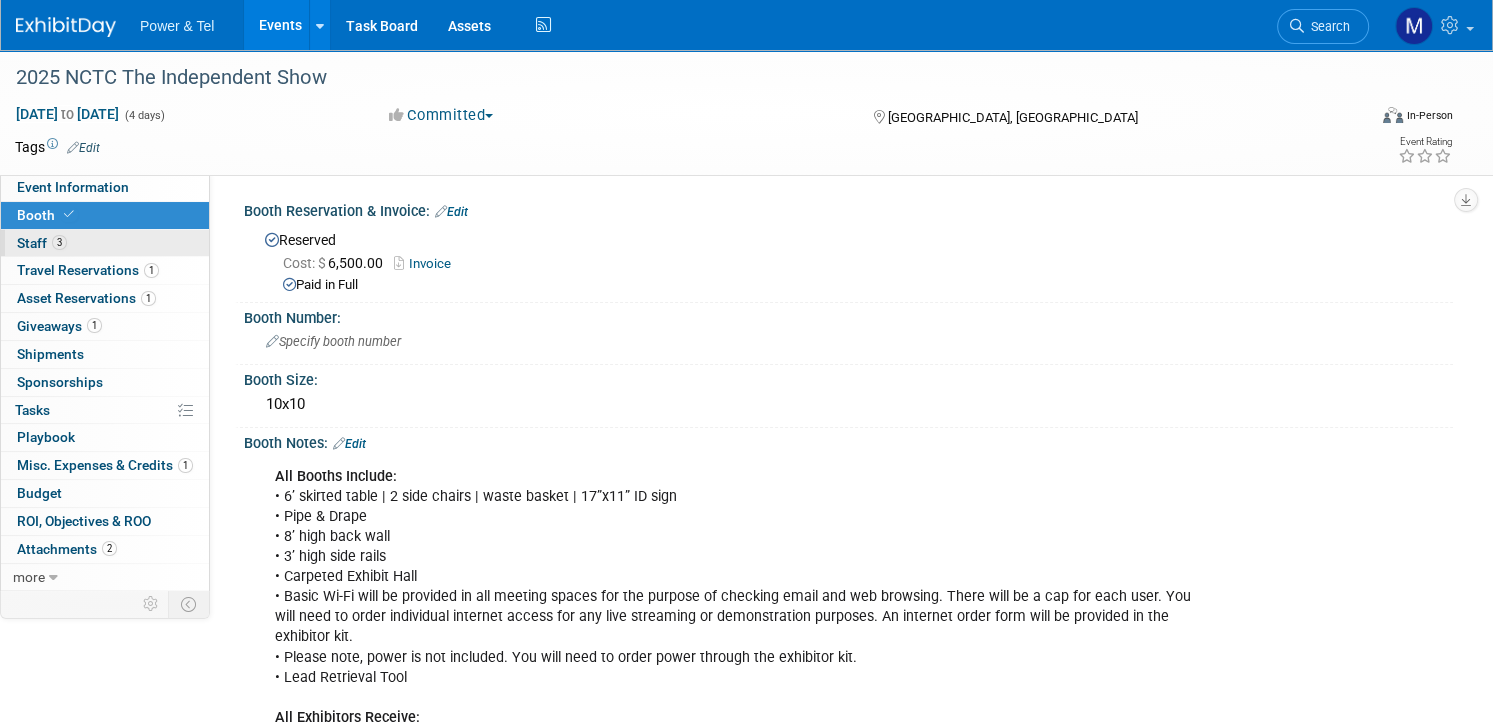 click on "3
Staff 3" at bounding box center [105, 243] 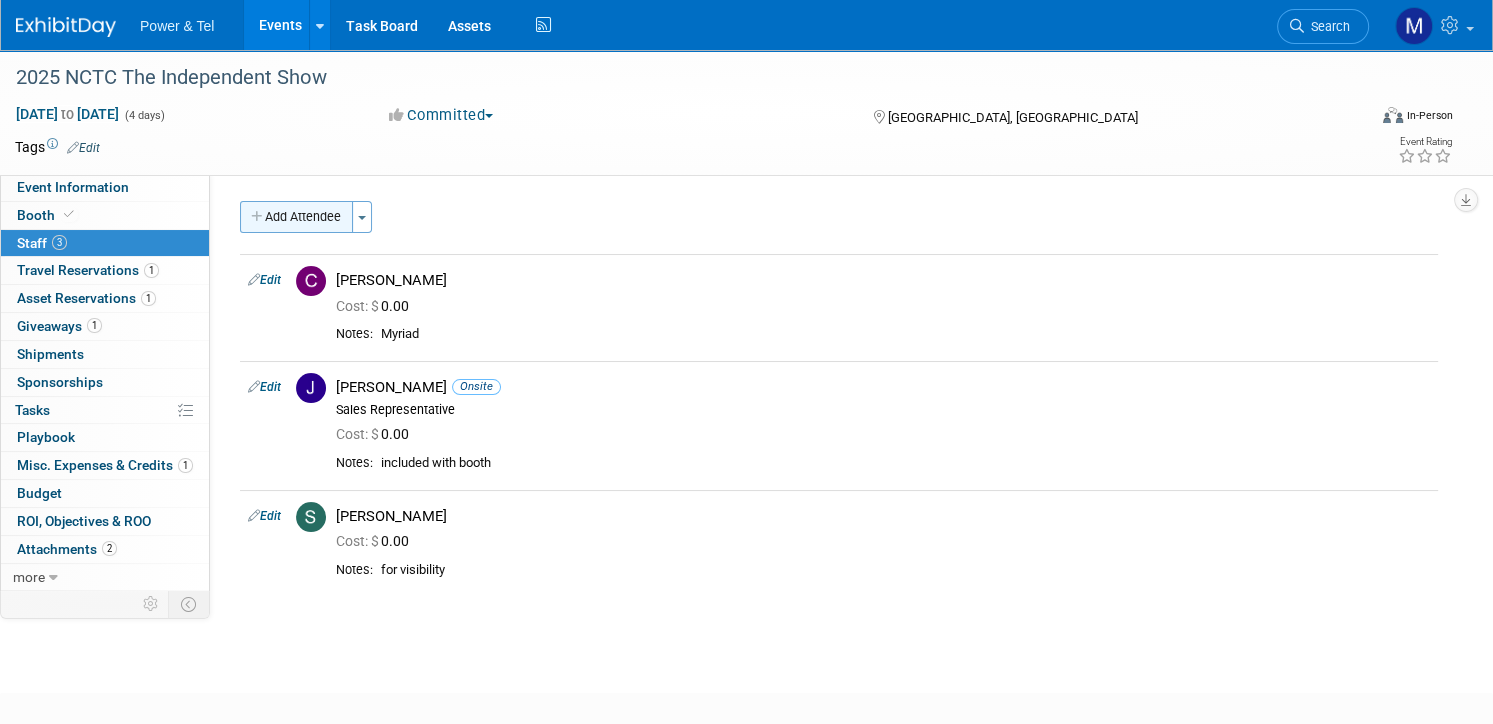 click on "Add Attendee" at bounding box center [296, 217] 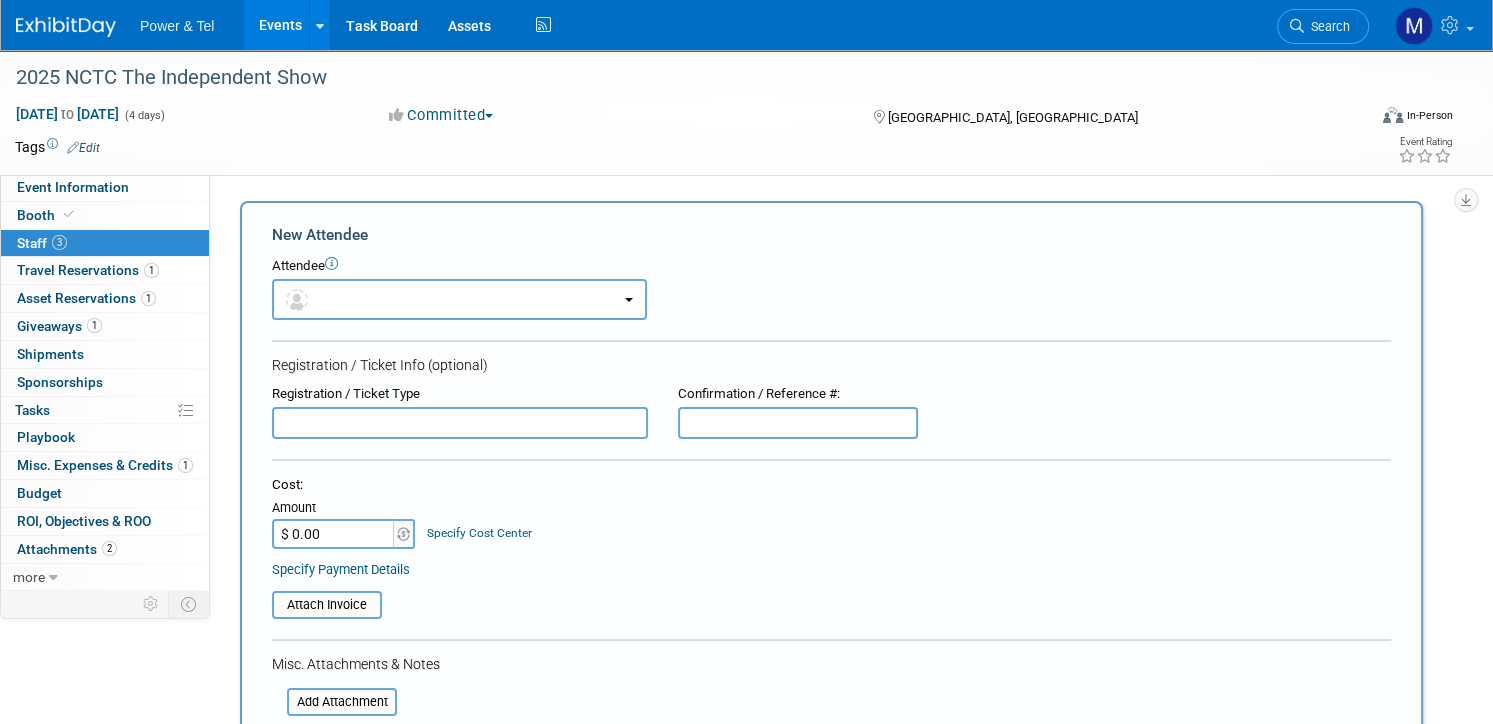 scroll, scrollTop: 0, scrollLeft: 0, axis: both 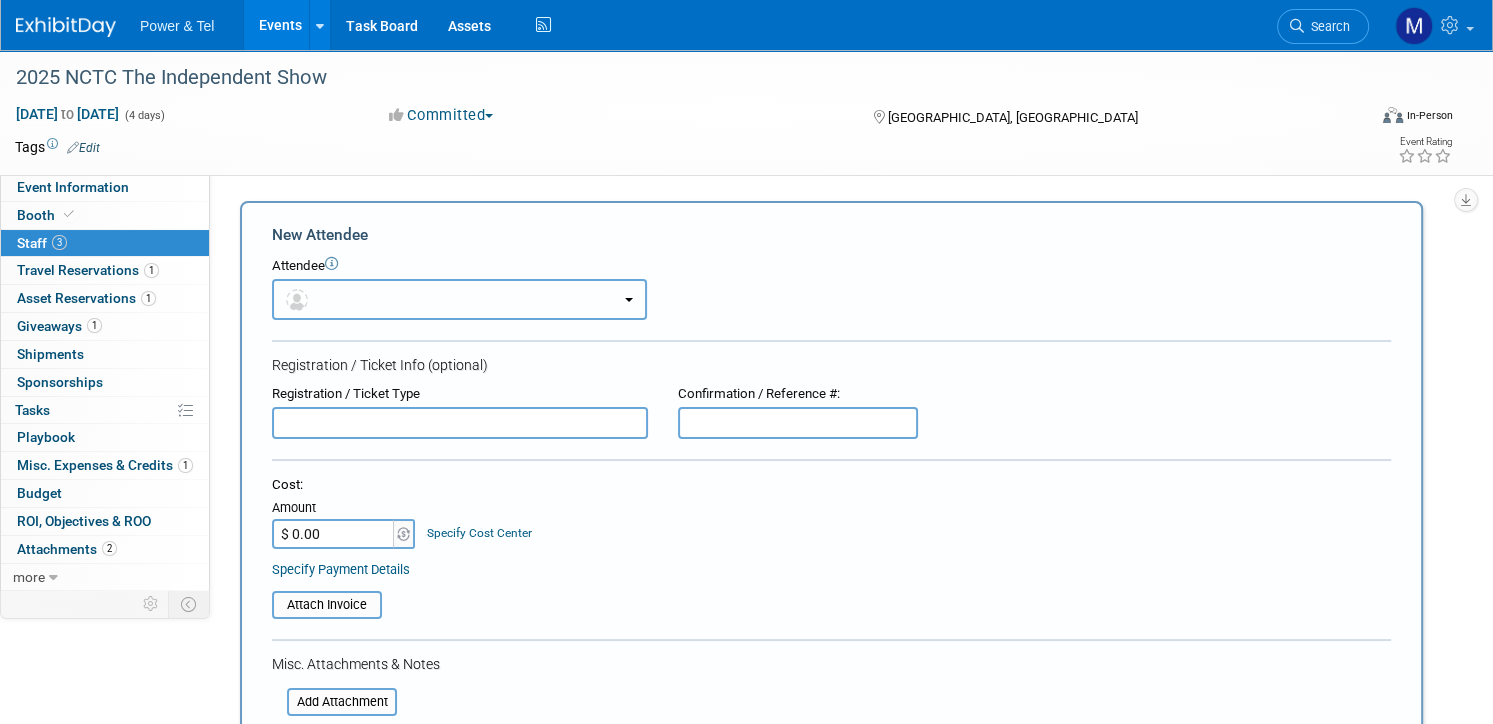 drag, startPoint x: 630, startPoint y: 302, endPoint x: 620, endPoint y: 299, distance: 10.440307 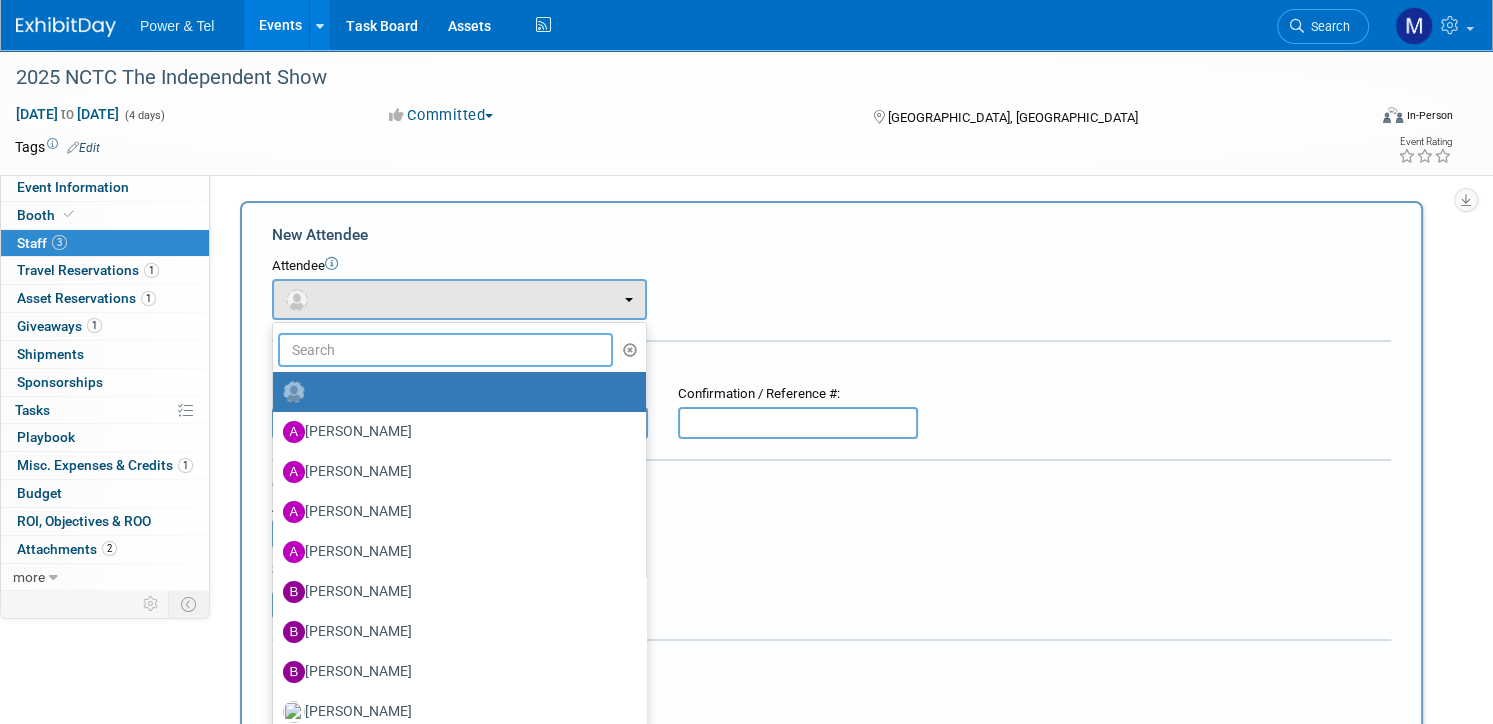 click at bounding box center (445, 350) 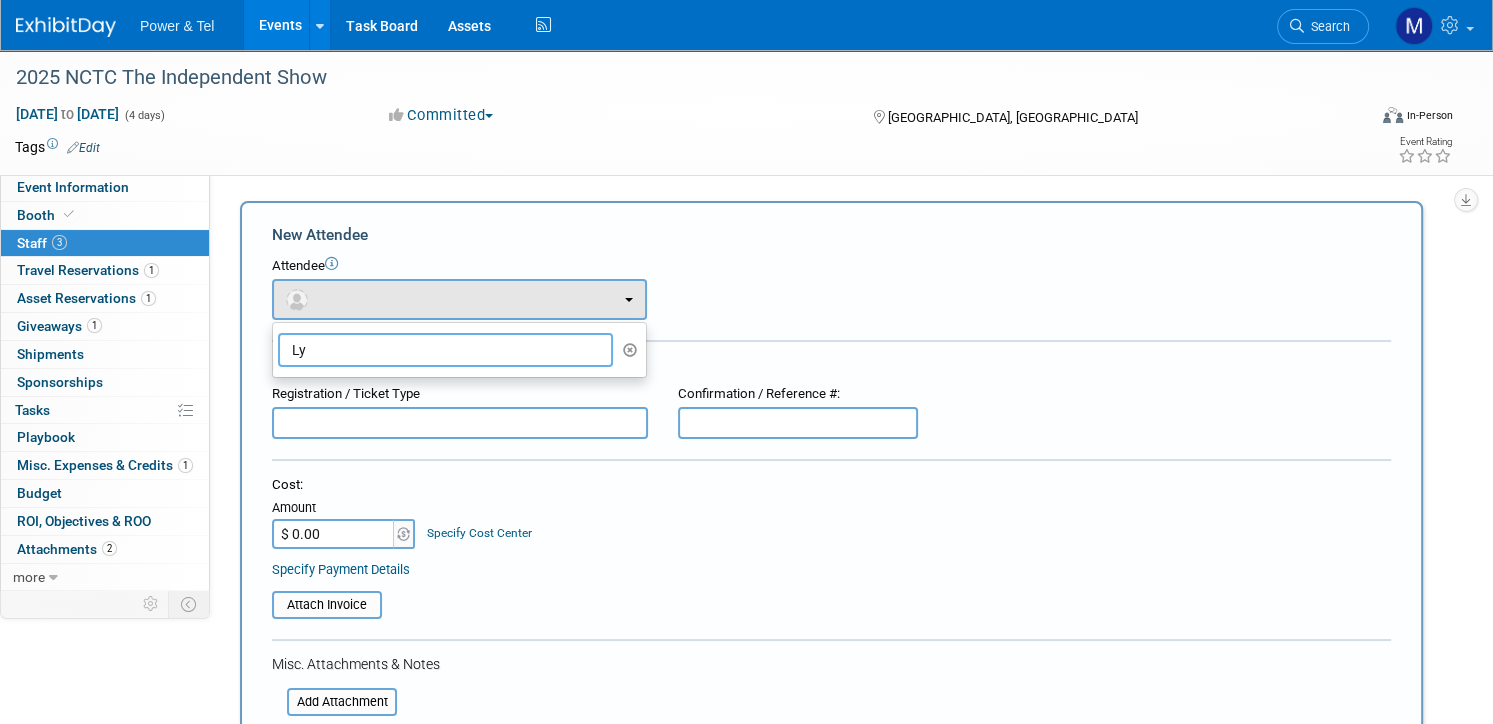 type on "L" 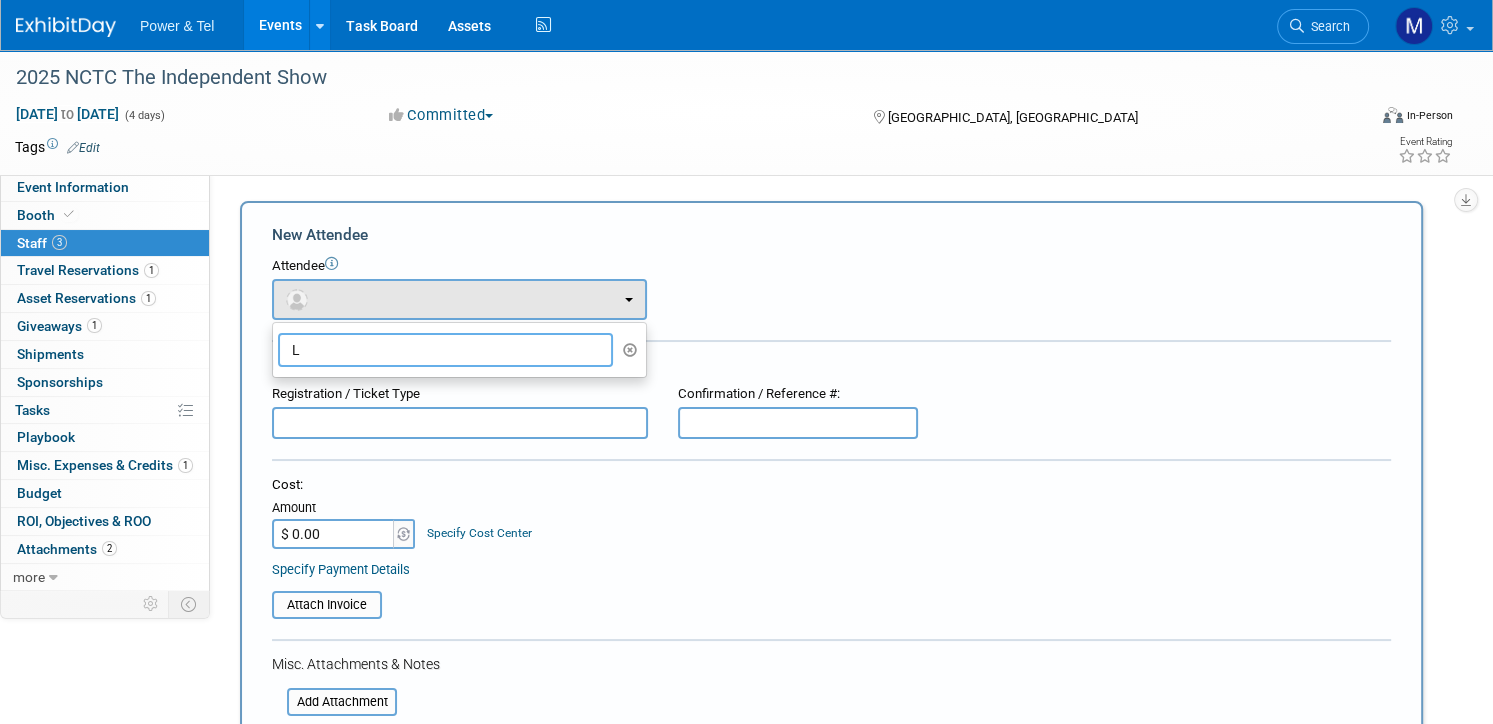 type 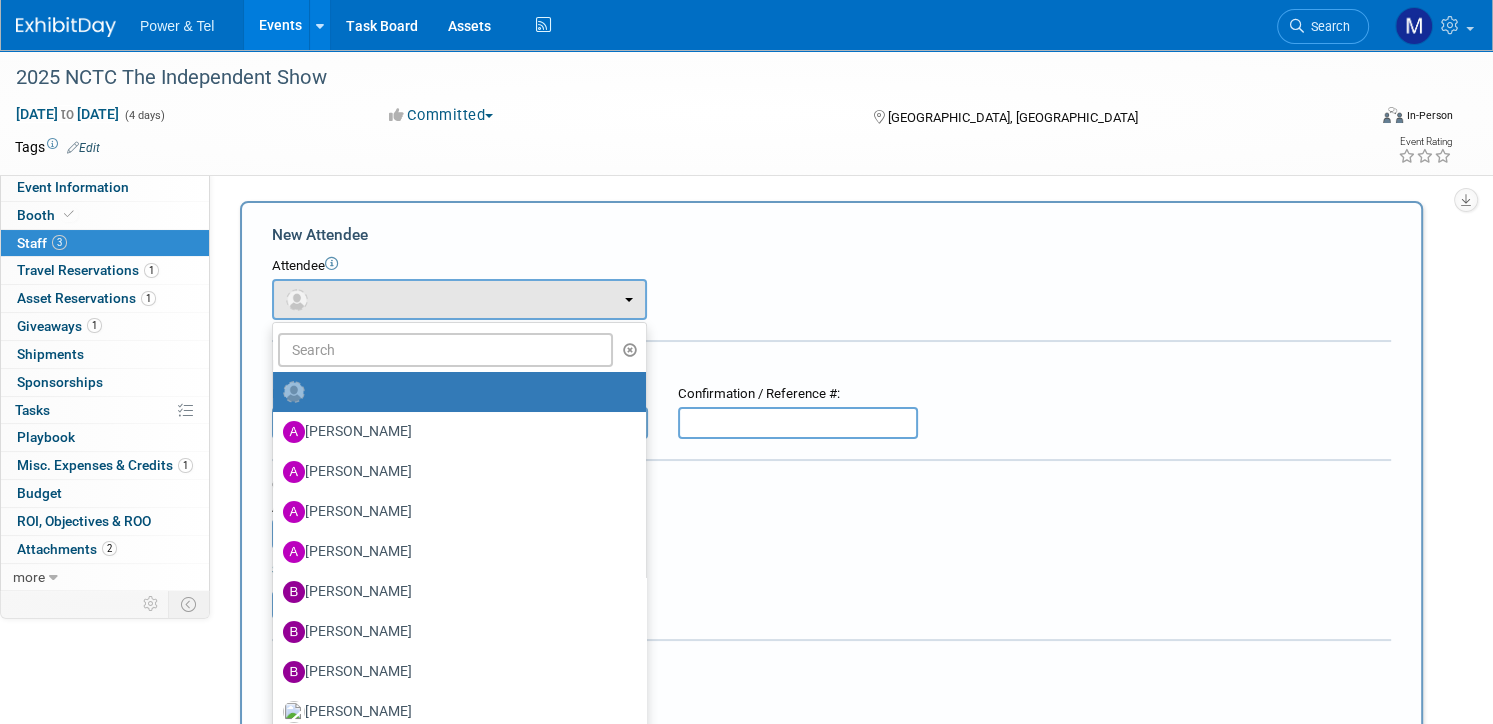 click on "Attendee
<img src="[URL][DOMAIN_NAME]" style="width: 22px; height: 22px; border-radius: 11px; margin-top: 2px; margin-bottom: 2px; margin-left: 0px;" />
<img src="[URL][DOMAIN_NAME]" style="width: 22px; height: 22px; border-radius: 11px; margin-top: 2px; margin-bottom: 2px; margin-left: 0px;" />  [PERSON_NAME]" at bounding box center [831, 288] 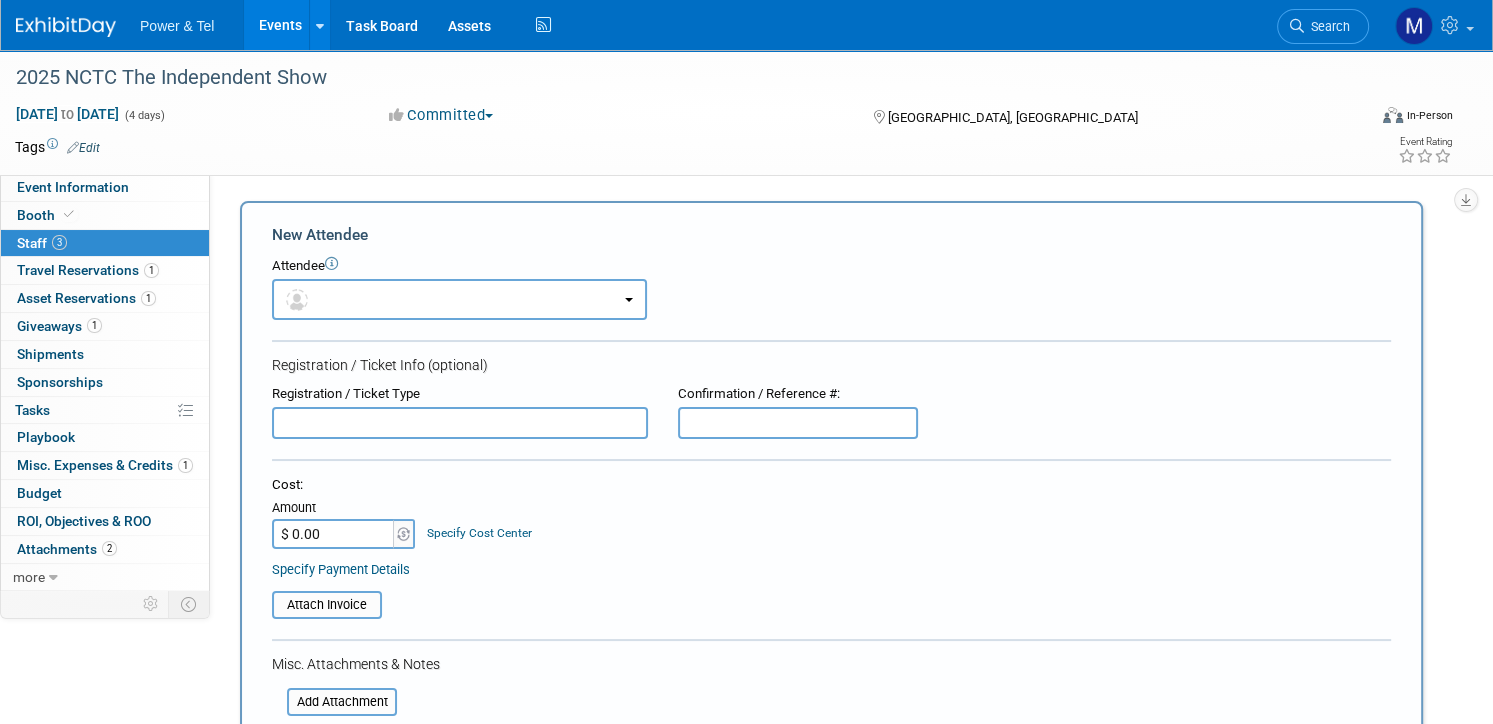 click on "Registration / Ticket Type" at bounding box center (460, 394) 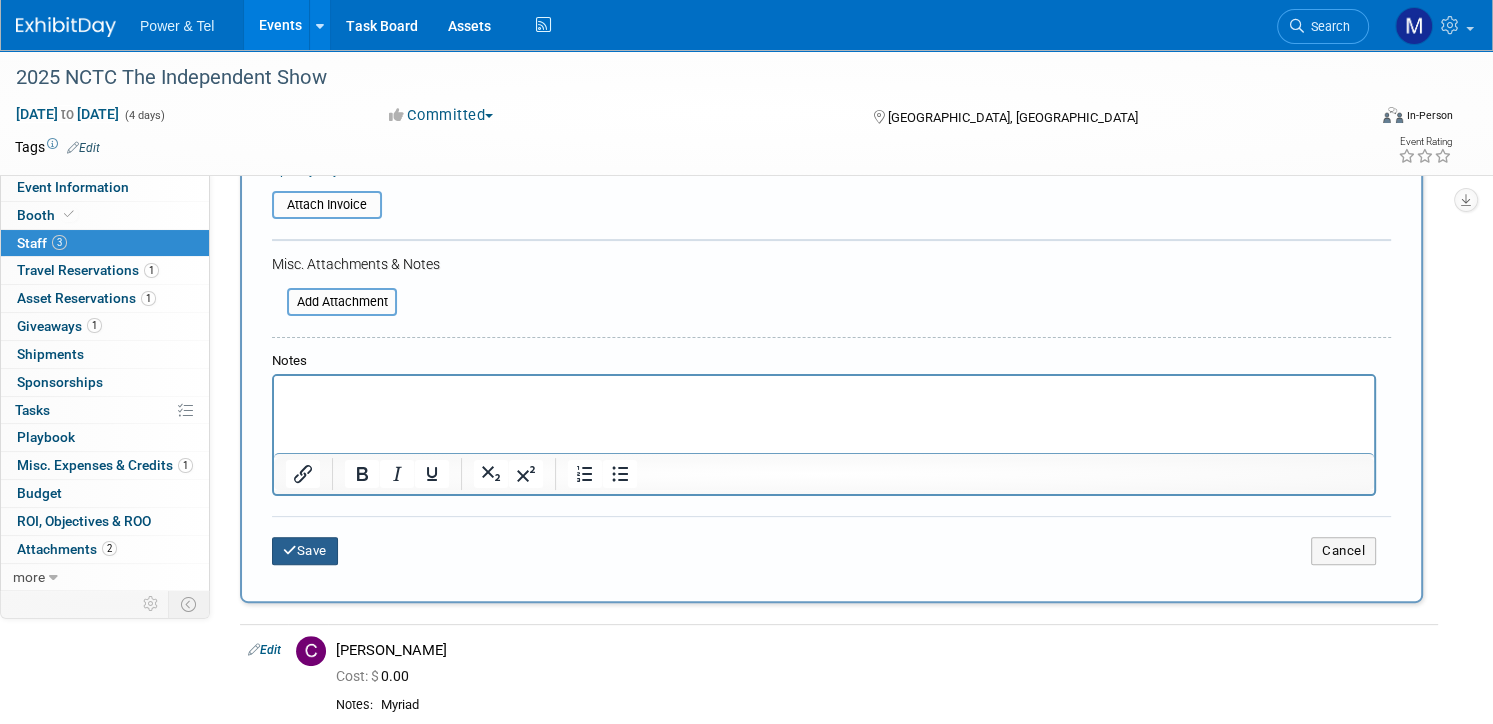 type on "[PERSON_NAME] - CommScope" 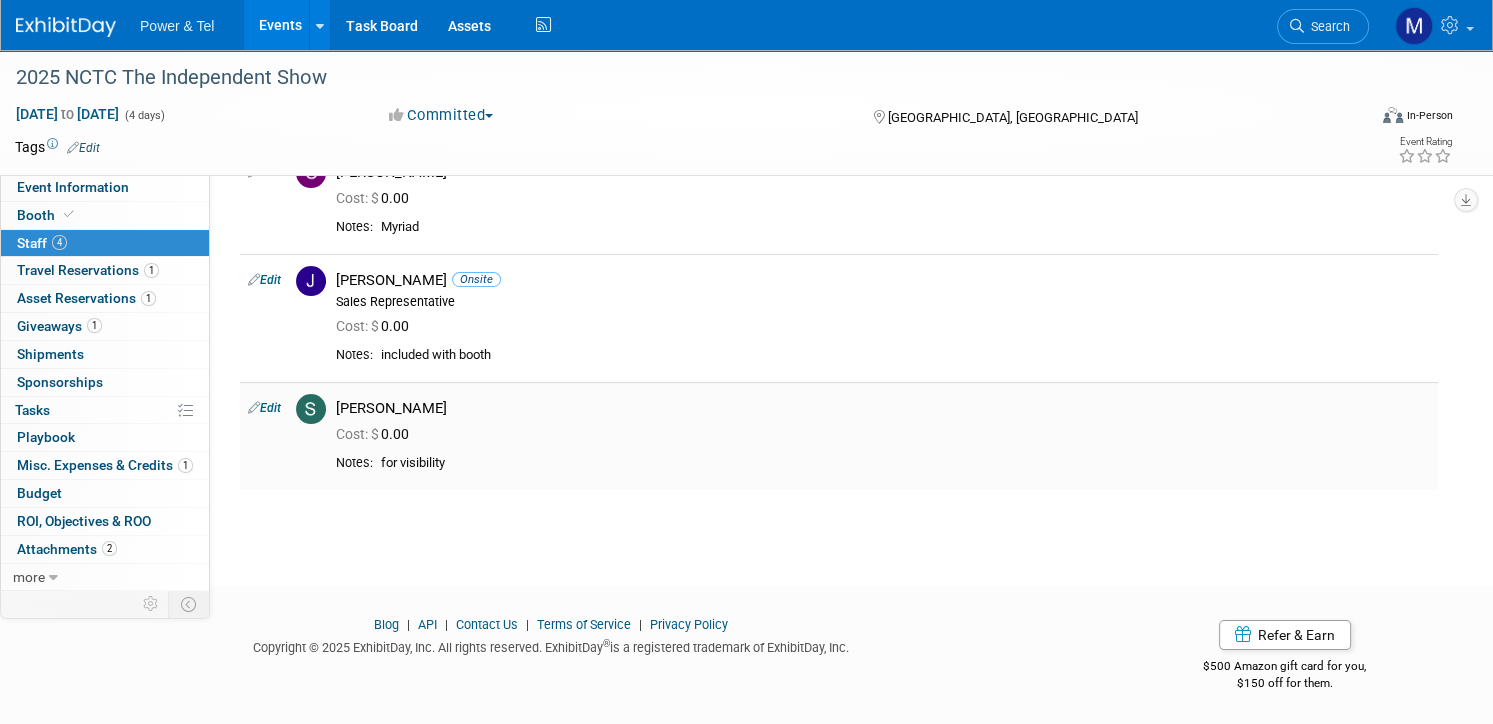 scroll, scrollTop: 0, scrollLeft: 0, axis: both 